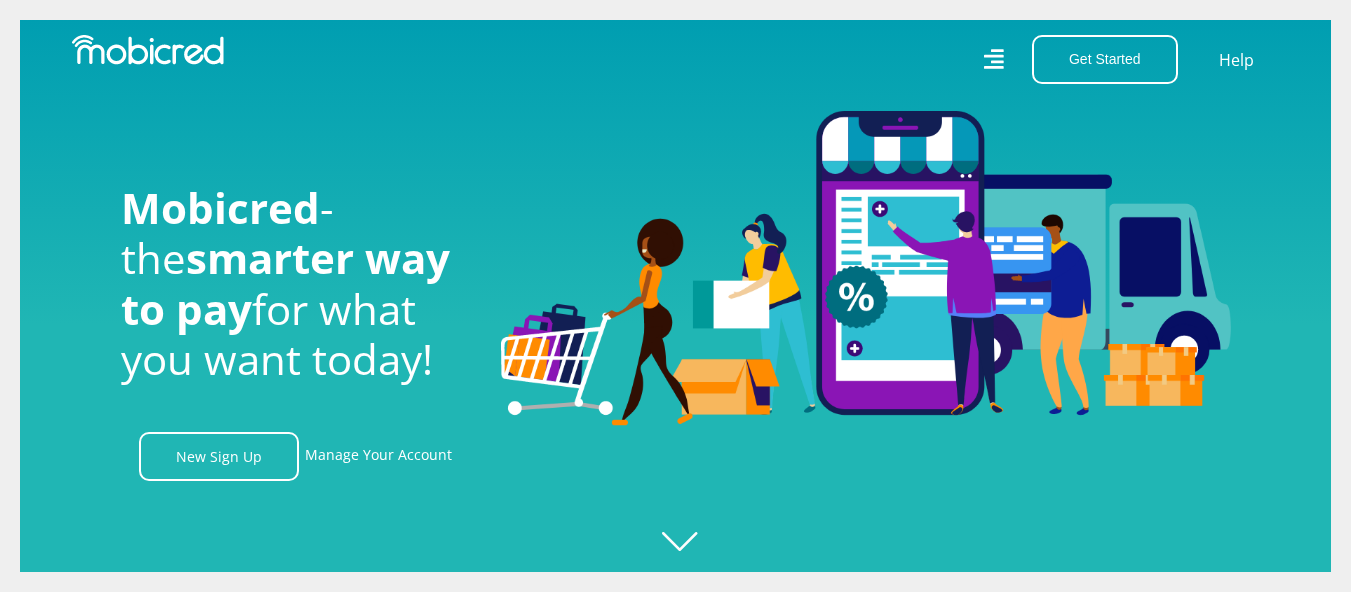 scroll, scrollTop: 0, scrollLeft: 0, axis: both 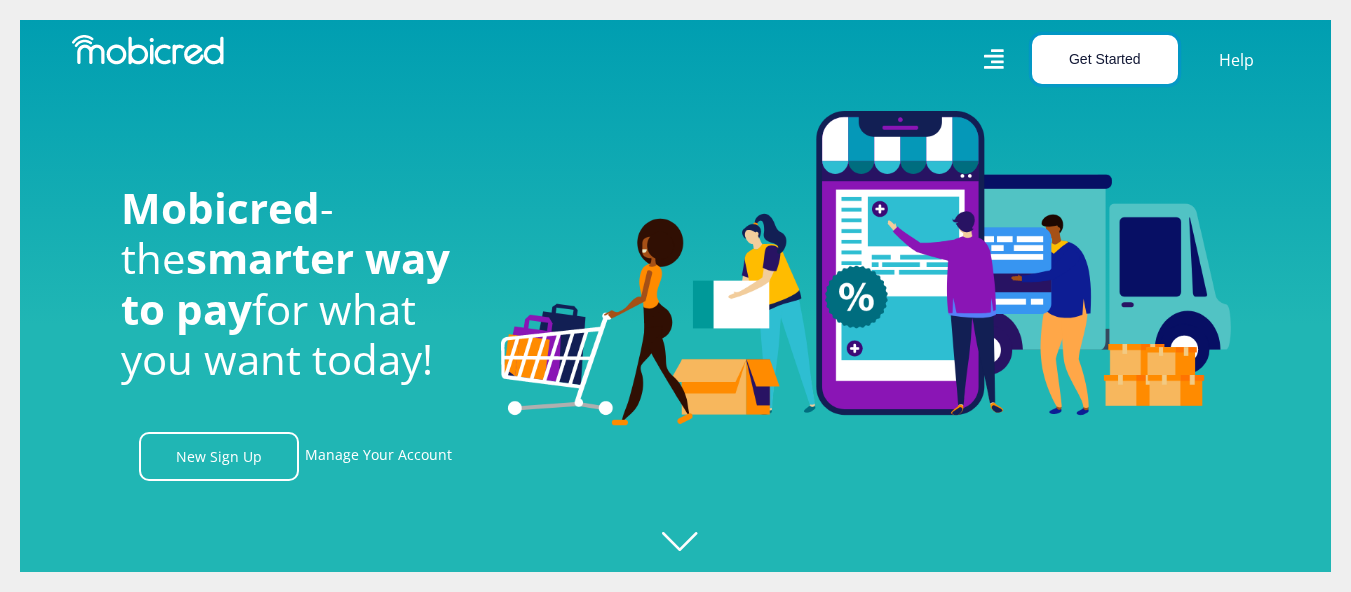 click on "Get Started" at bounding box center [1105, 59] 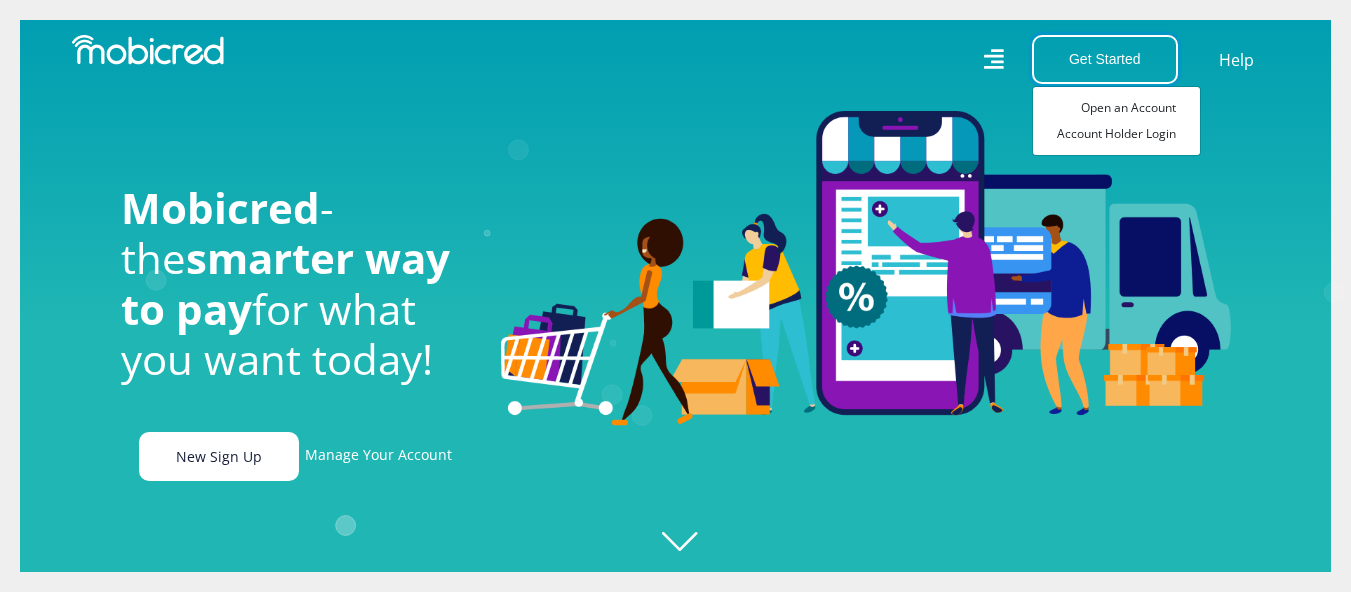 scroll, scrollTop: 0, scrollLeft: 1425, axis: horizontal 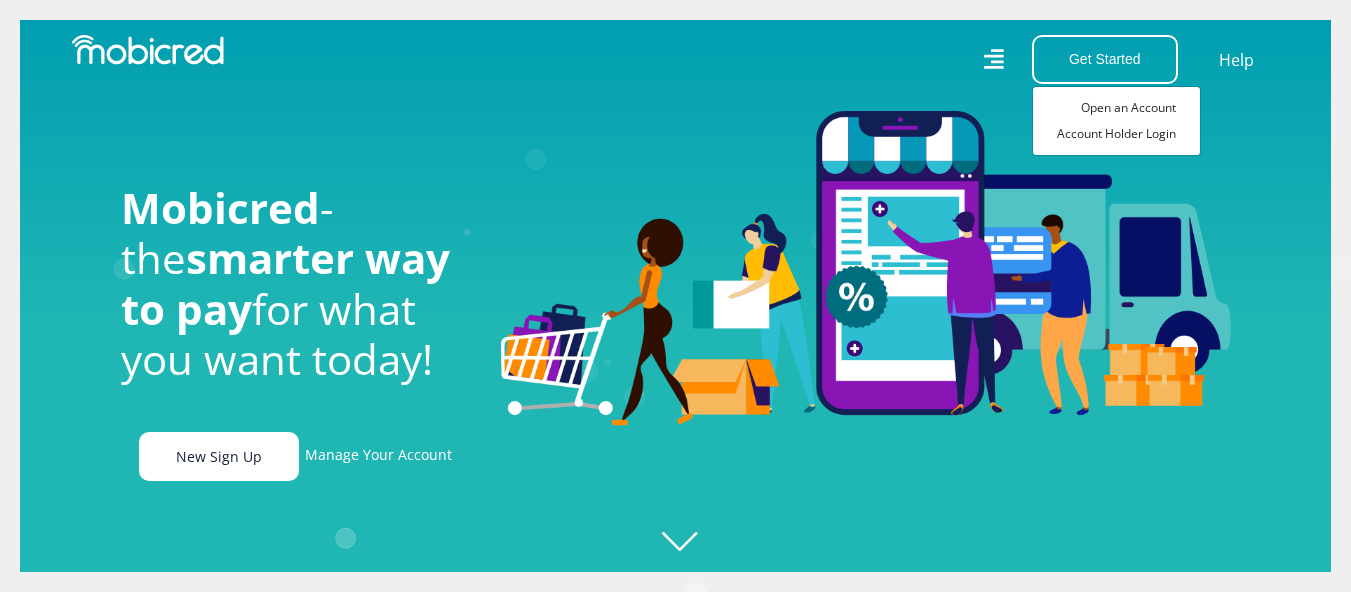 click on "New Sign Up" at bounding box center (219, 456) 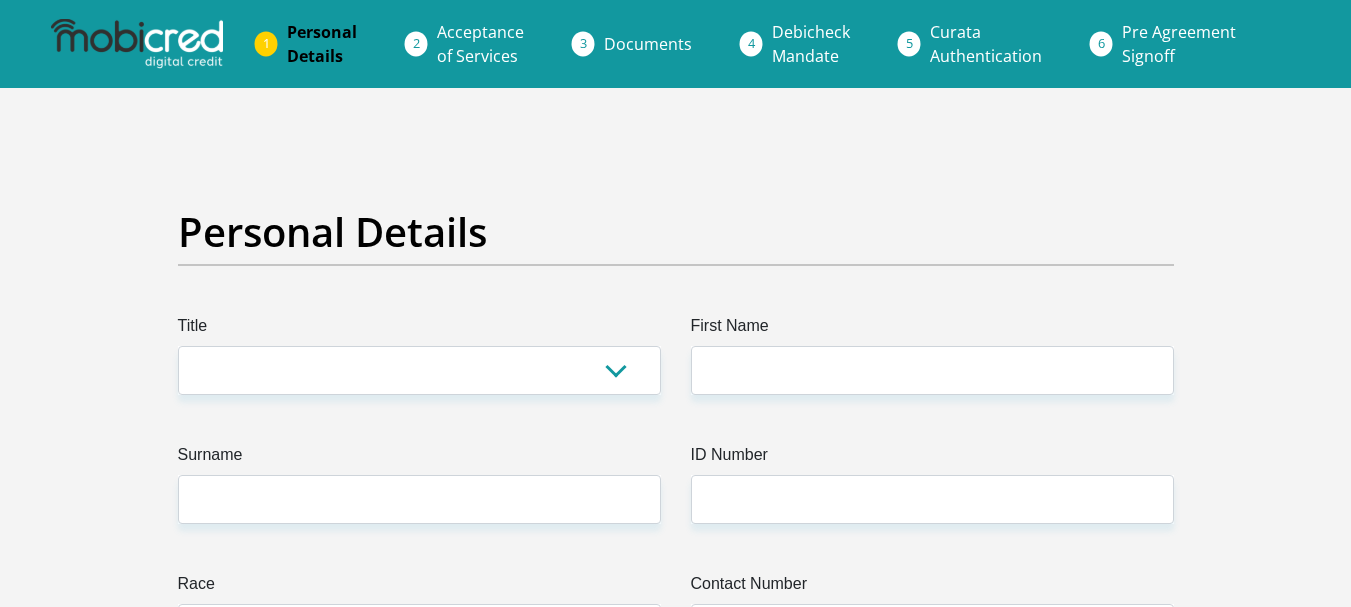 scroll, scrollTop: 0, scrollLeft: 0, axis: both 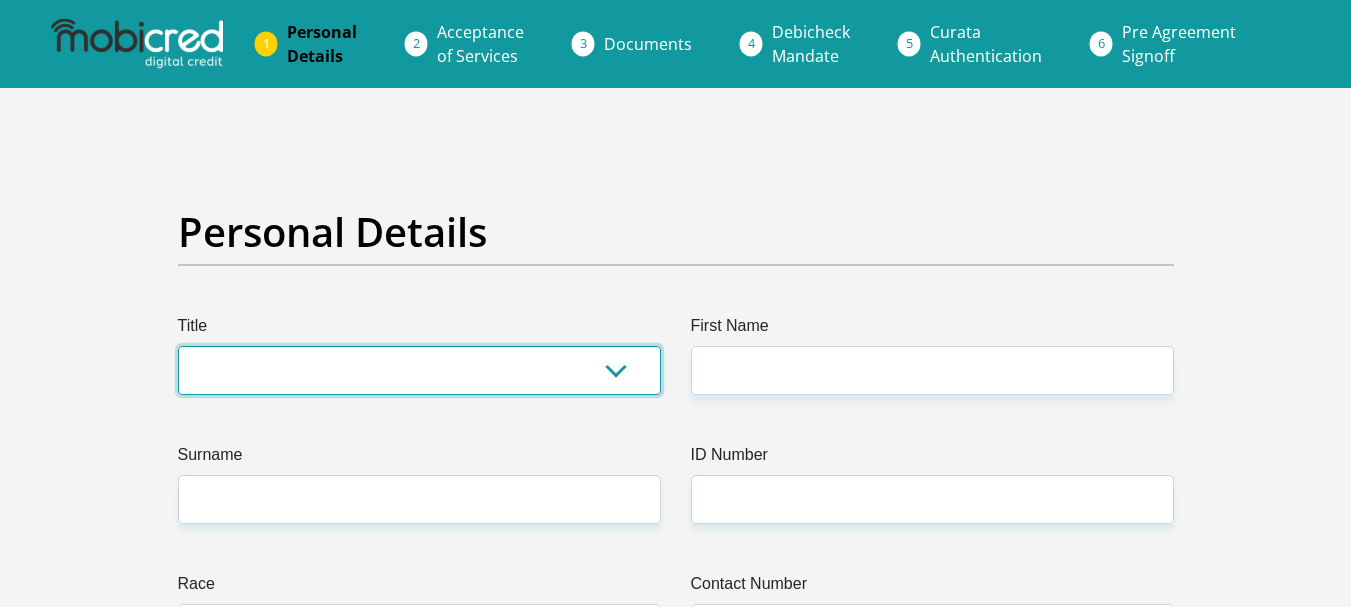 click on "Mr
Ms
Mrs
Dr
Other" at bounding box center [419, 370] 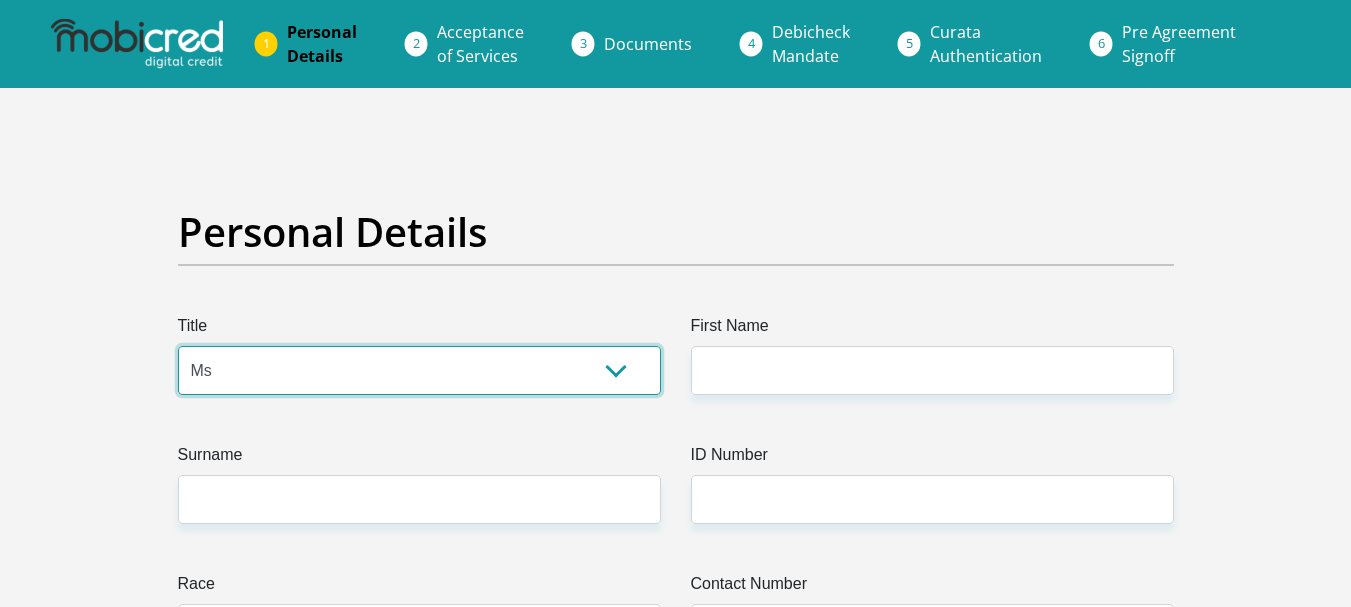 click on "Mr
Ms
Mrs
Dr
Other" at bounding box center (419, 370) 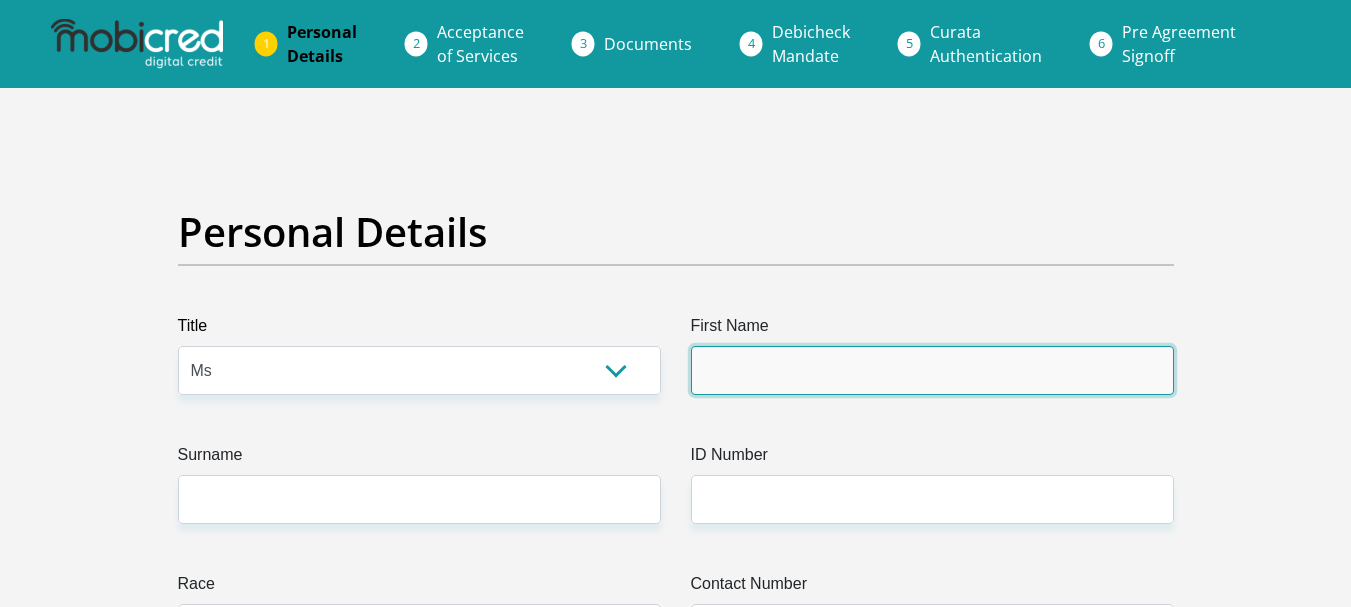 click on "First Name" at bounding box center [932, 370] 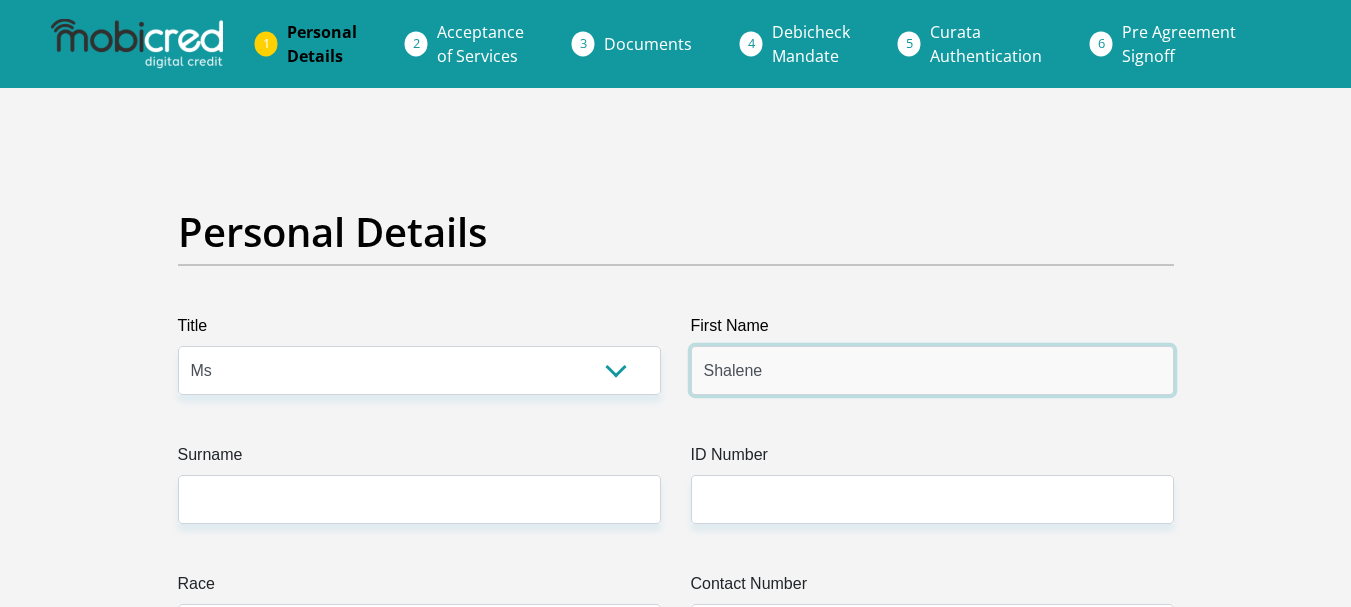 type on "Shalene" 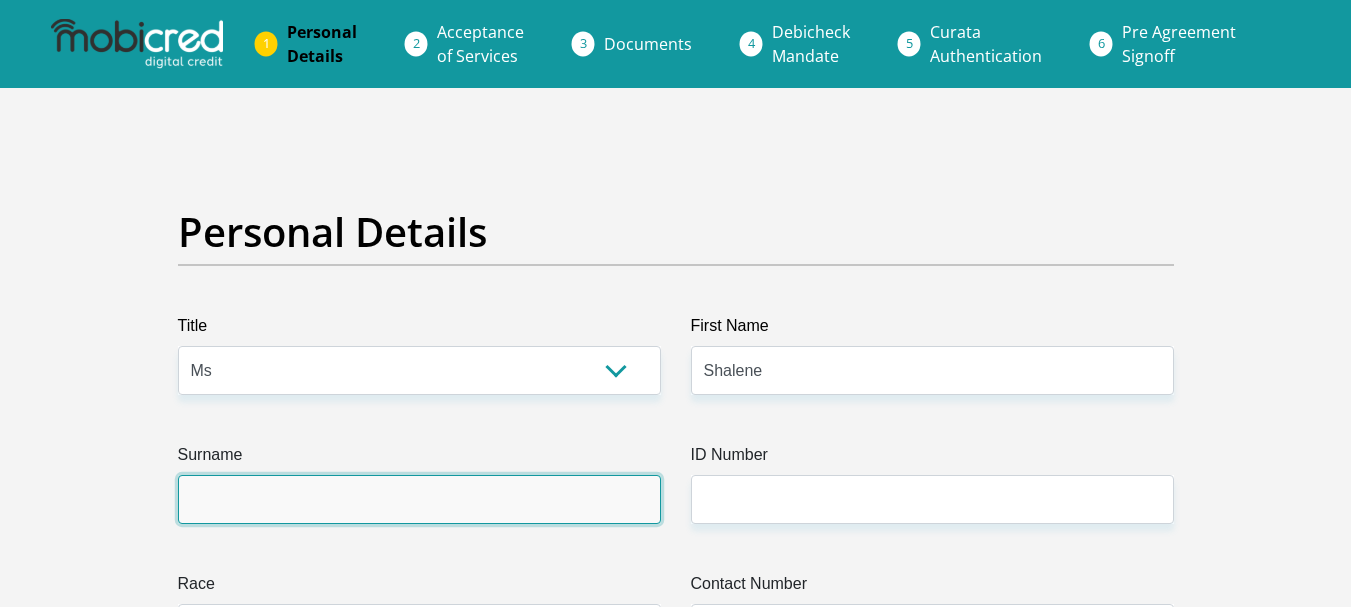 click on "Surname" at bounding box center (419, 499) 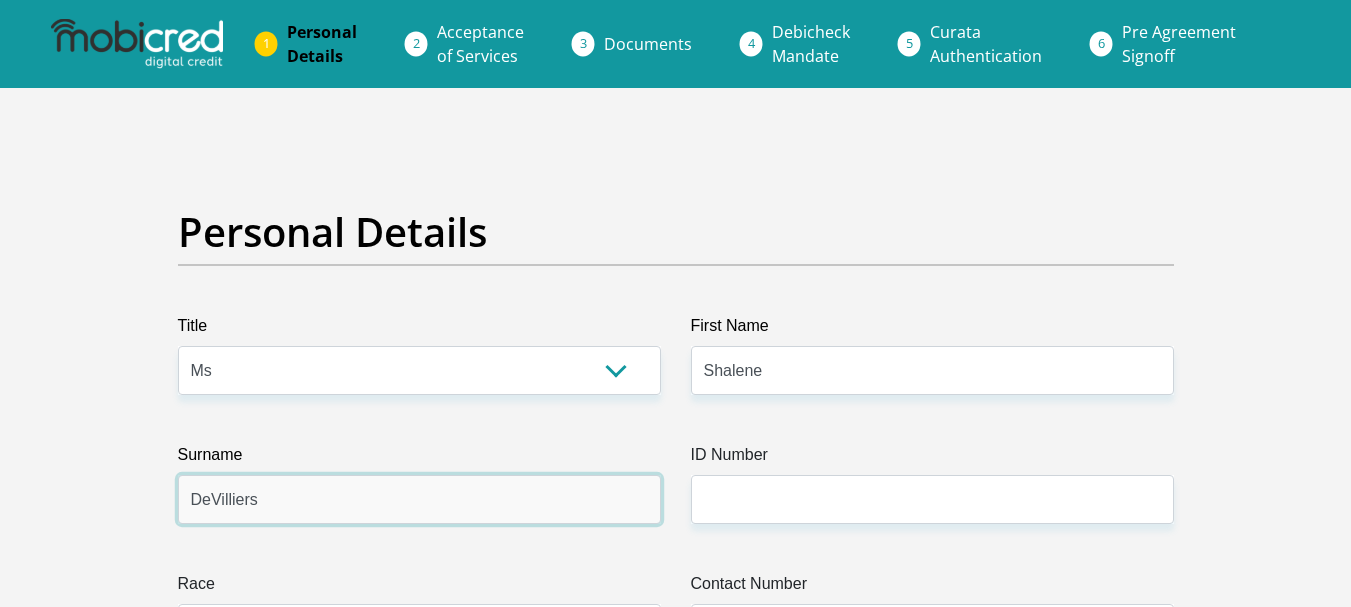 type on "DeVilliers" 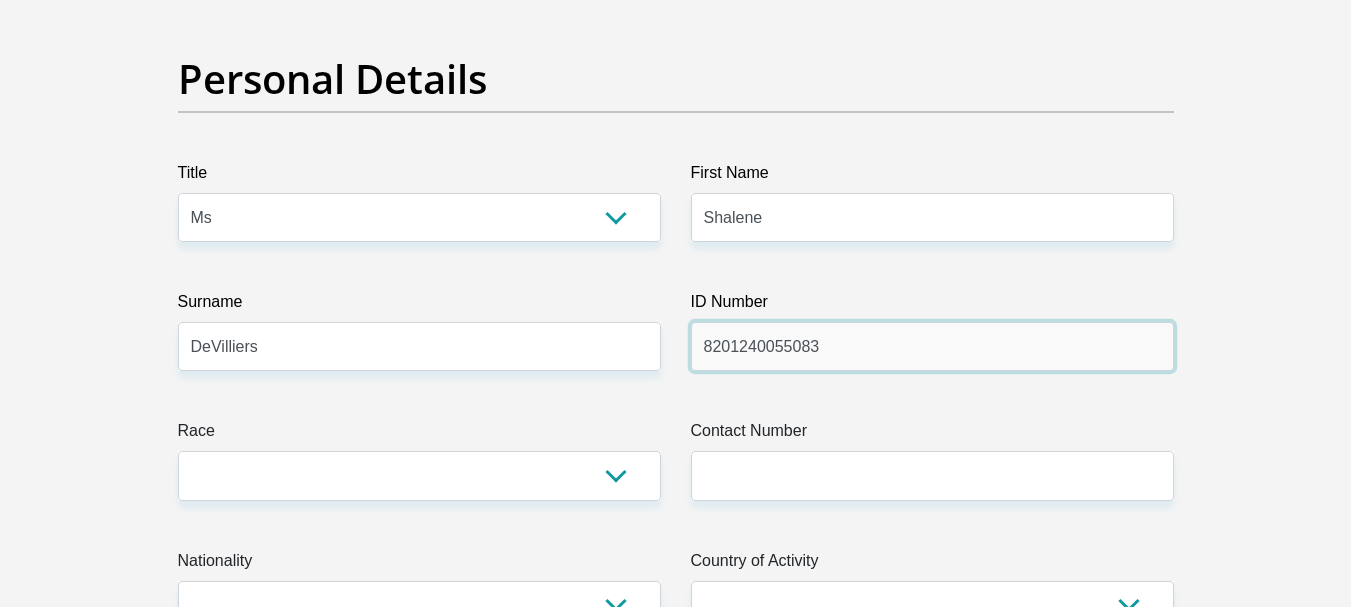 scroll, scrollTop: 200, scrollLeft: 0, axis: vertical 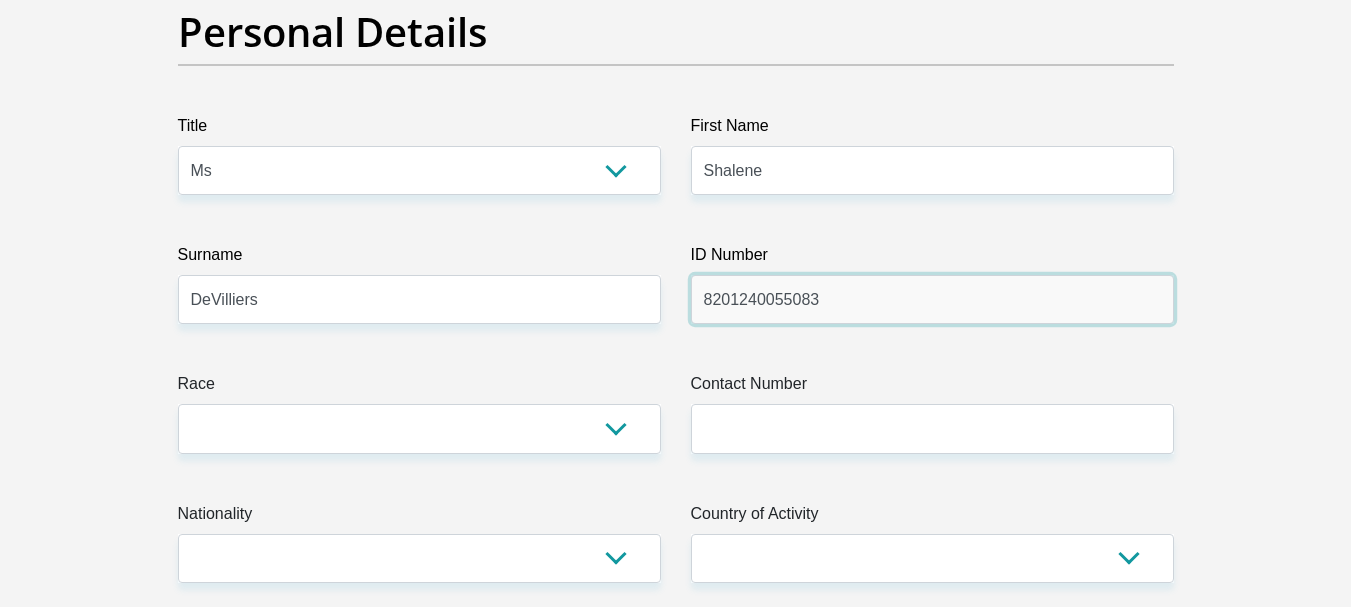 type on "8201240055083" 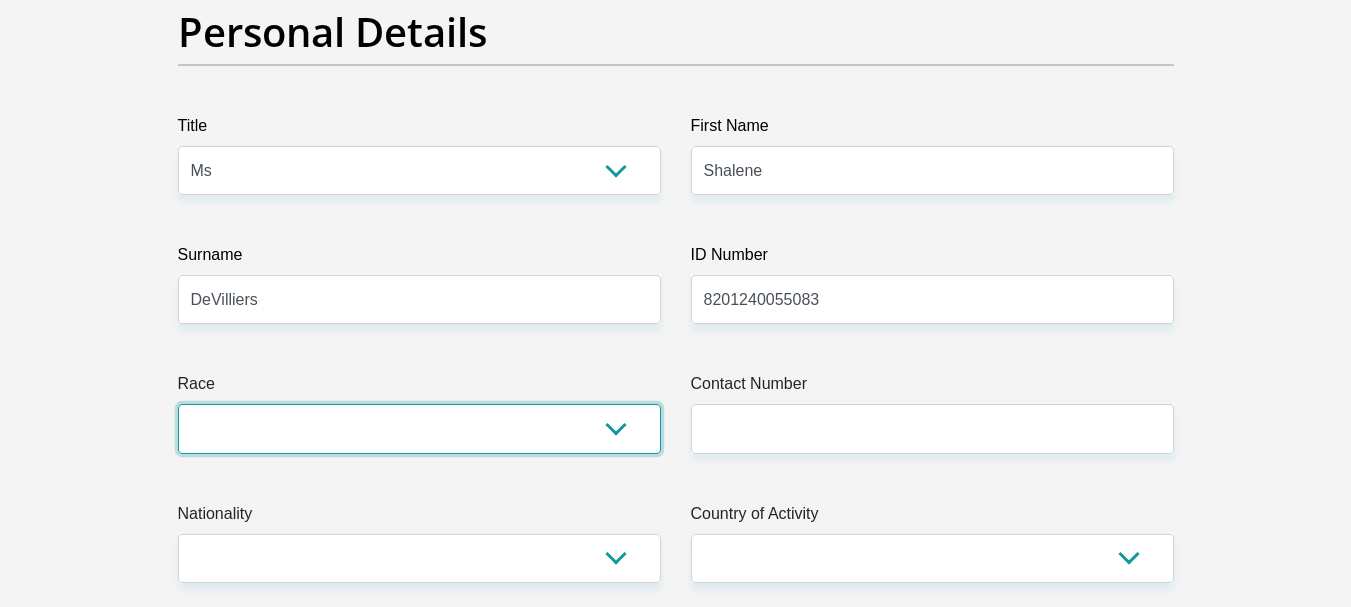 click on "Black
Coloured
Indian
White
Other" at bounding box center [419, 428] 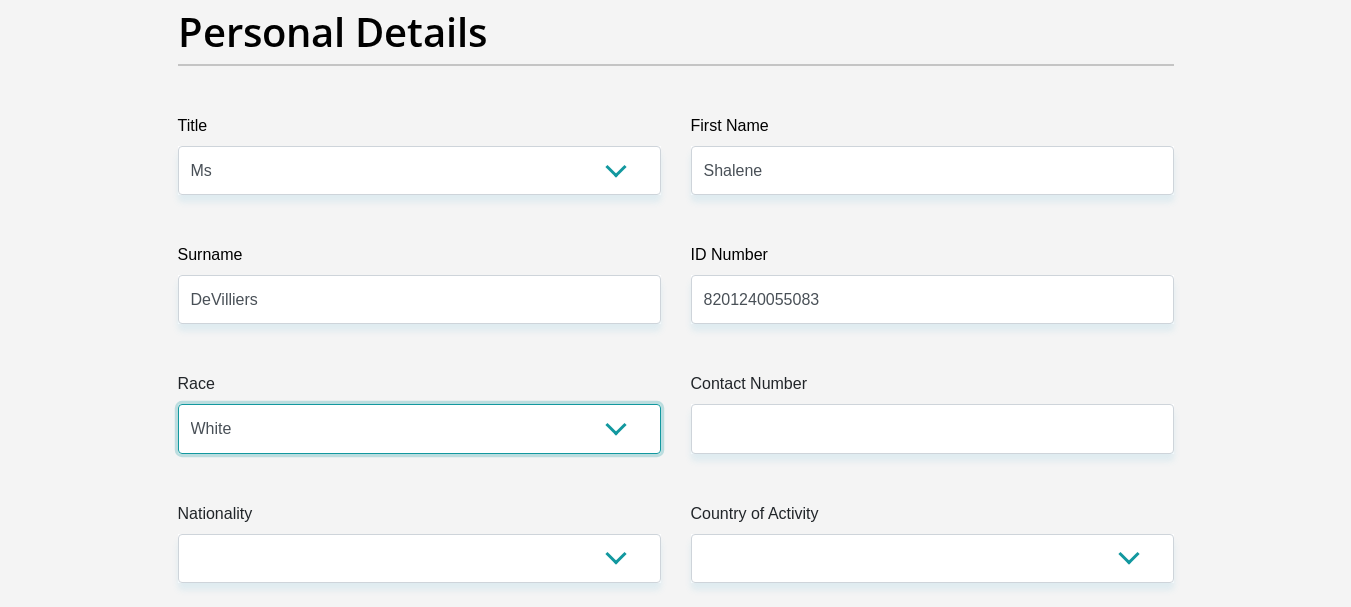 click on "Black
Coloured
Indian
White
Other" at bounding box center (419, 428) 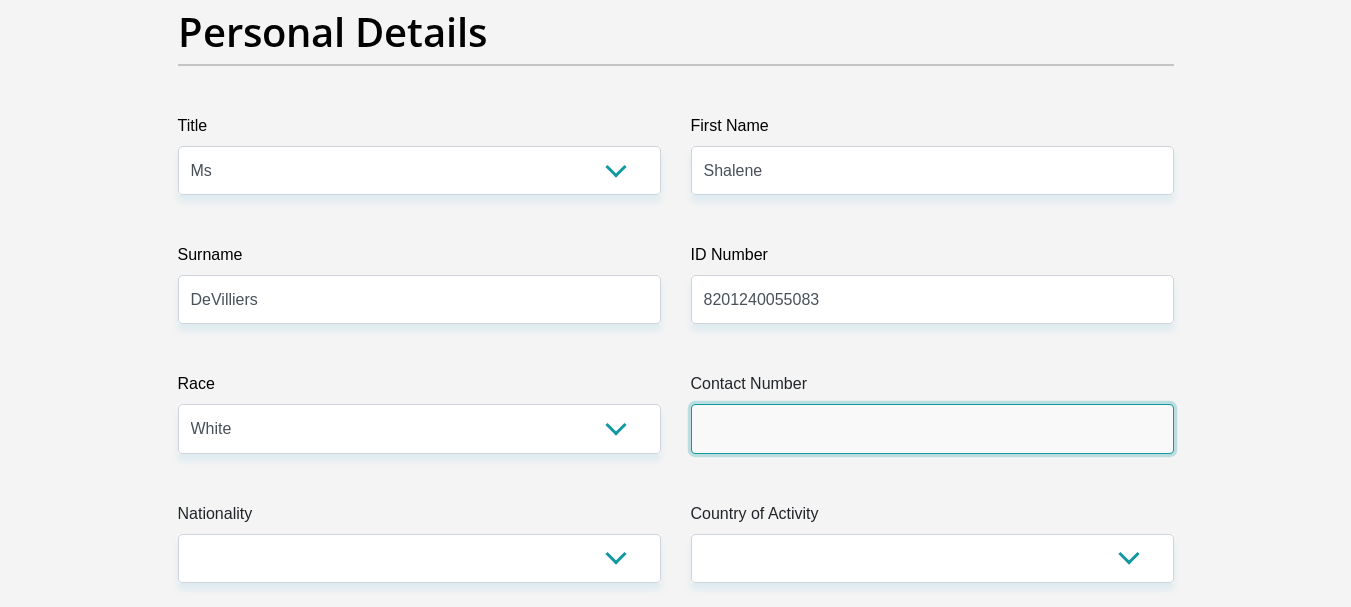 click on "Contact Number" at bounding box center (932, 428) 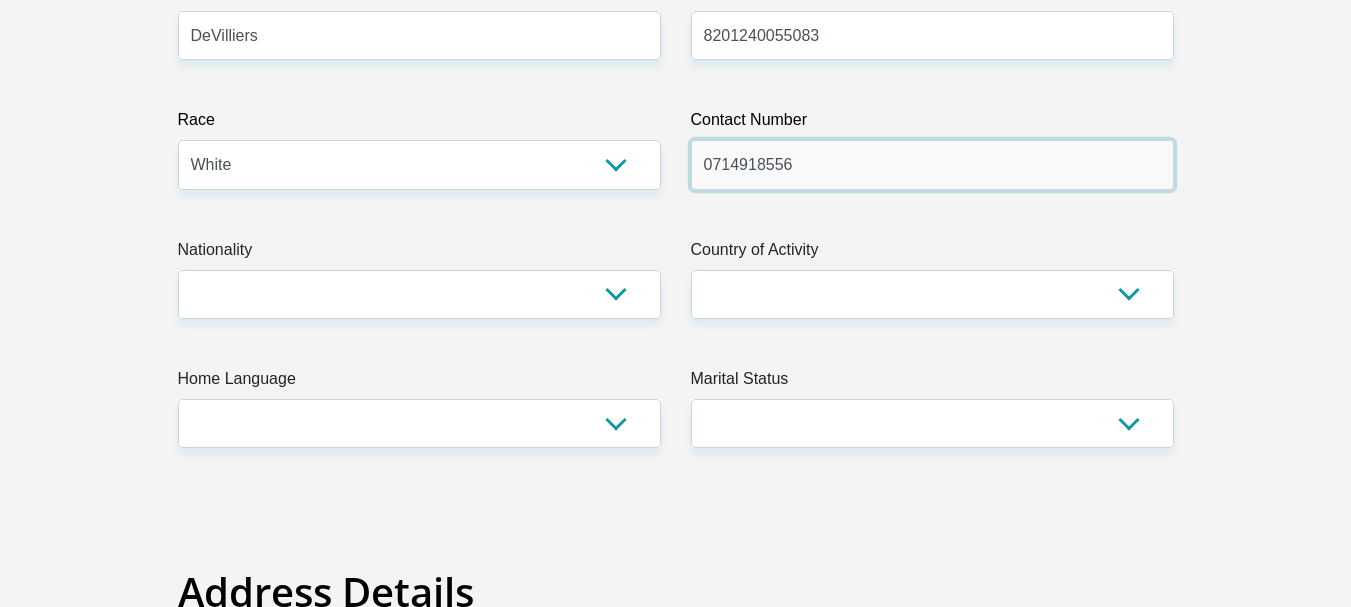 scroll, scrollTop: 500, scrollLeft: 0, axis: vertical 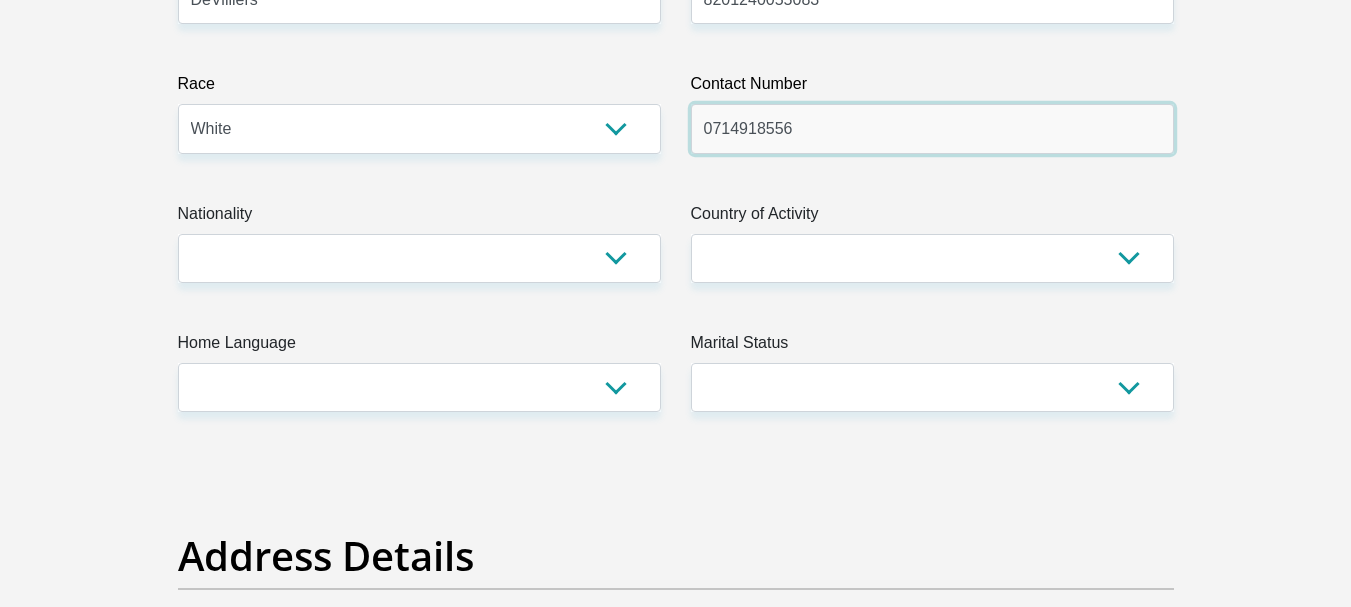 type on "0714918556" 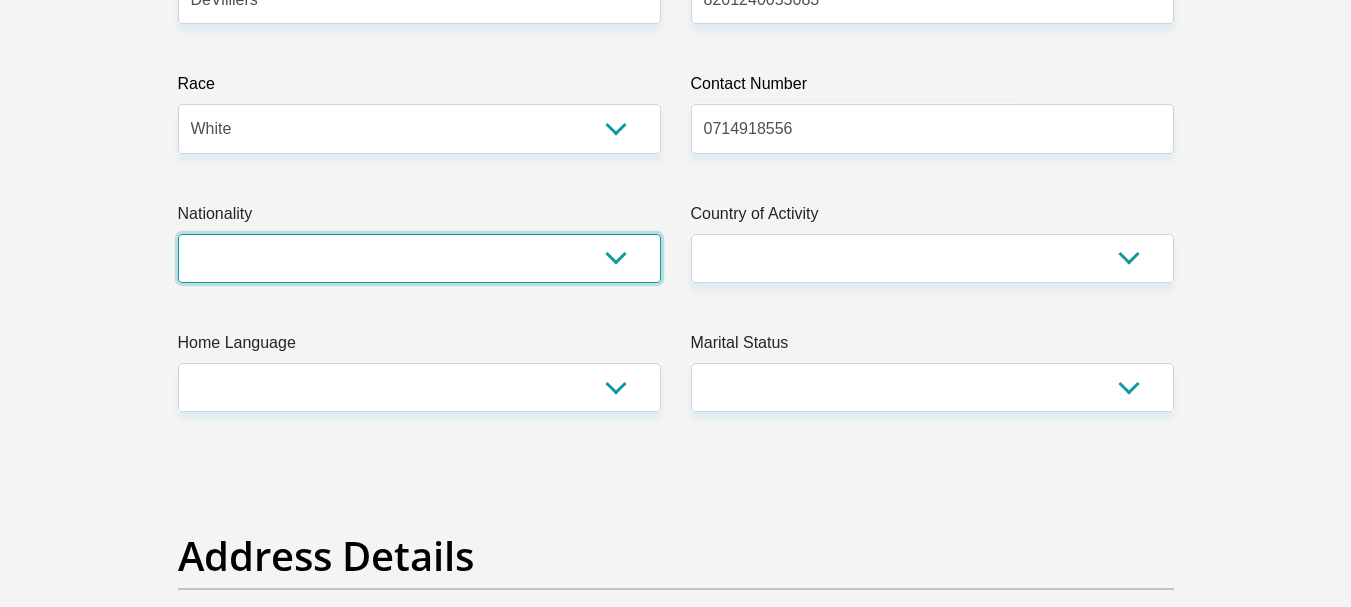 click on "South Africa
Afghanistan
Aland Islands
Albania
Algeria
America Samoa
American Virgin Islands
Andorra
Angola
Anguilla
Antarctica
Antigua and Barbuda
Argentina
Armenia
Aruba
Ascension Island
Australia
Austria
Azerbaijan
Bahamas
Bahrain
Bangladesh
Barbados
Chad" at bounding box center [419, 258] 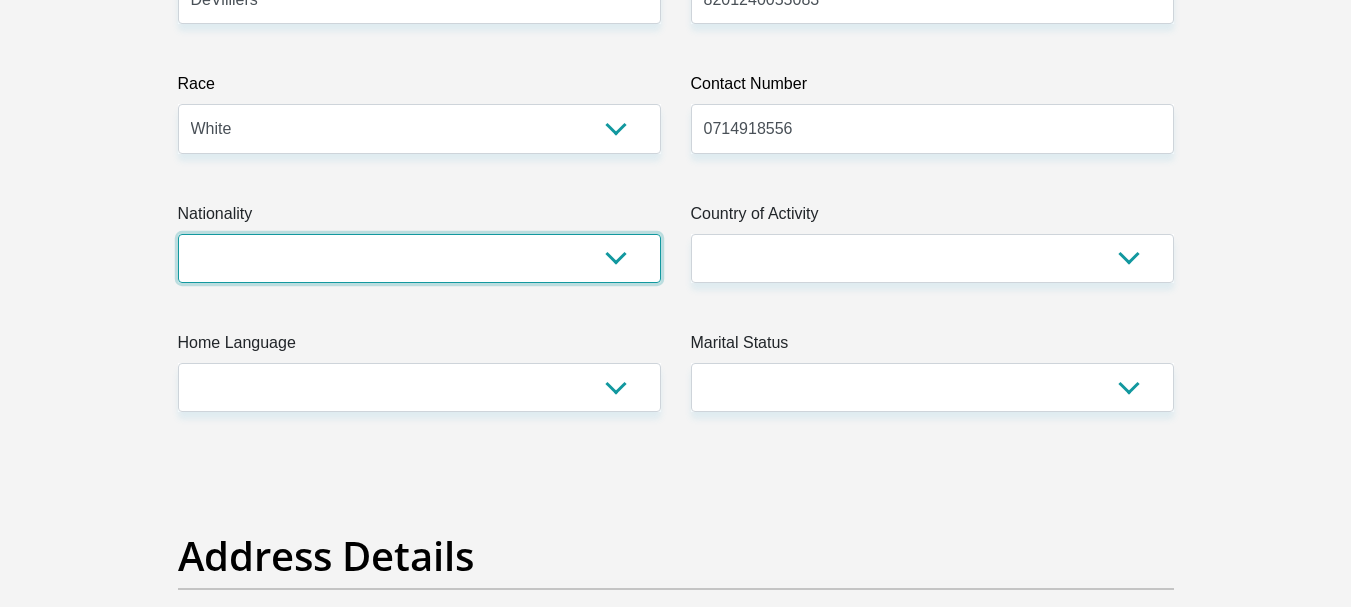 select on "ZAF" 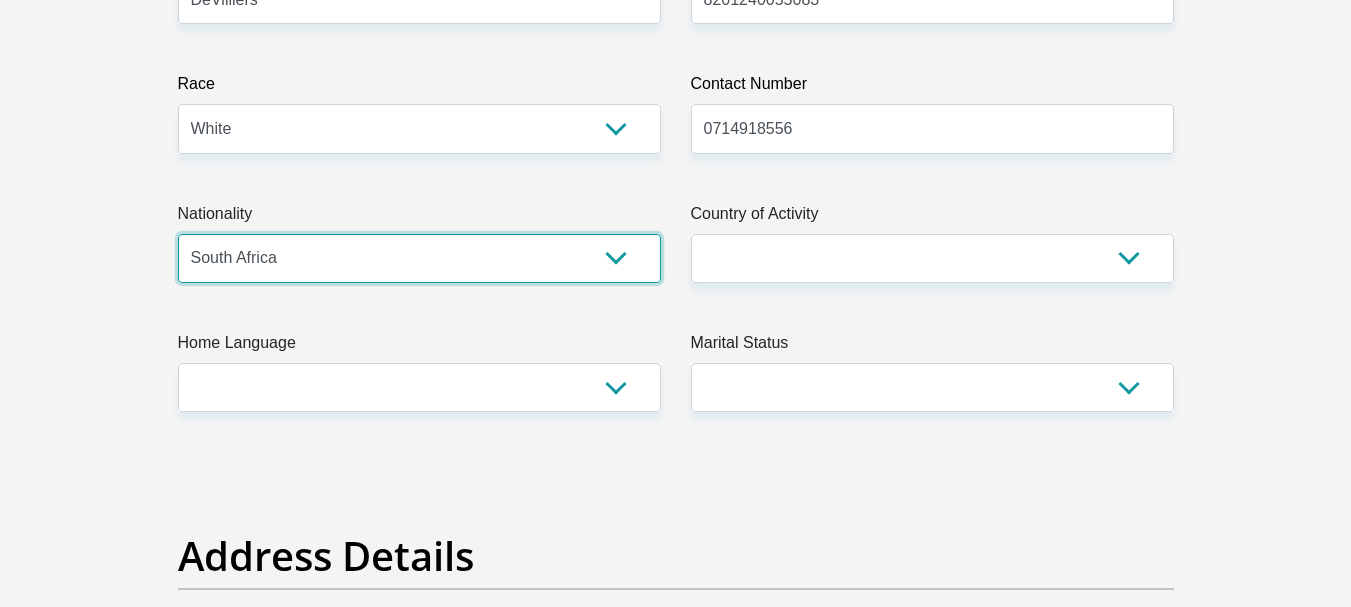 click on "South Africa
Afghanistan
Aland Islands
Albania
Algeria
America Samoa
American Virgin Islands
Andorra
Angola
Anguilla
Antarctica
Antigua and Barbuda
Argentina
Armenia
Aruba
Ascension Island
Australia
Austria
Azerbaijan
Bahamas
Bahrain
Bangladesh
Barbados
Chad" at bounding box center (419, 258) 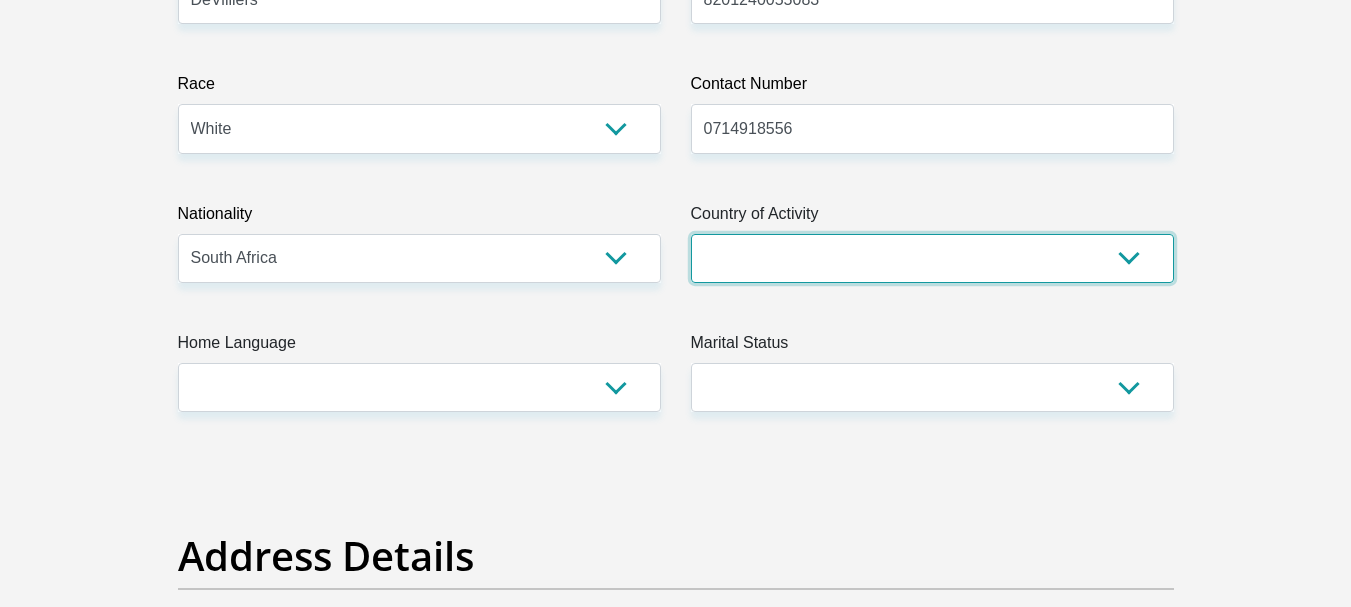 click on "South Africa
Afghanistan
Aland Islands
Albania
Algeria
America Samoa
American Virgin Islands
Andorra
Angola
Anguilla
Antarctica
Antigua and Barbuda
Argentina
Armenia
Aruba
Ascension Island
Australia
Austria
Azerbaijan
Chad" at bounding box center [932, 258] 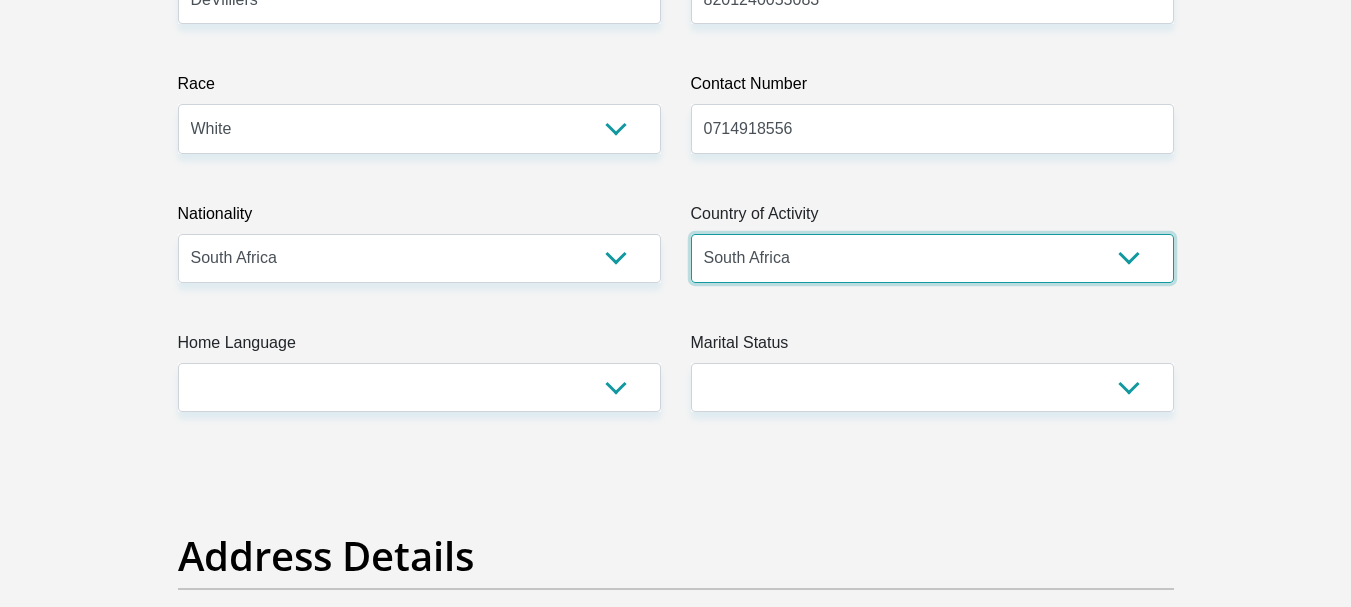 click on "South Africa
Afghanistan
Aland Islands
Albania
Algeria
America Samoa
American Virgin Islands
Andorra
Angola
Anguilla
Antarctica
Antigua and Barbuda
Argentina
Armenia
Aruba
Ascension Island
Australia
Austria
Azerbaijan
Chad" at bounding box center (932, 258) 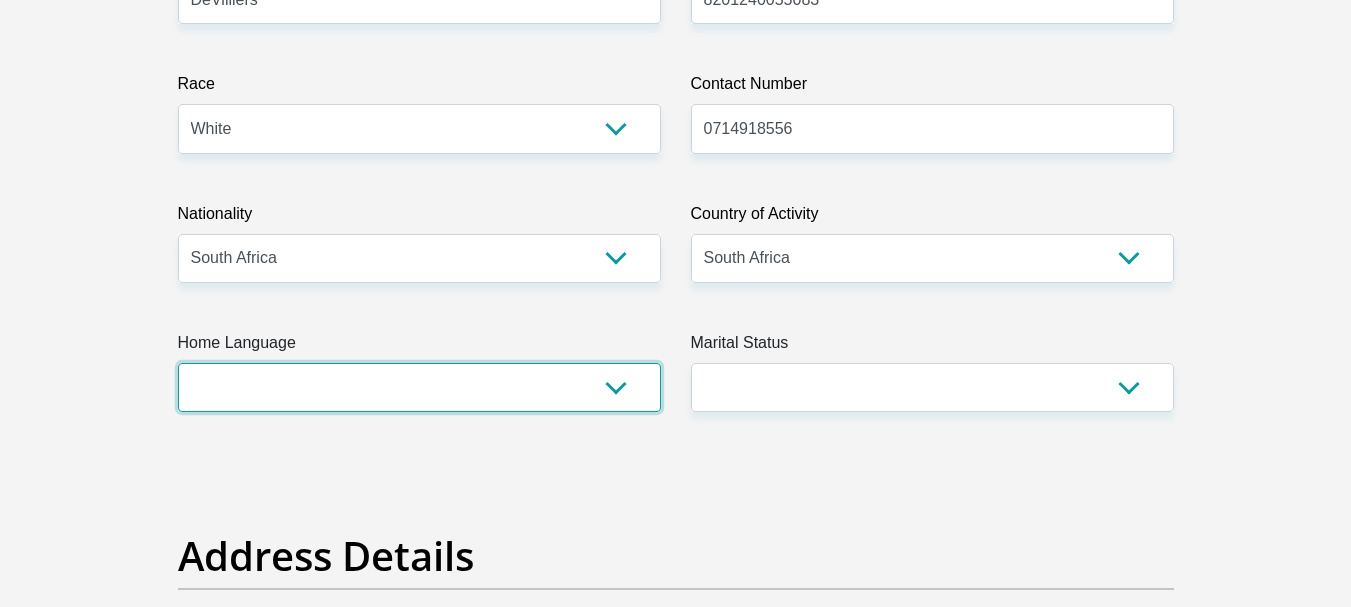 click on "Afrikaans
English
Sepedi
South Ndebele
Southern Sotho
Swati
Tsonga
Tswana
Venda
Xhosa
Zulu
Other" at bounding box center (419, 387) 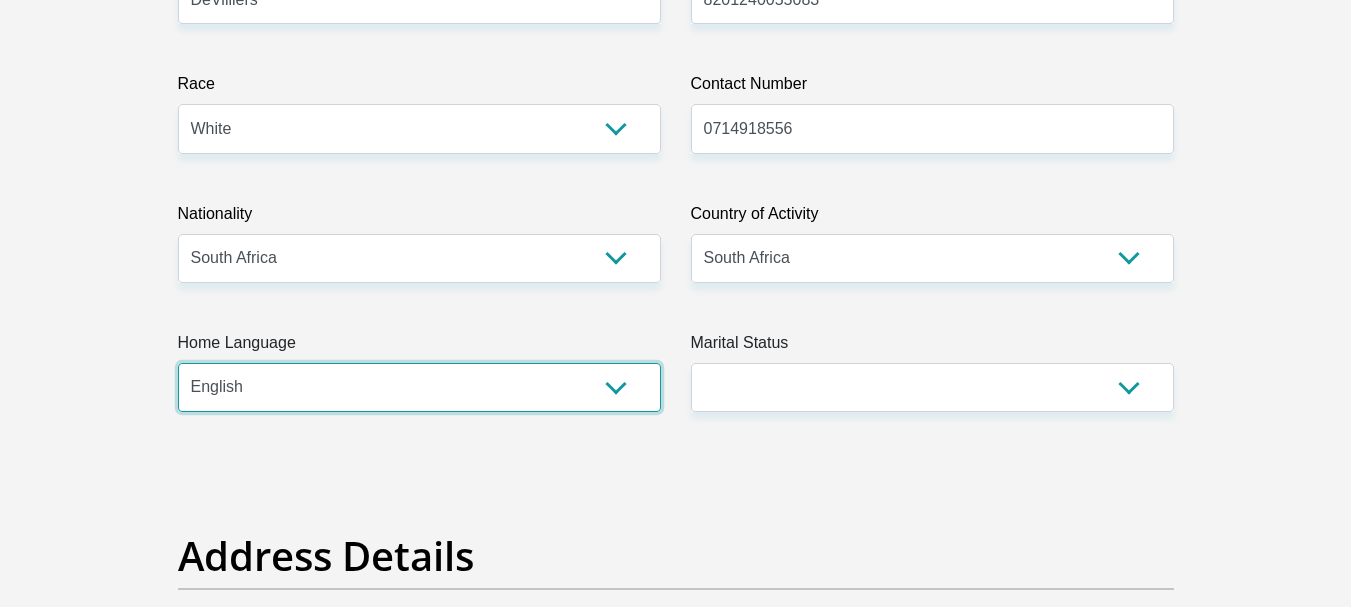 click on "Afrikaans
English
Sepedi
South Ndebele
Southern Sotho
Swati
Tsonga
Tswana
Venda
Xhosa
Zulu
Other" at bounding box center [419, 387] 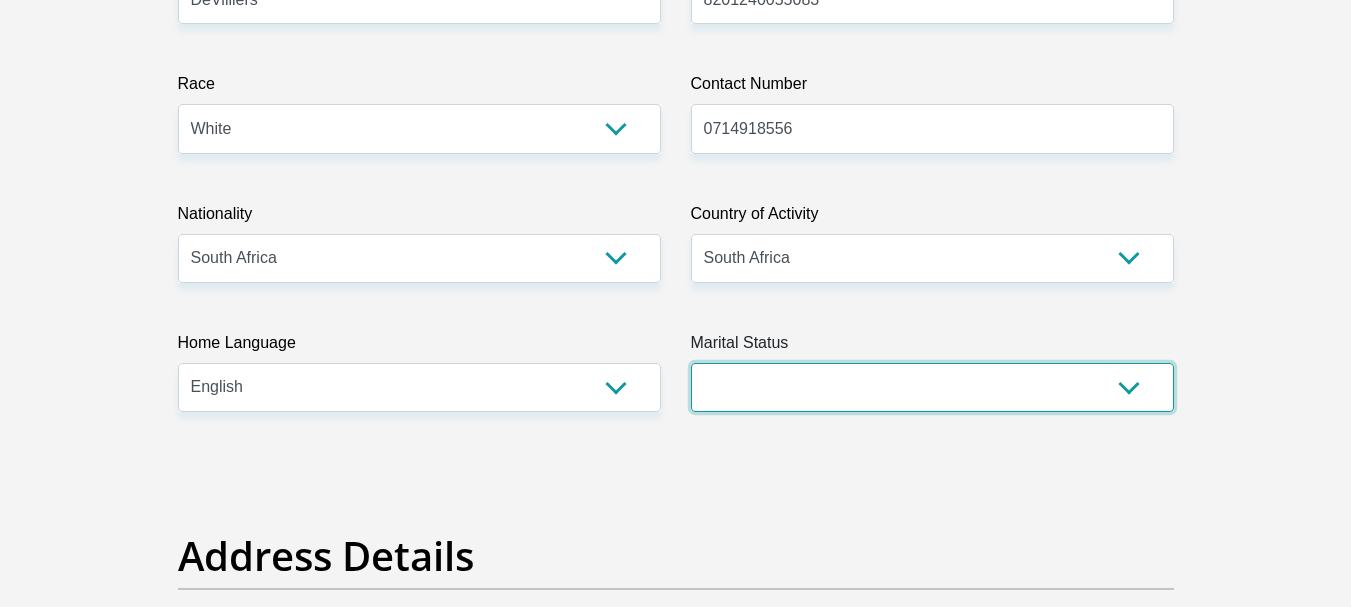 click on "Married ANC
Single
Divorced
Widowed
Married COP or Customary Law" at bounding box center [932, 387] 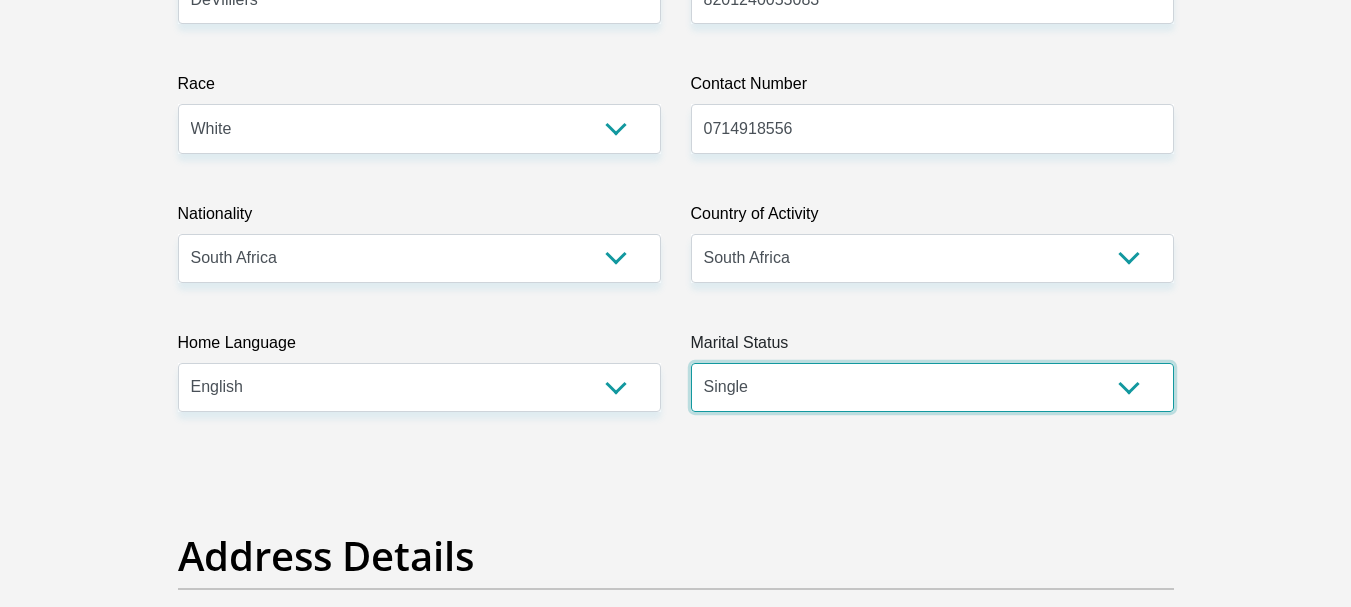 click on "Married ANC
Single
Divorced
Widowed
Married COP or Customary Law" at bounding box center (932, 387) 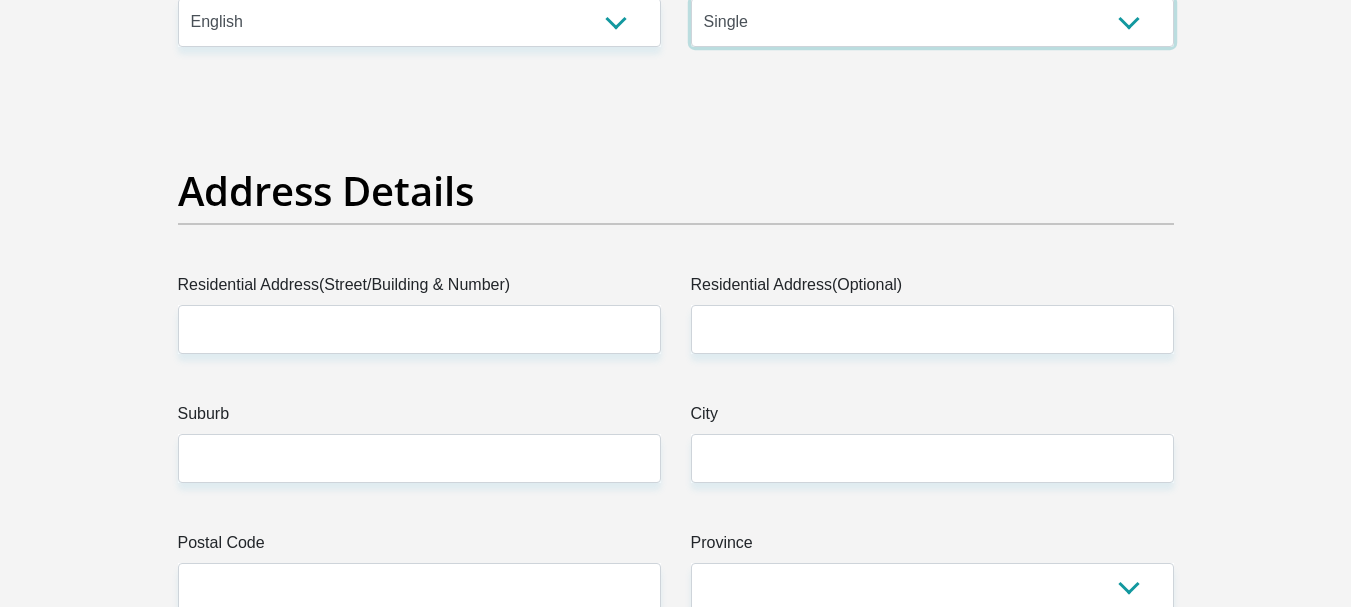 scroll, scrollTop: 900, scrollLeft: 0, axis: vertical 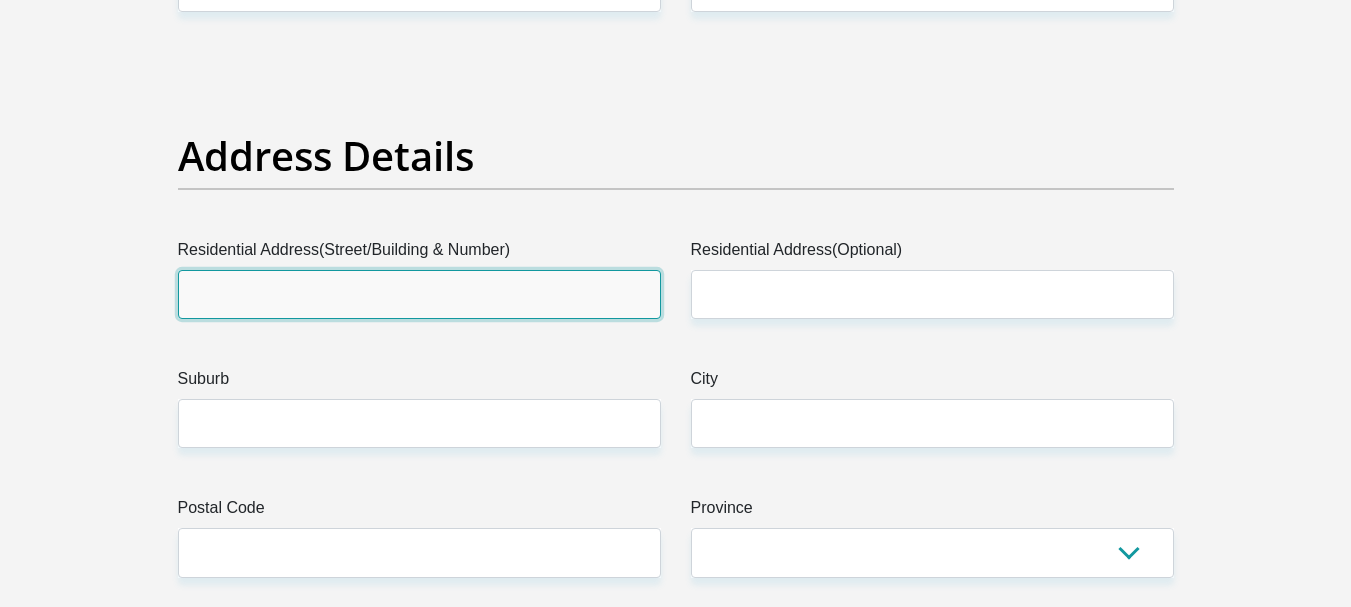 click on "Residential Address(Street/Building & Number)" at bounding box center [419, 294] 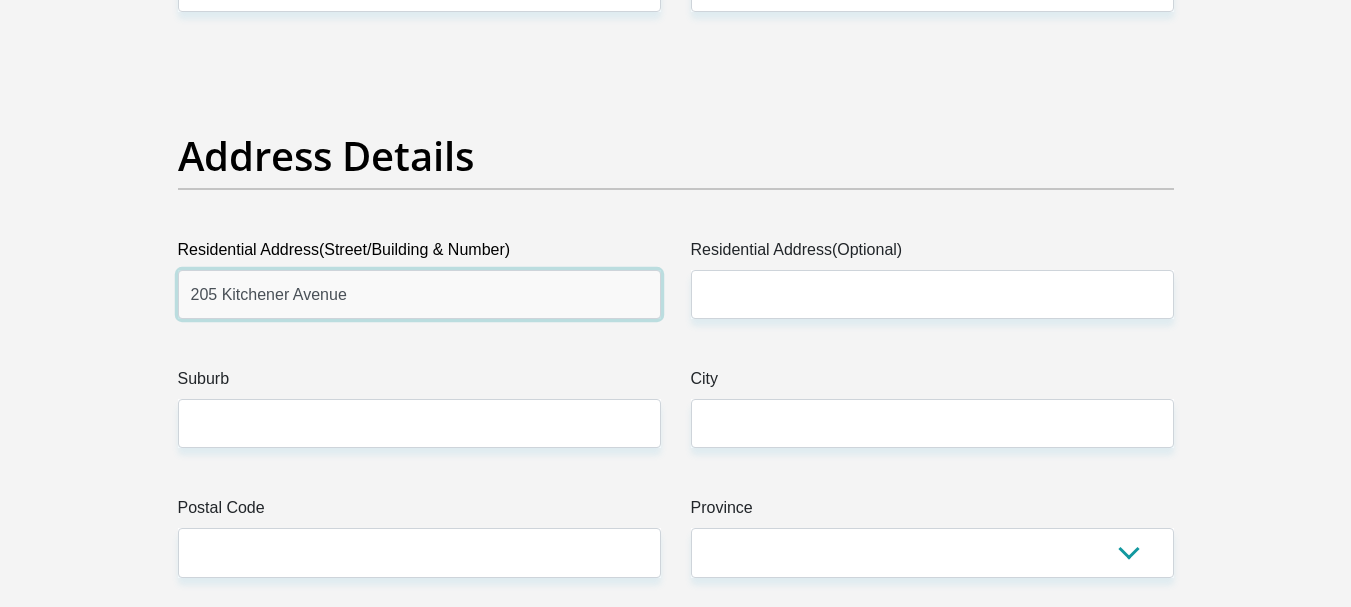 type on "205 Kitchener Avenue" 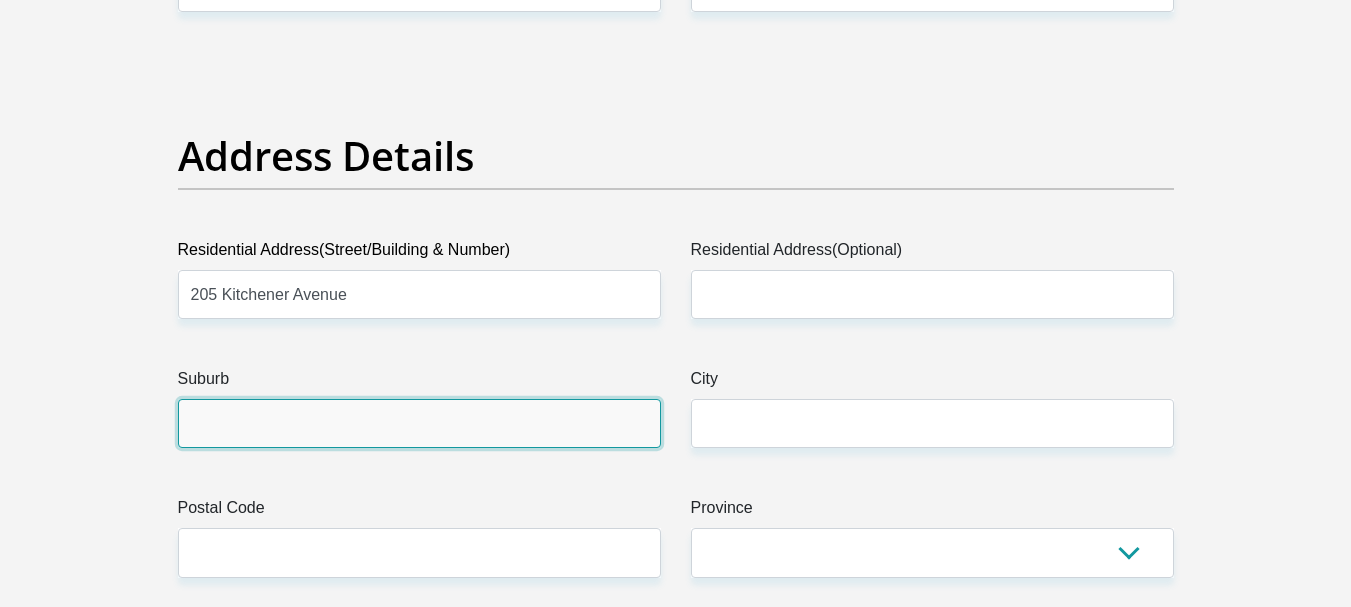 click on "Suburb" at bounding box center (419, 423) 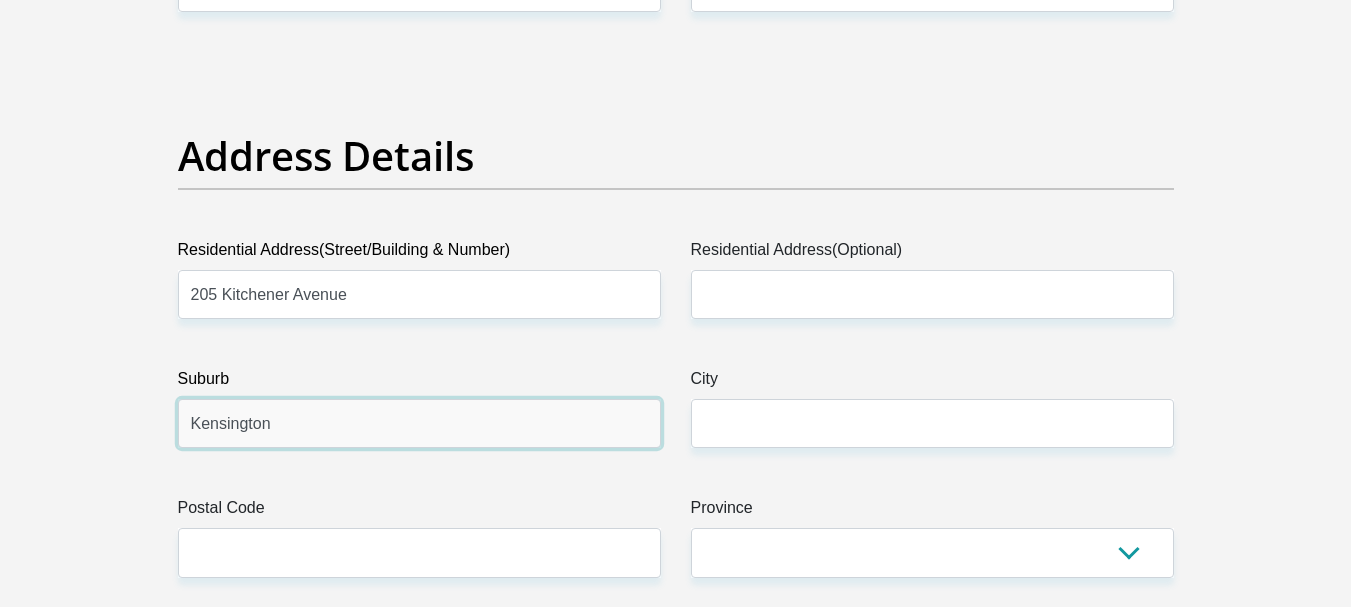 type on "Kensington" 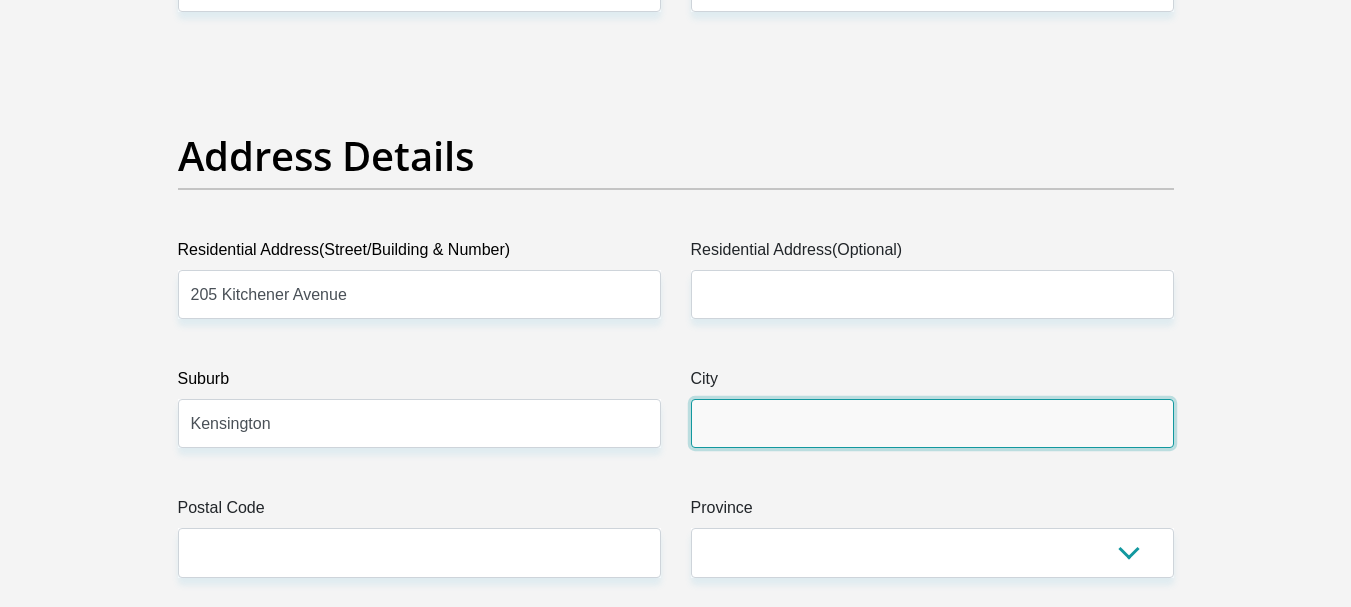 type on "J" 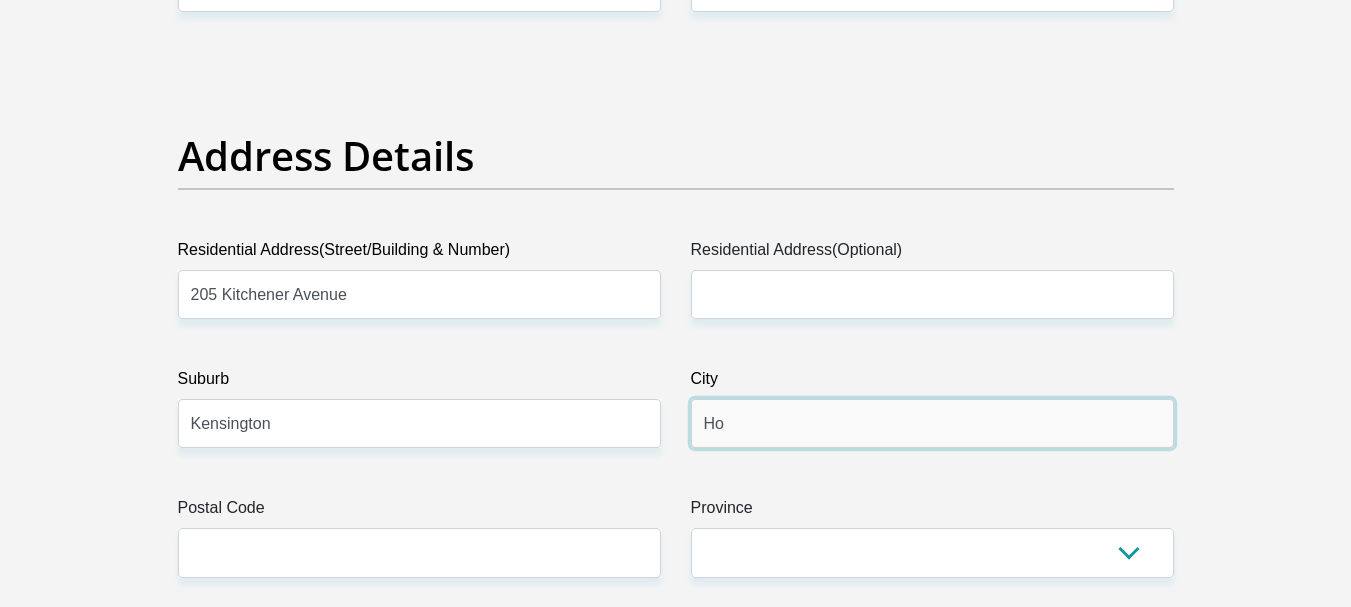 type on "H" 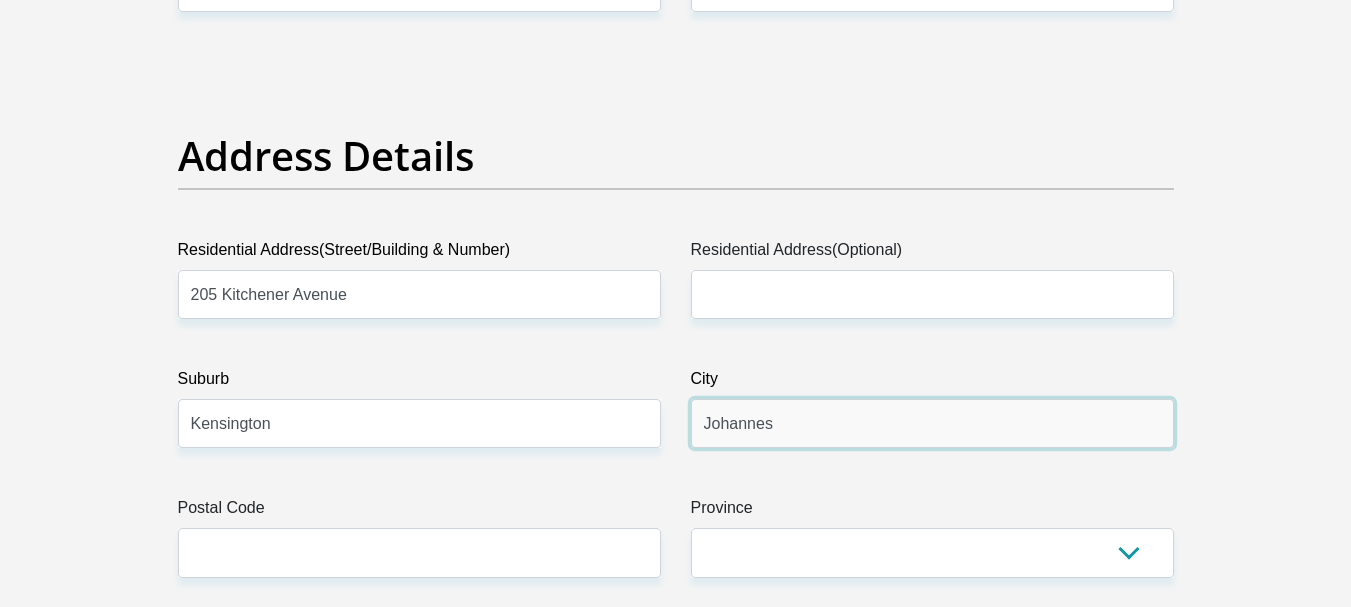type on "Johannesburg" 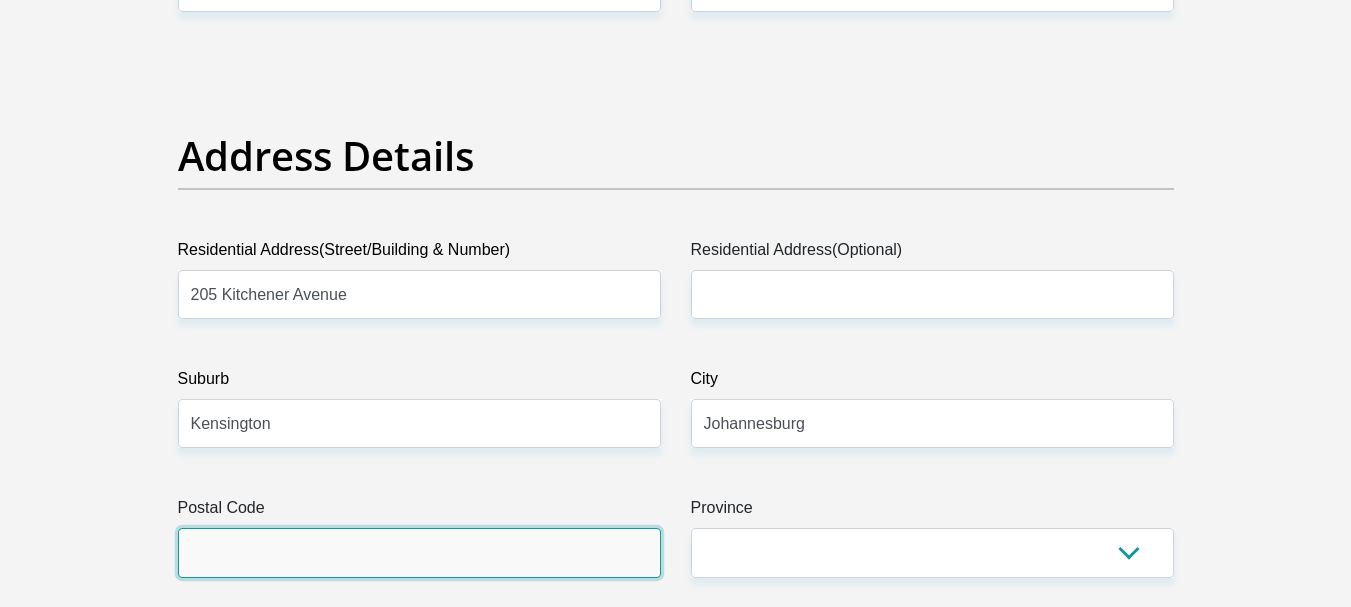 click on "Postal Code" at bounding box center (419, 552) 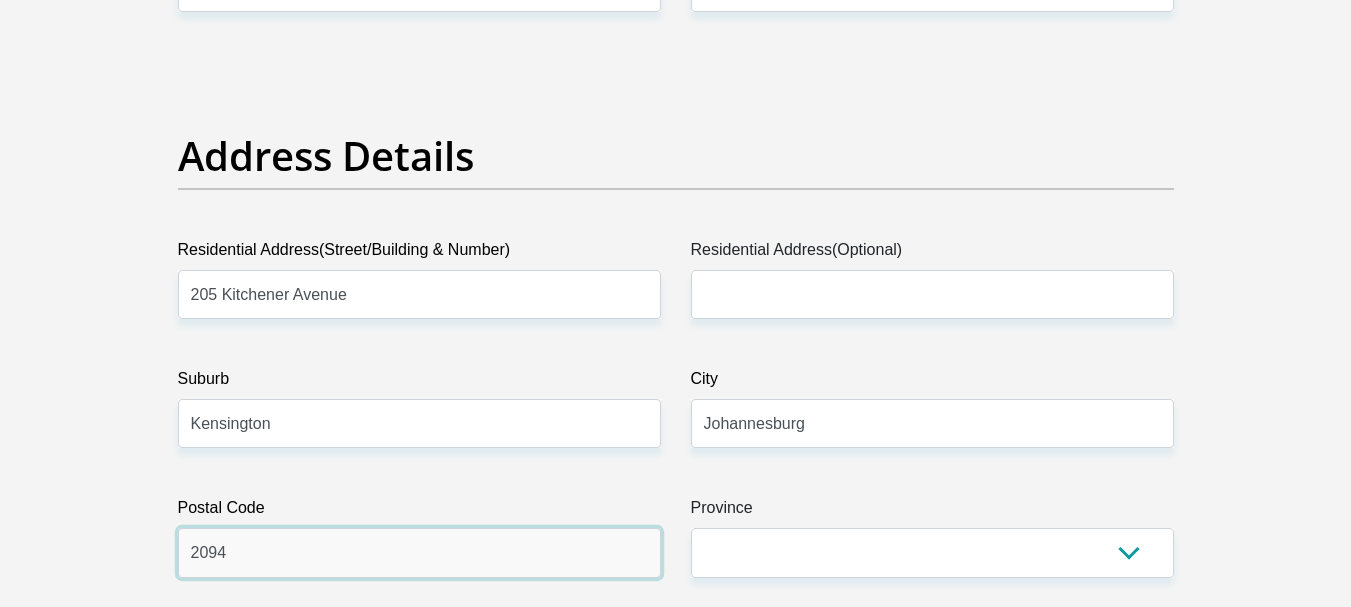 type on "2094" 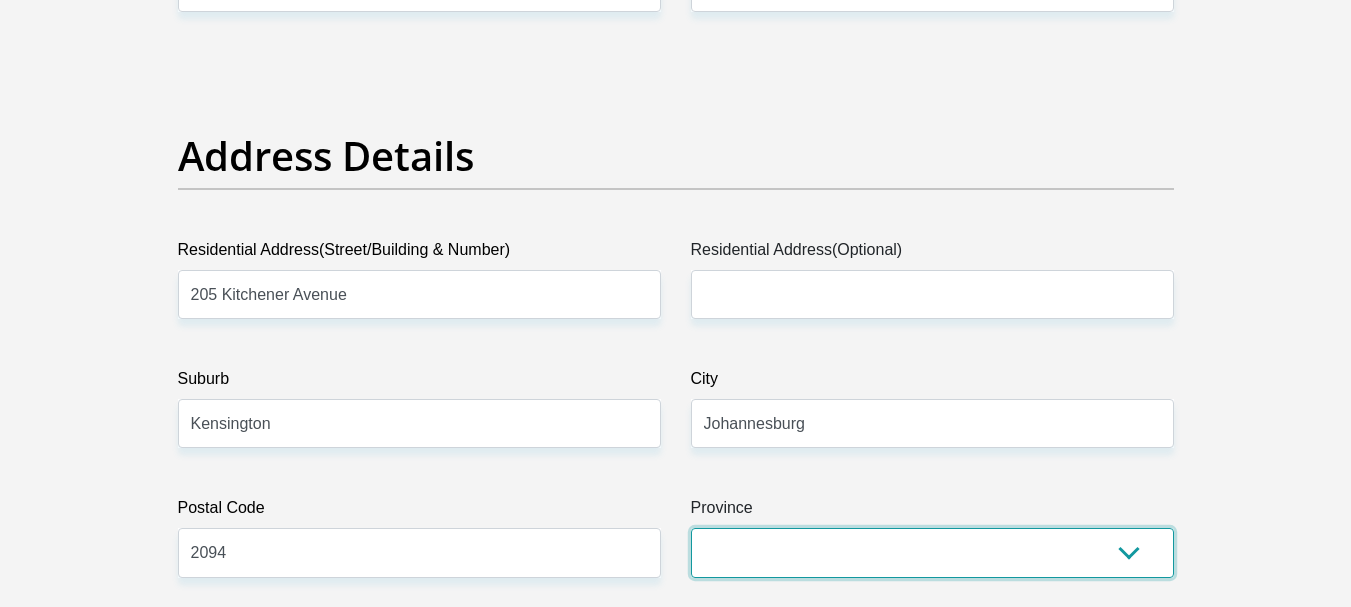 click on "Eastern Cape
Free State
Gauteng
KwaZulu-Natal
Limpopo
Mpumalanga
Northern Cape
North West
Western Cape" at bounding box center [932, 552] 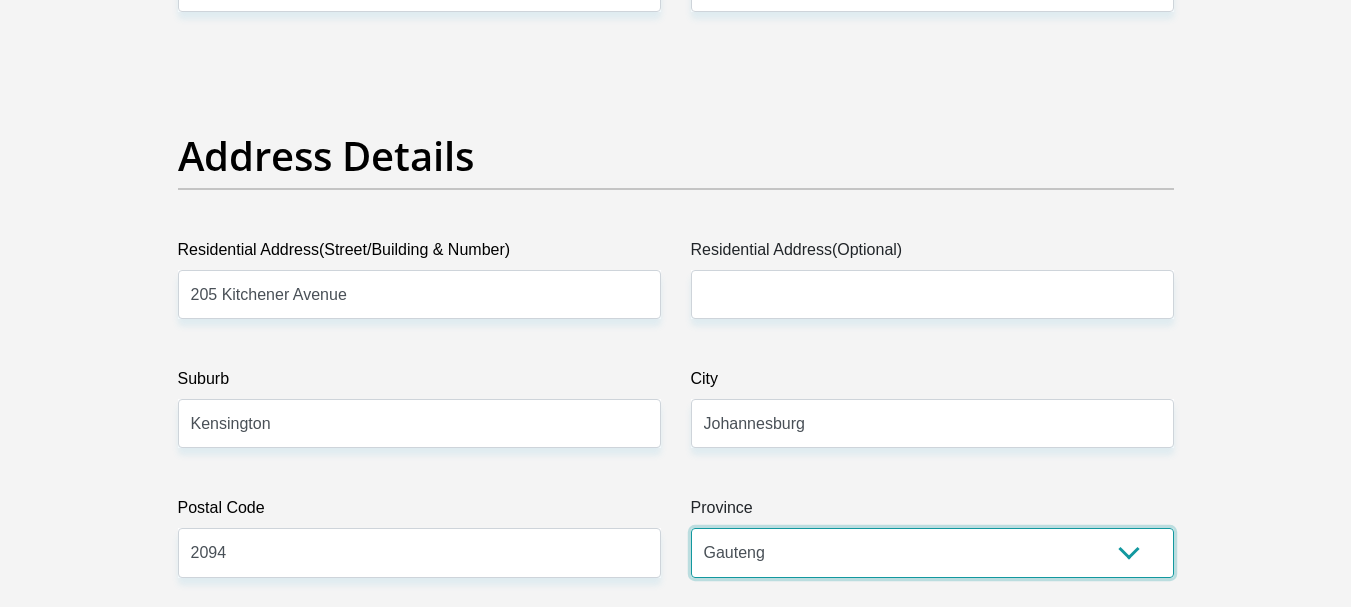 click on "Eastern Cape
Free State
Gauteng
KwaZulu-Natal
Limpopo
Mpumalanga
Northern Cape
North West
Western Cape" at bounding box center (932, 552) 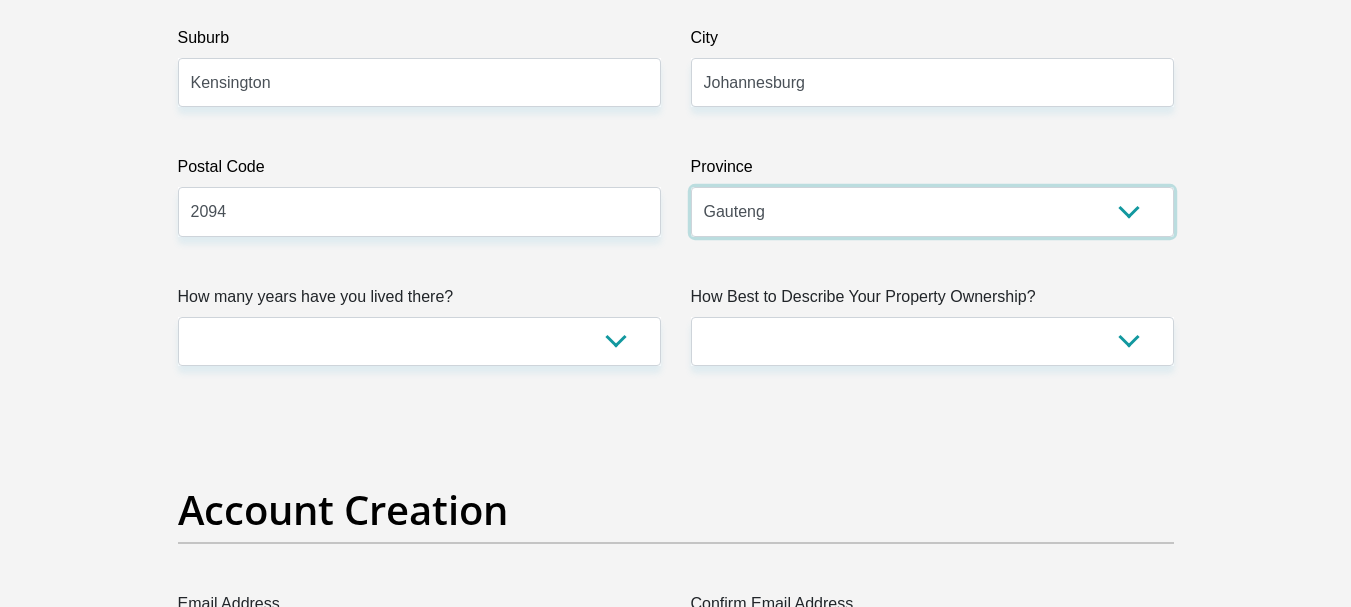 scroll, scrollTop: 1300, scrollLeft: 0, axis: vertical 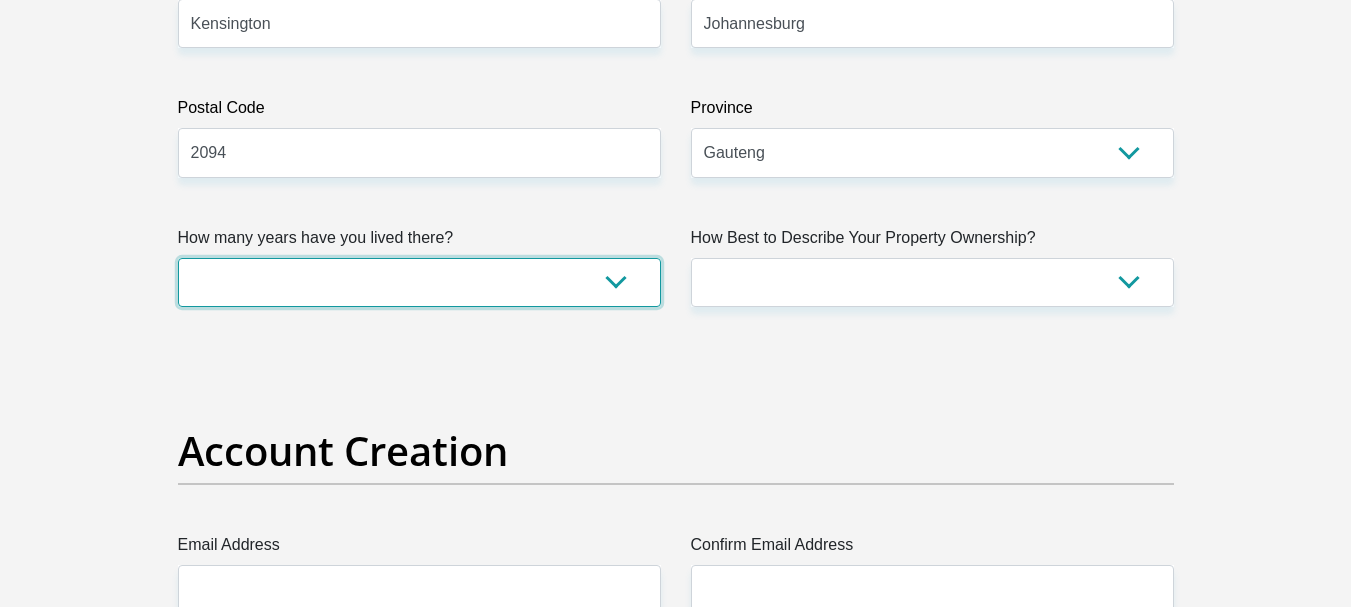 click on "less than 1 year
1-3 years
3-5 years
5+ years" at bounding box center [419, 282] 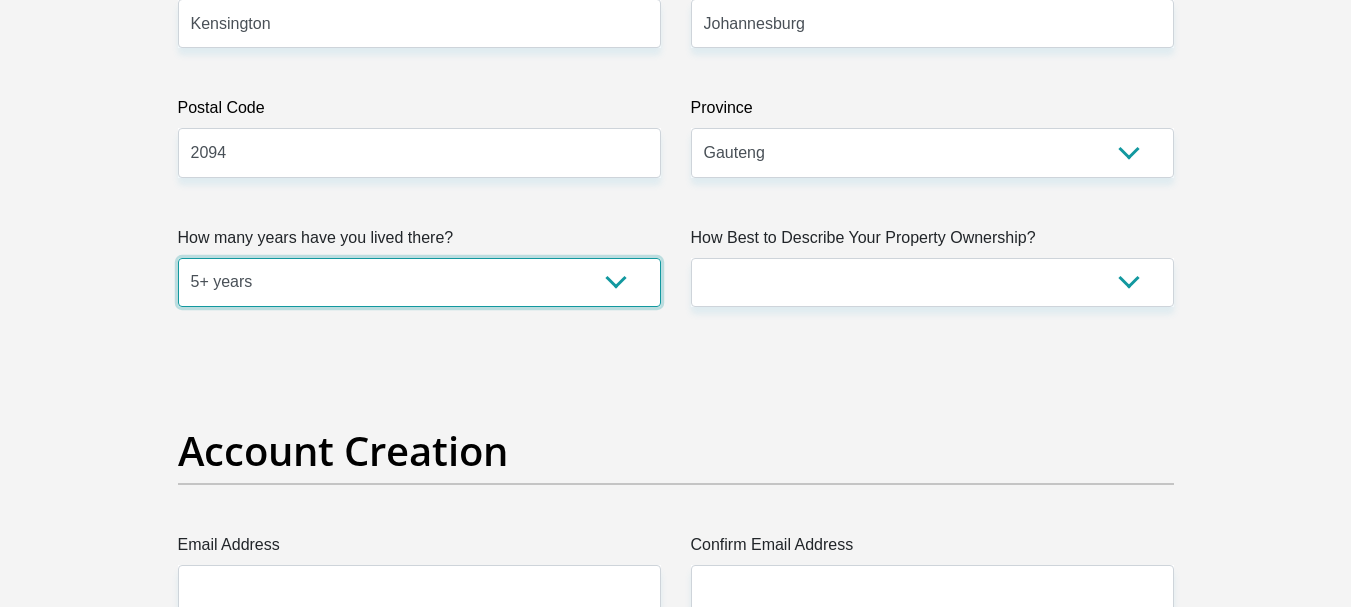 click on "less than 1 year
1-3 years
3-5 years
5+ years" at bounding box center (419, 282) 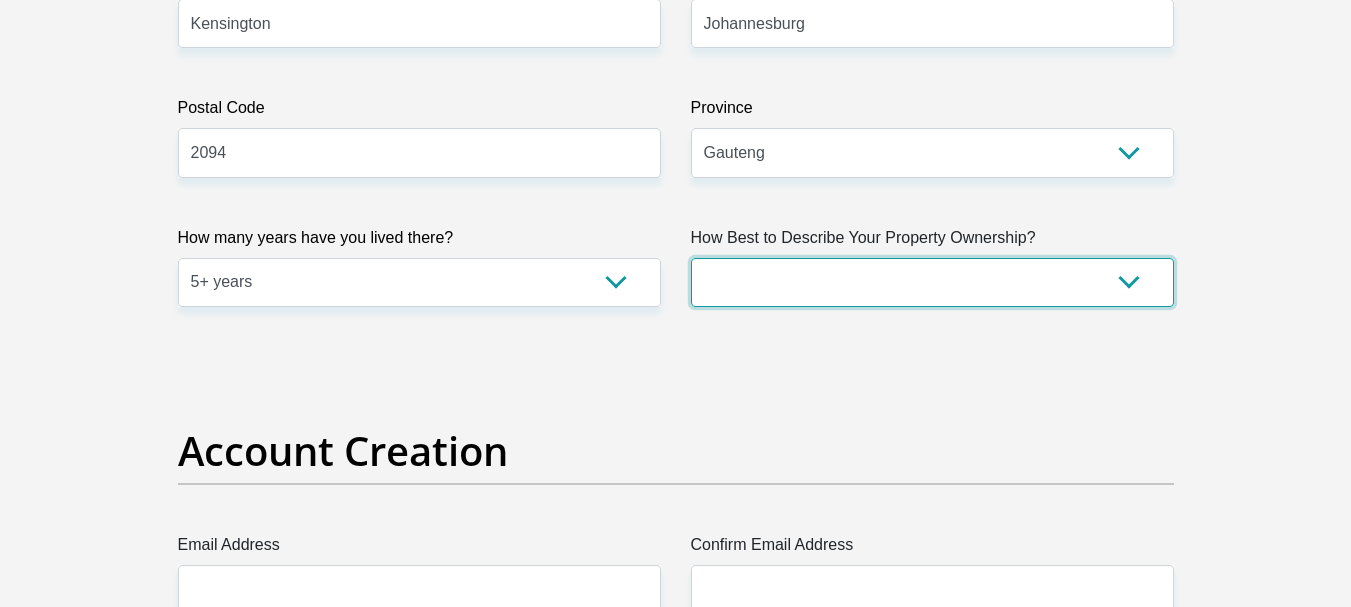 click on "Owned
Rented
Family Owned
Company Dwelling" at bounding box center [932, 282] 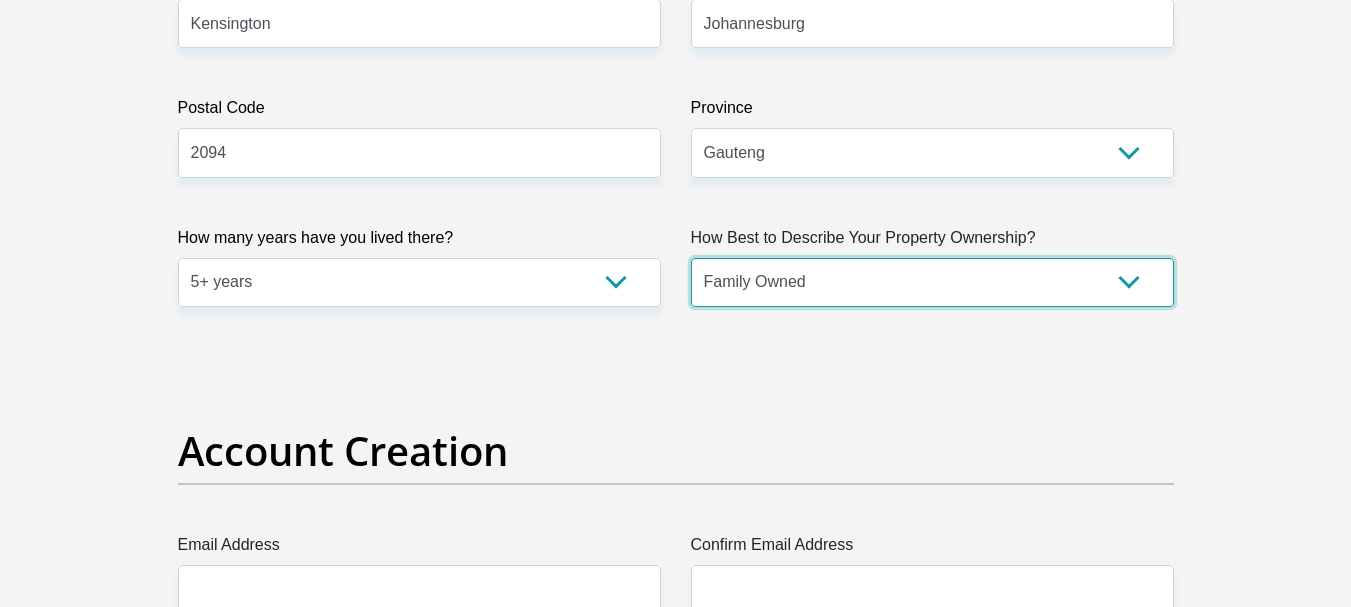 click on "Owned
Rented
Family Owned
Company Dwelling" at bounding box center (932, 282) 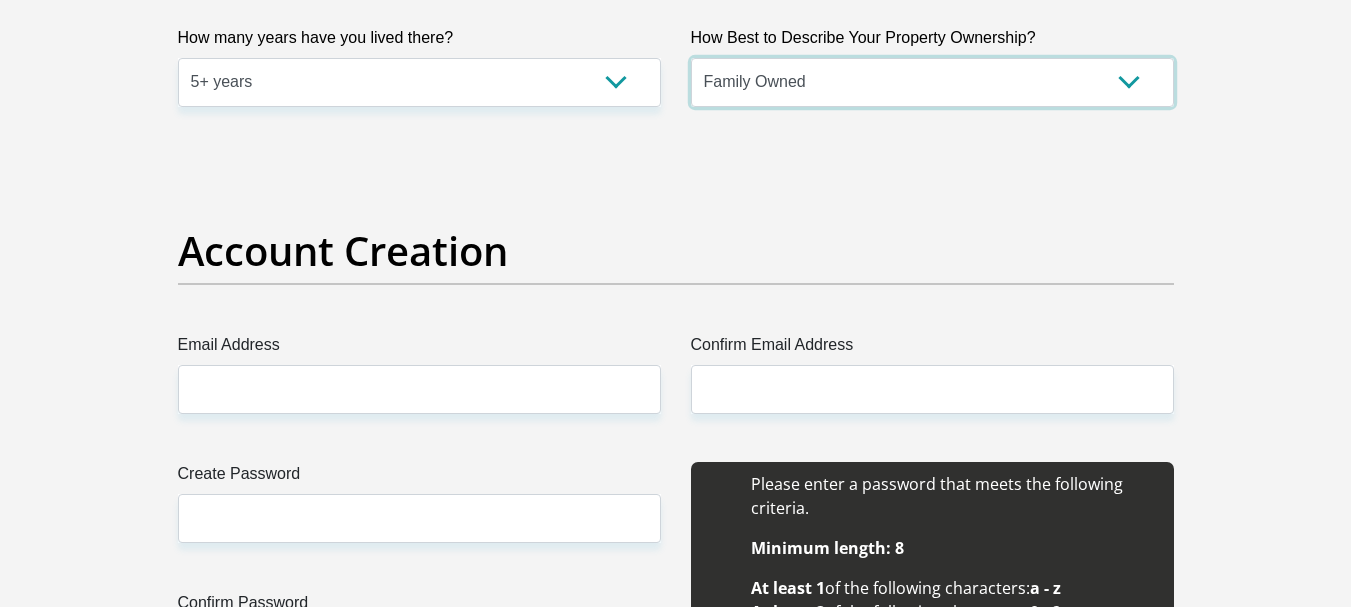 scroll, scrollTop: 1600, scrollLeft: 0, axis: vertical 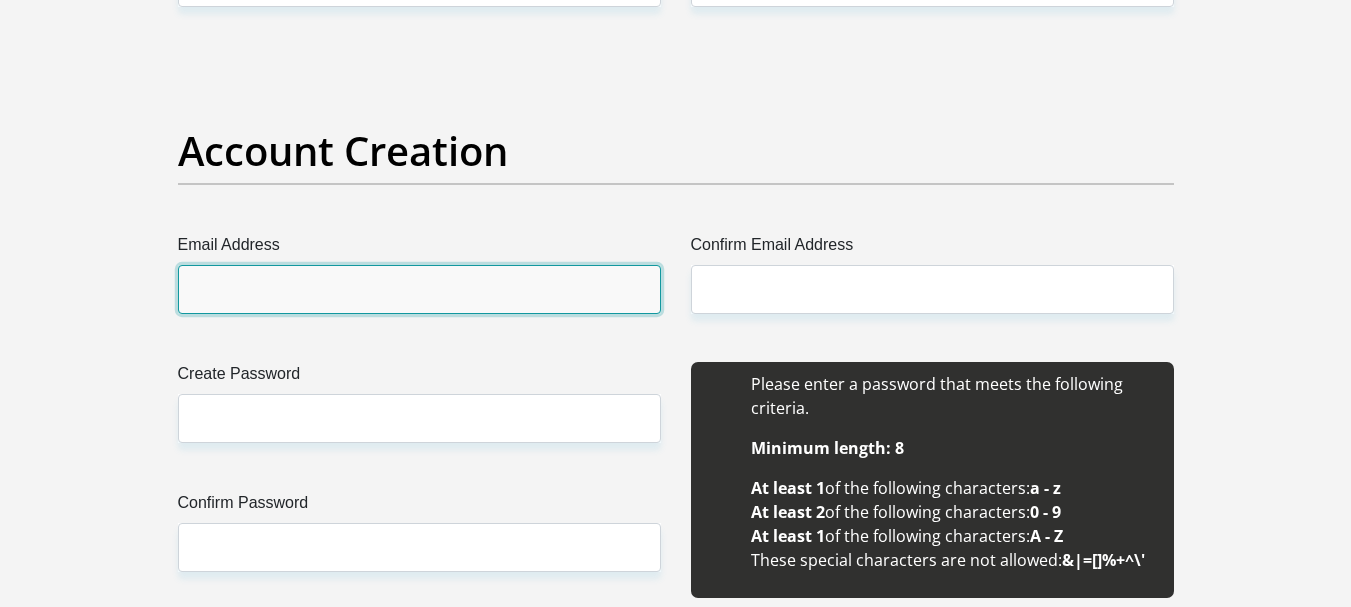 click on "Email Address" at bounding box center (419, 289) 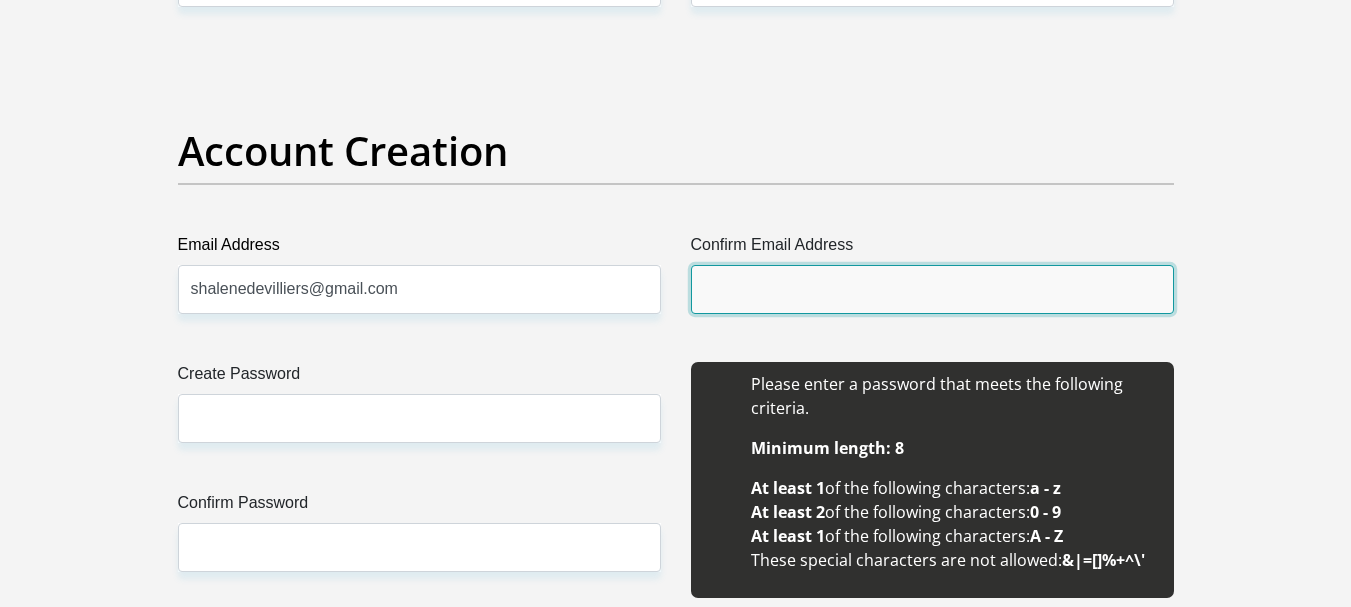 click on "Confirm Email Address" at bounding box center (932, 289) 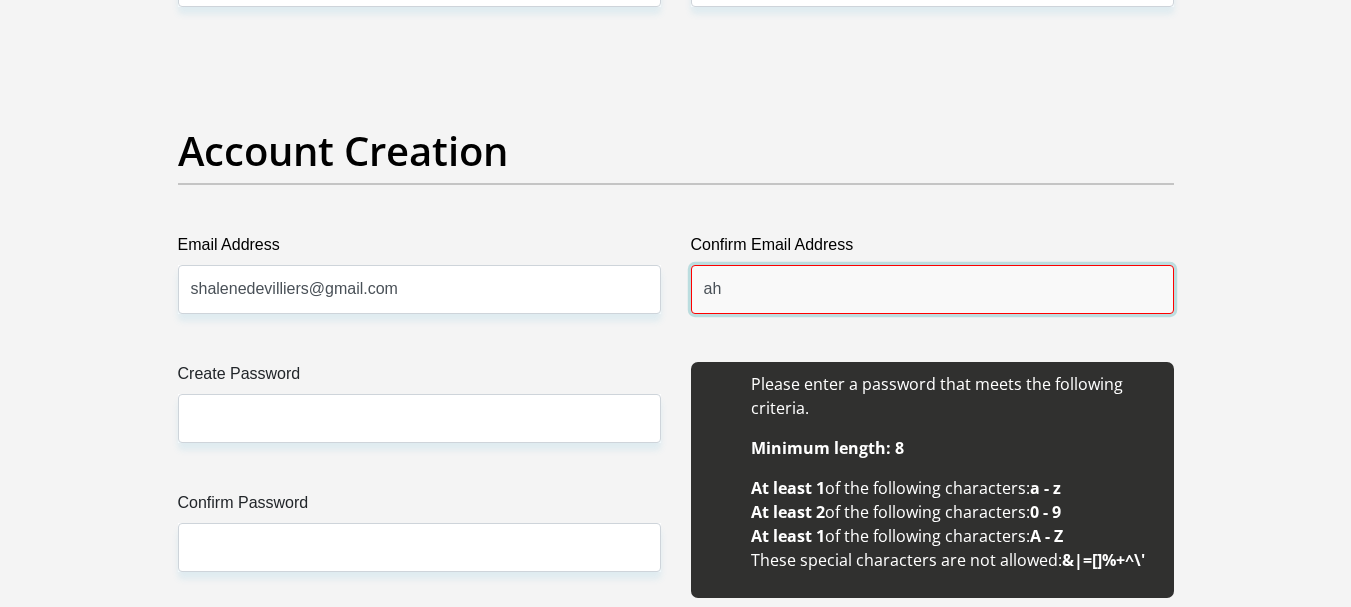 type on "a" 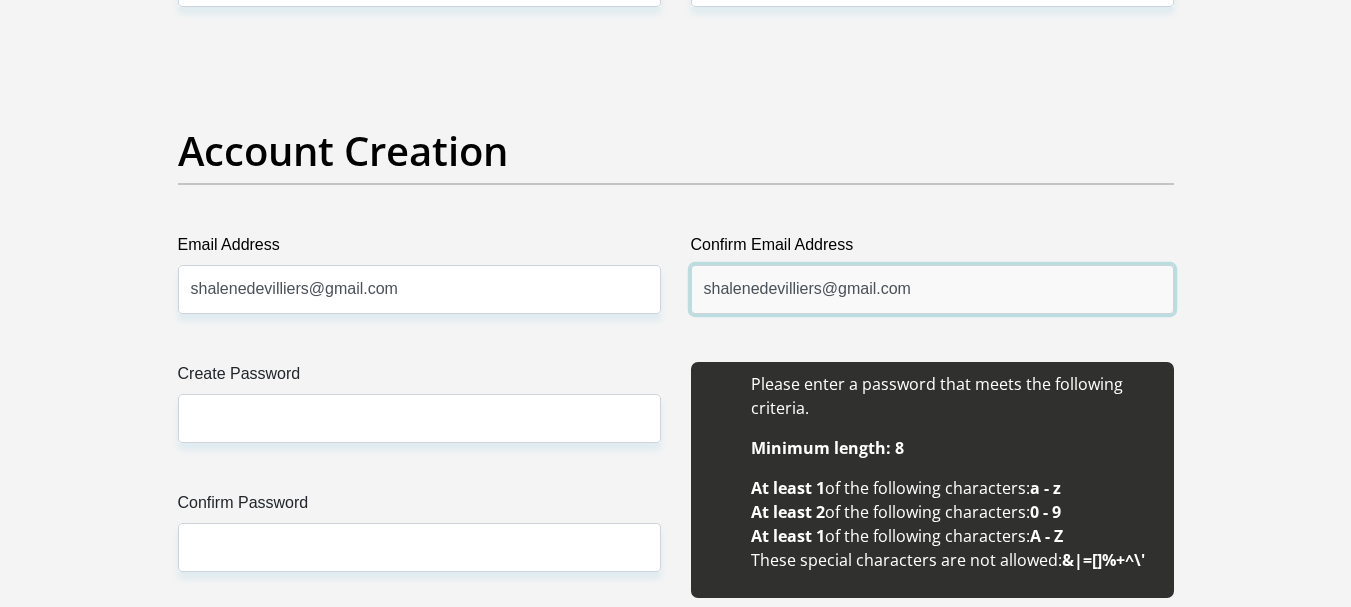 type on "shalenedevilliers@gmail.com" 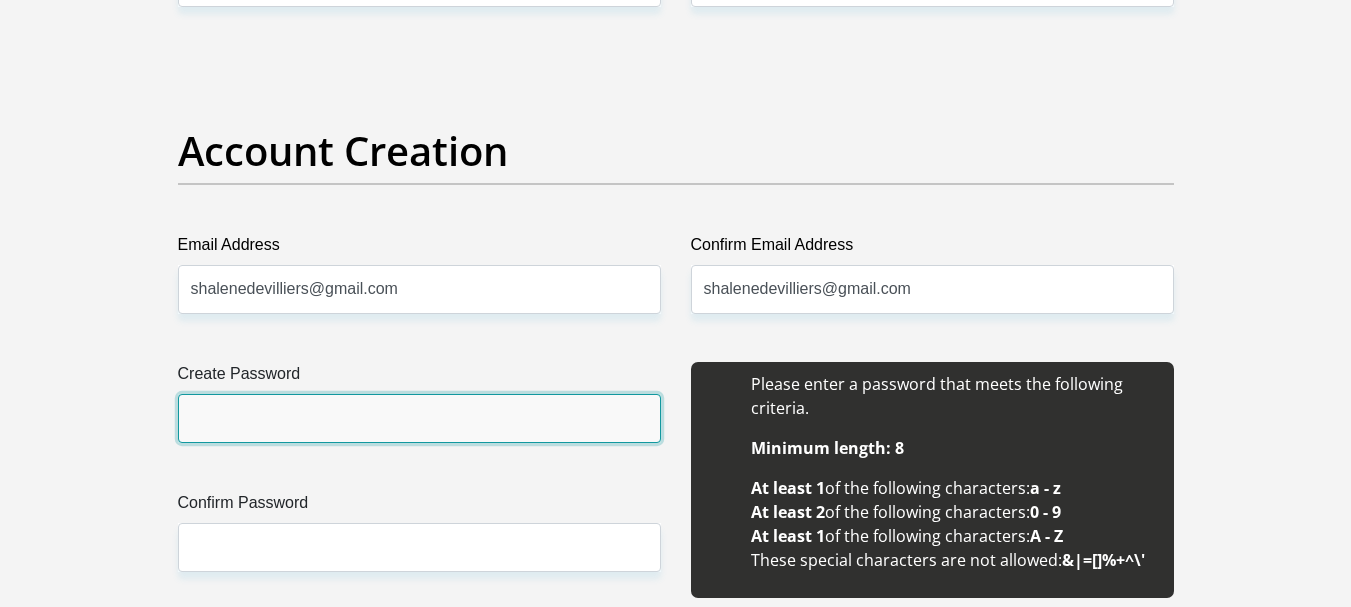 click on "Create Password" at bounding box center (419, 418) 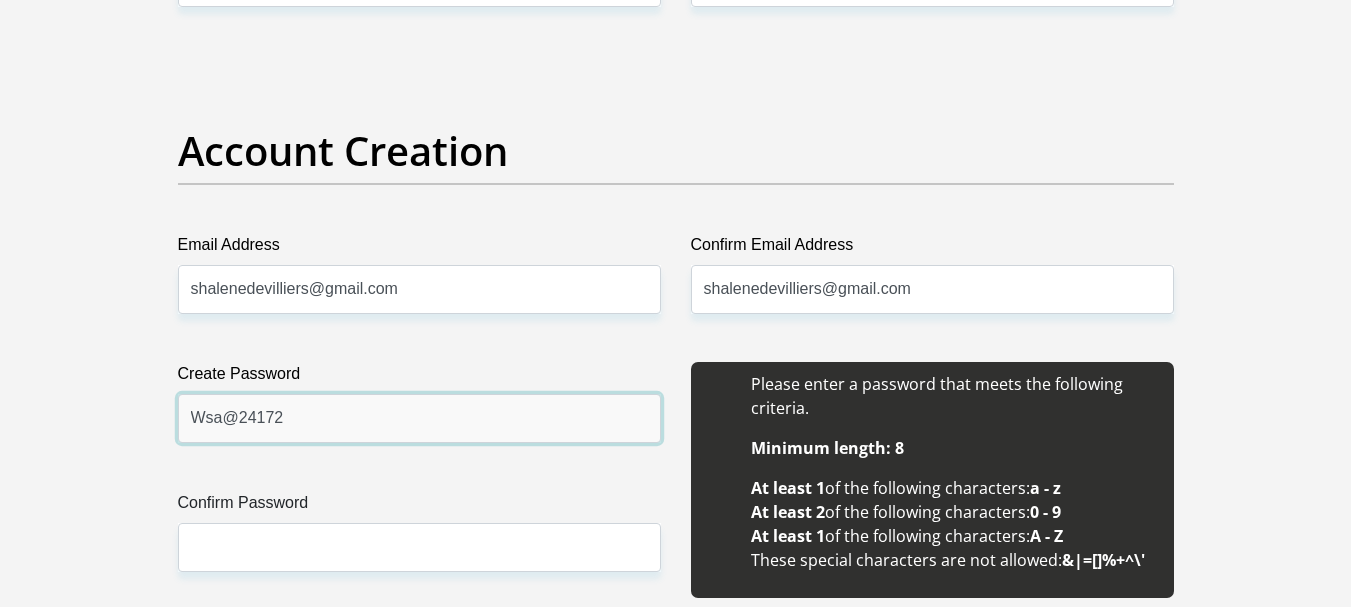 type on "Wsa@24172" 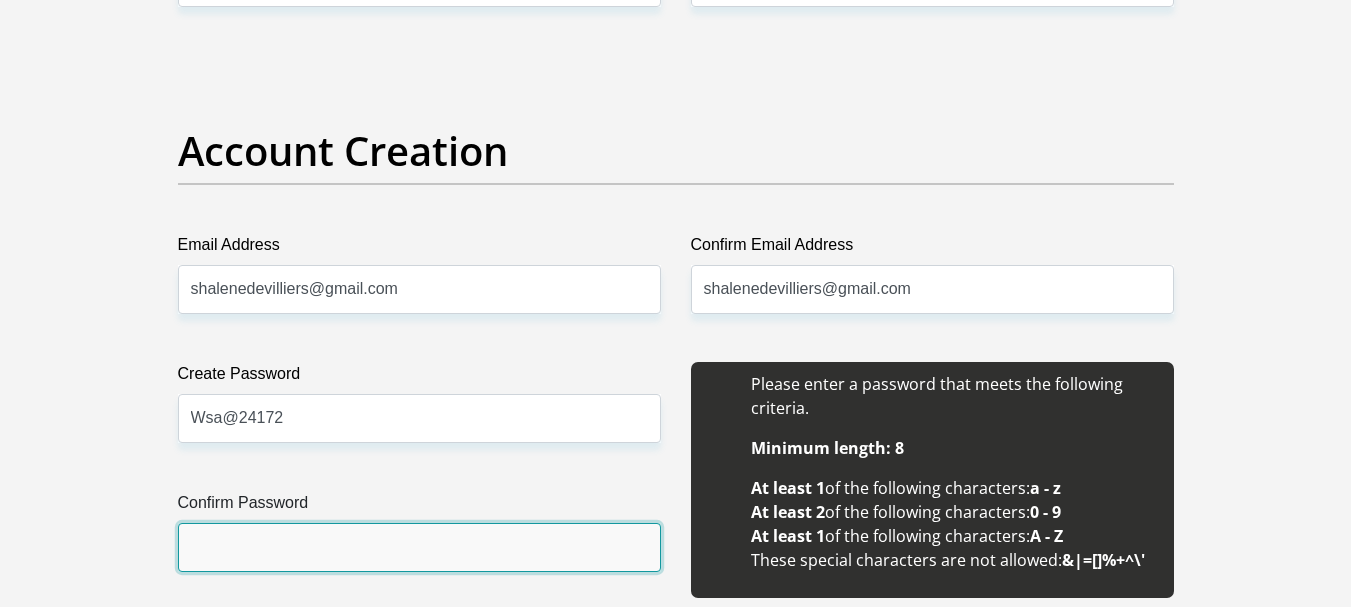 click on "Confirm Password" at bounding box center [419, 547] 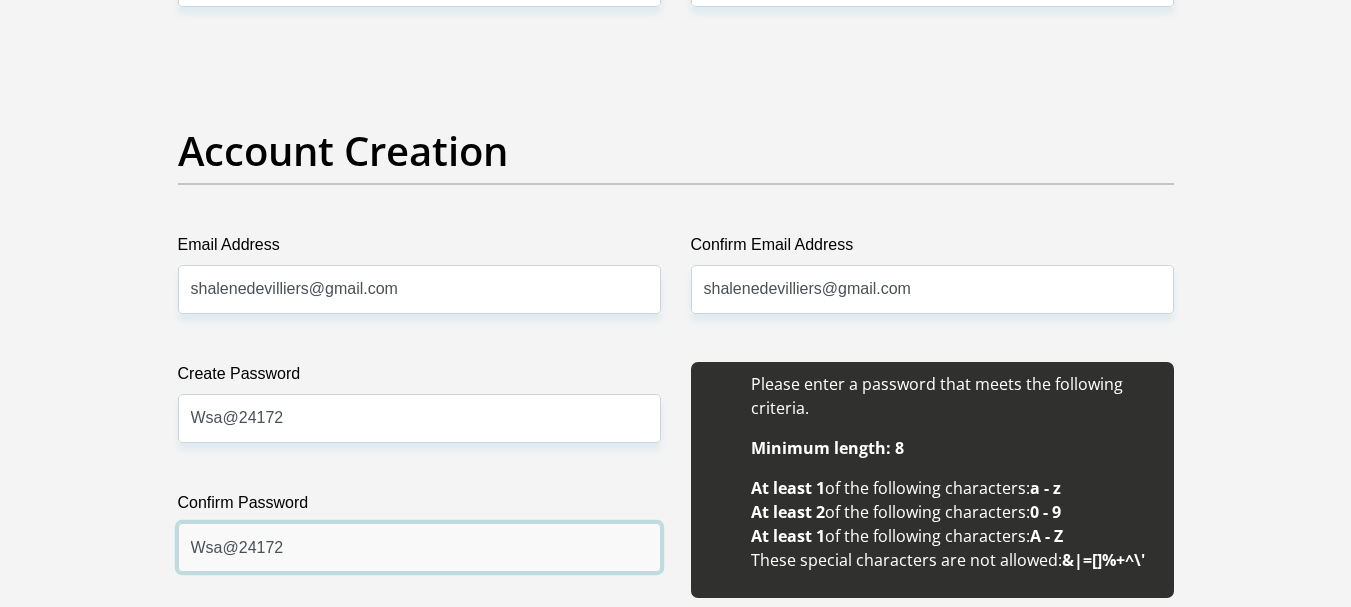 type on "Wsa@24172" 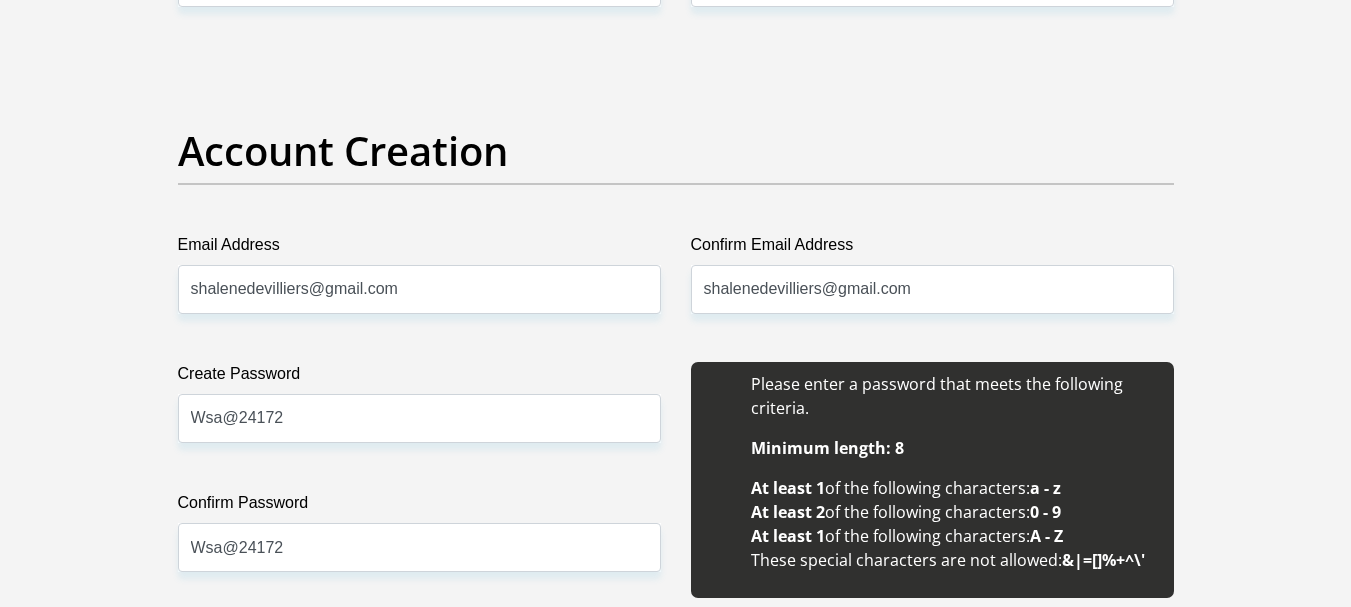 click on "Personal Details
Title
Mr
Ms
Mrs
Dr
Other
First Name
Shalene
Surname
DeVilliers
ID Number
8201240055083
Please input valid ID number
Race
Black
Coloured
Indian
White
Other
Contact Number
0714918556
Please input valid contact number" at bounding box center (675, 1973) 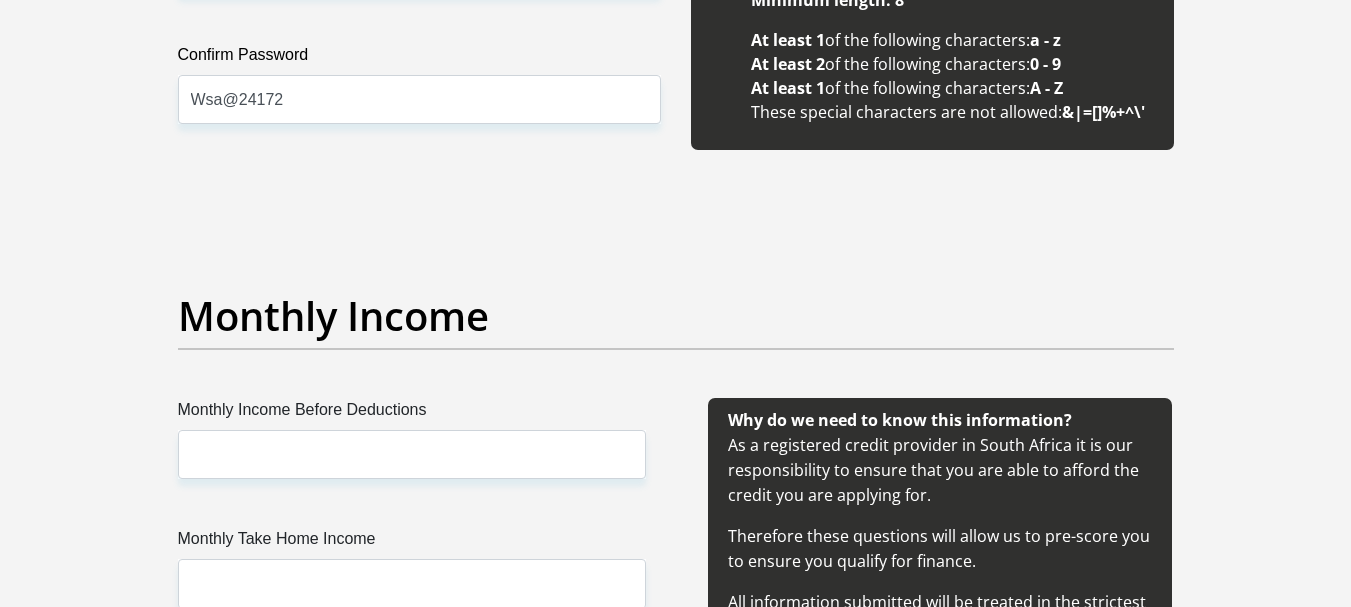 scroll, scrollTop: 2100, scrollLeft: 0, axis: vertical 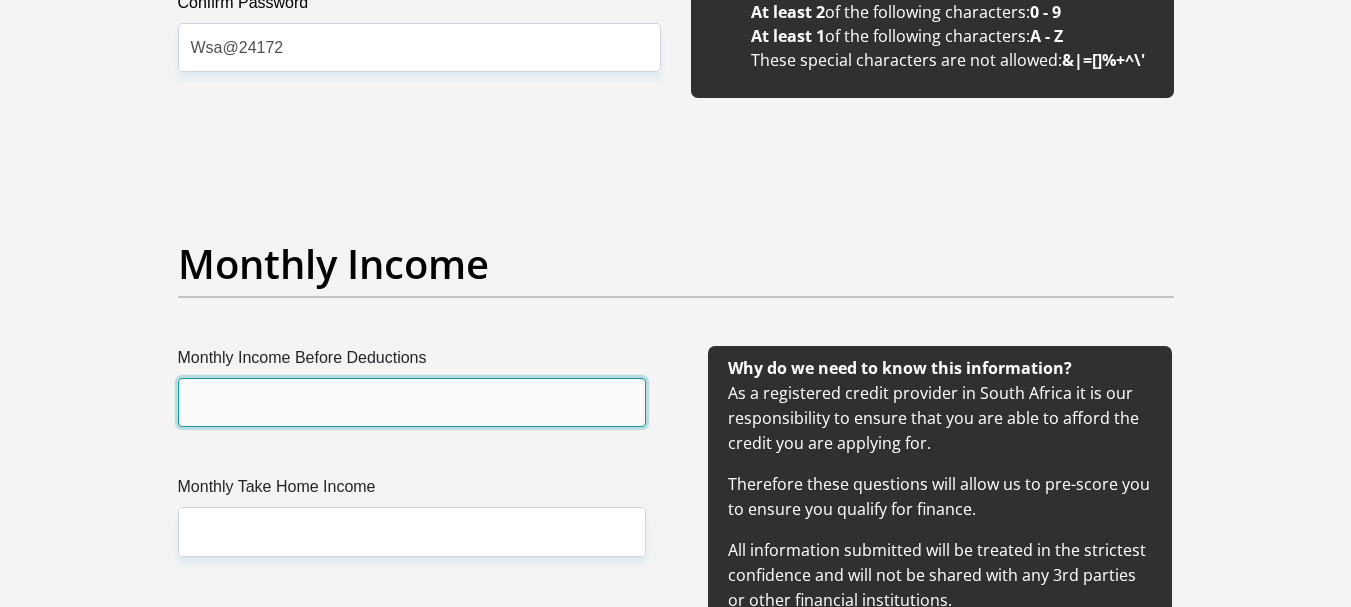 click on "Monthly Income Before Deductions" at bounding box center [412, 402] 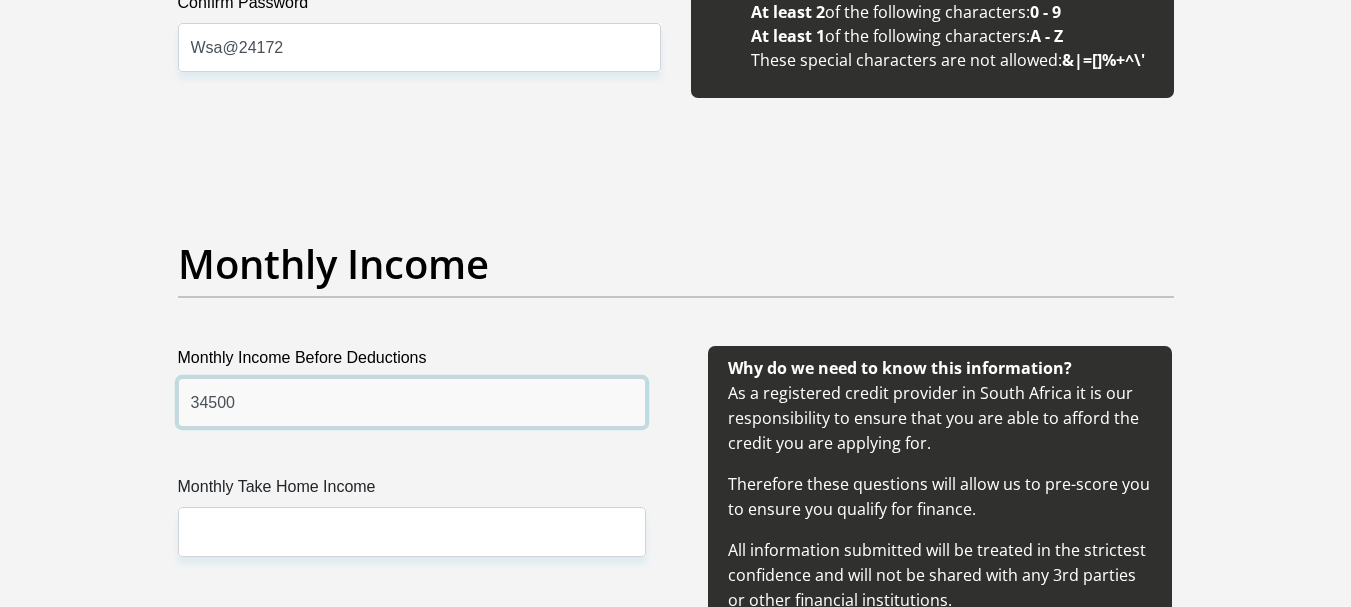 type on "34500" 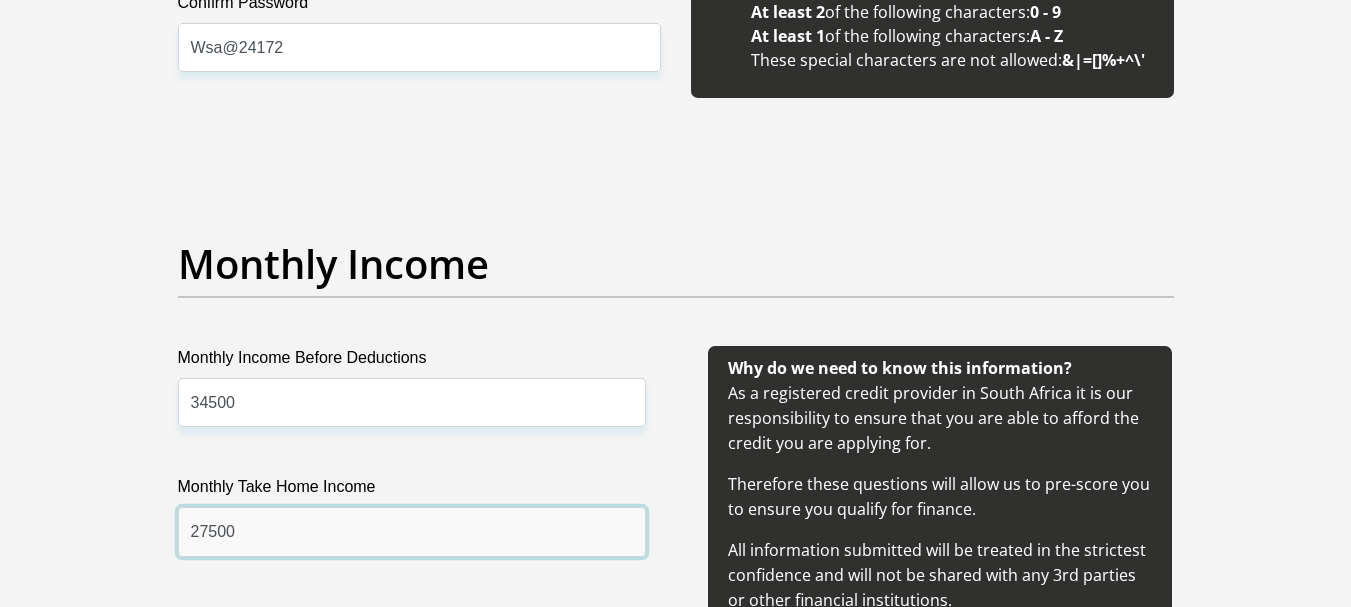 type on "27500" 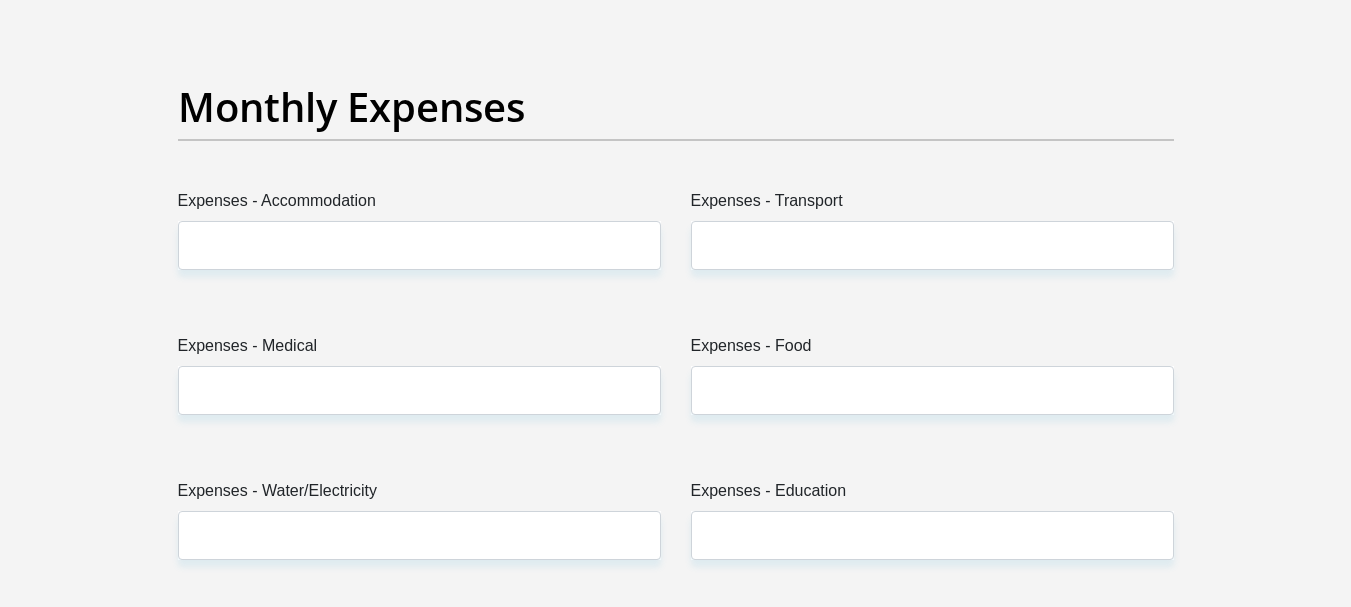 scroll, scrollTop: 2858, scrollLeft: 0, axis: vertical 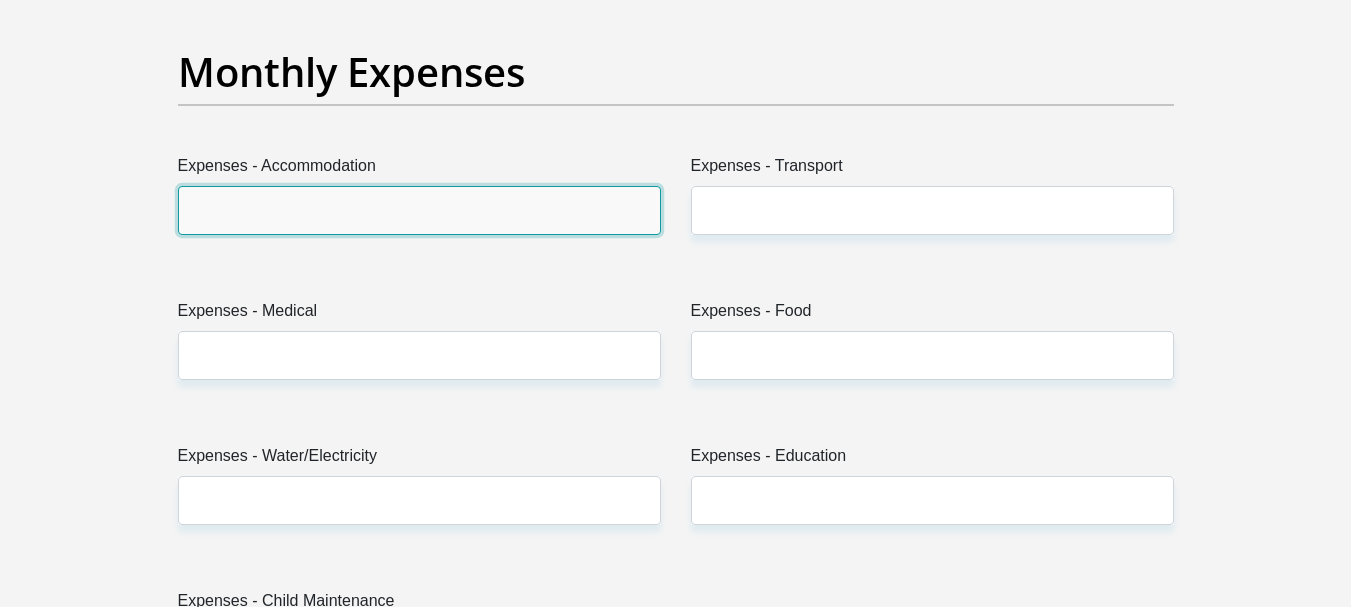 click on "Expenses - Accommodation" at bounding box center [419, 210] 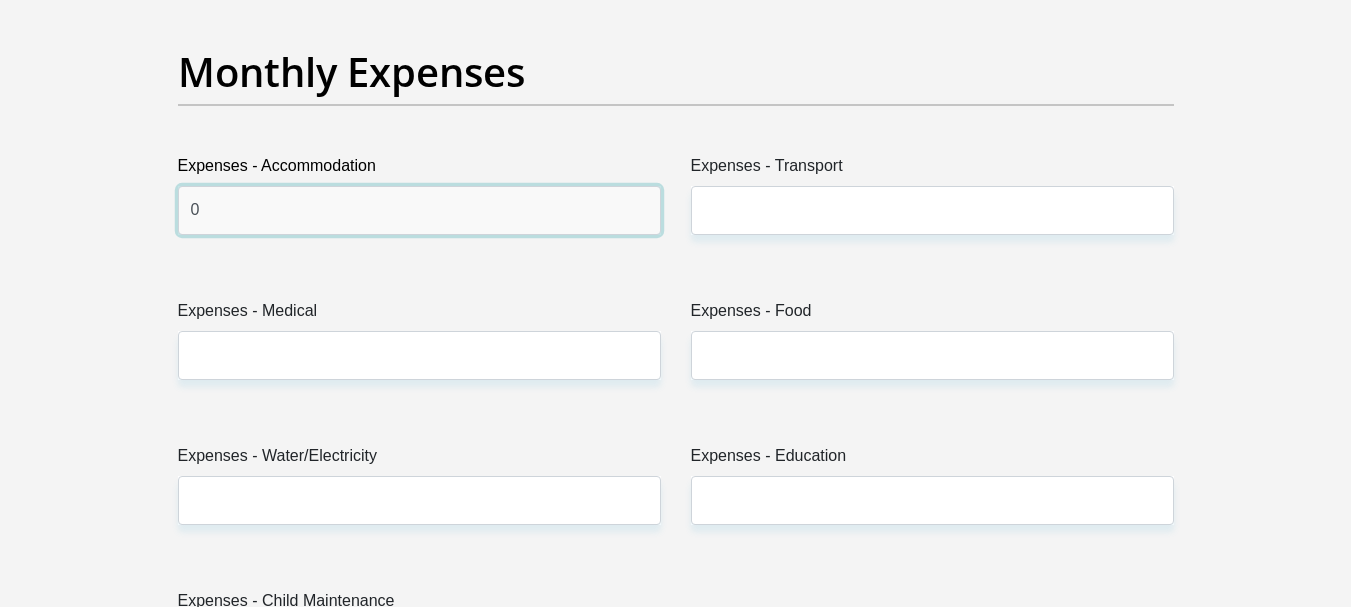 type on "0" 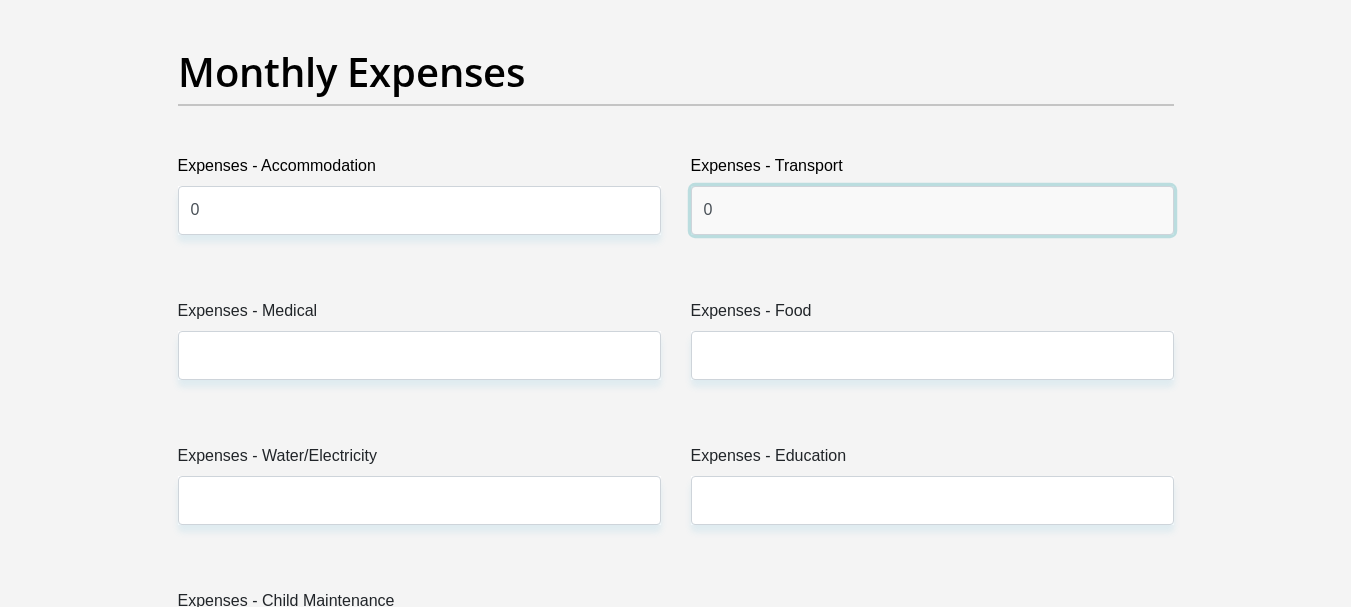 type on "0" 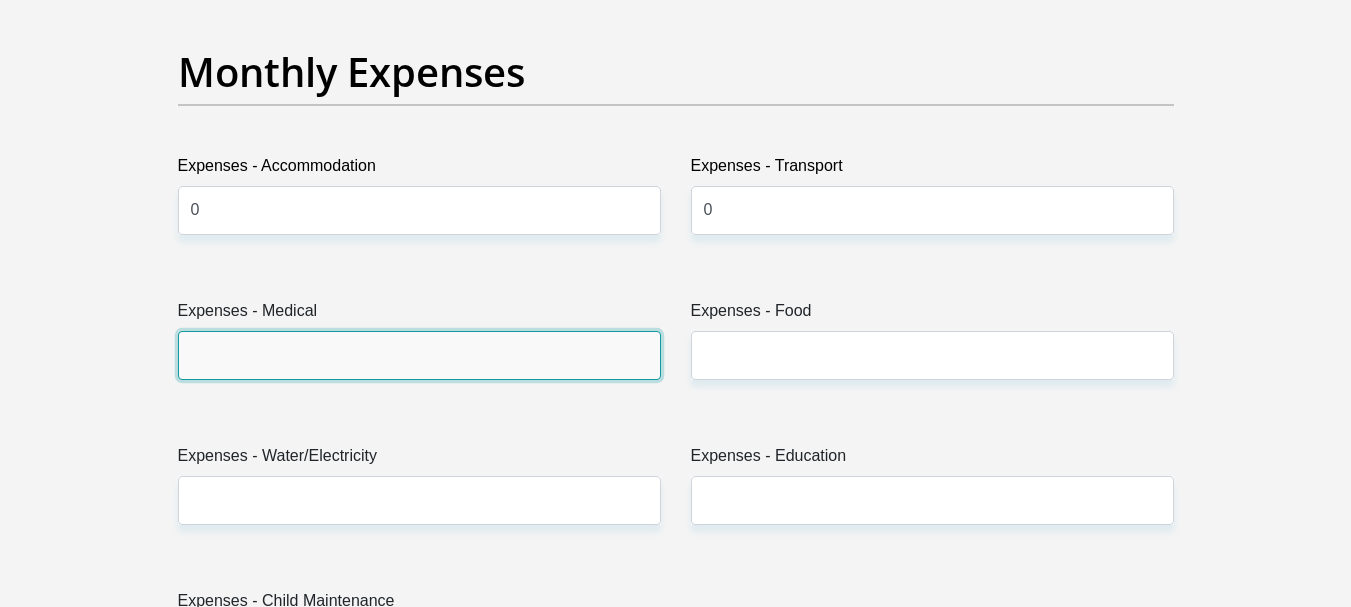 click on "Expenses - Medical" at bounding box center [419, 355] 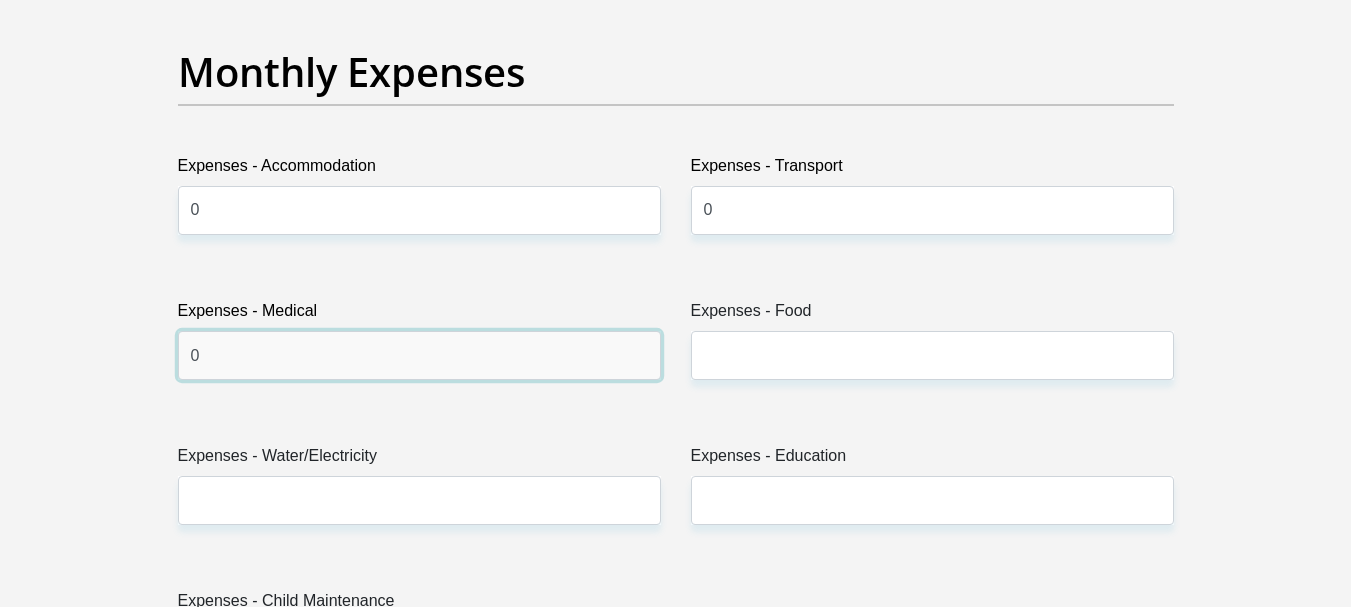 type on "0" 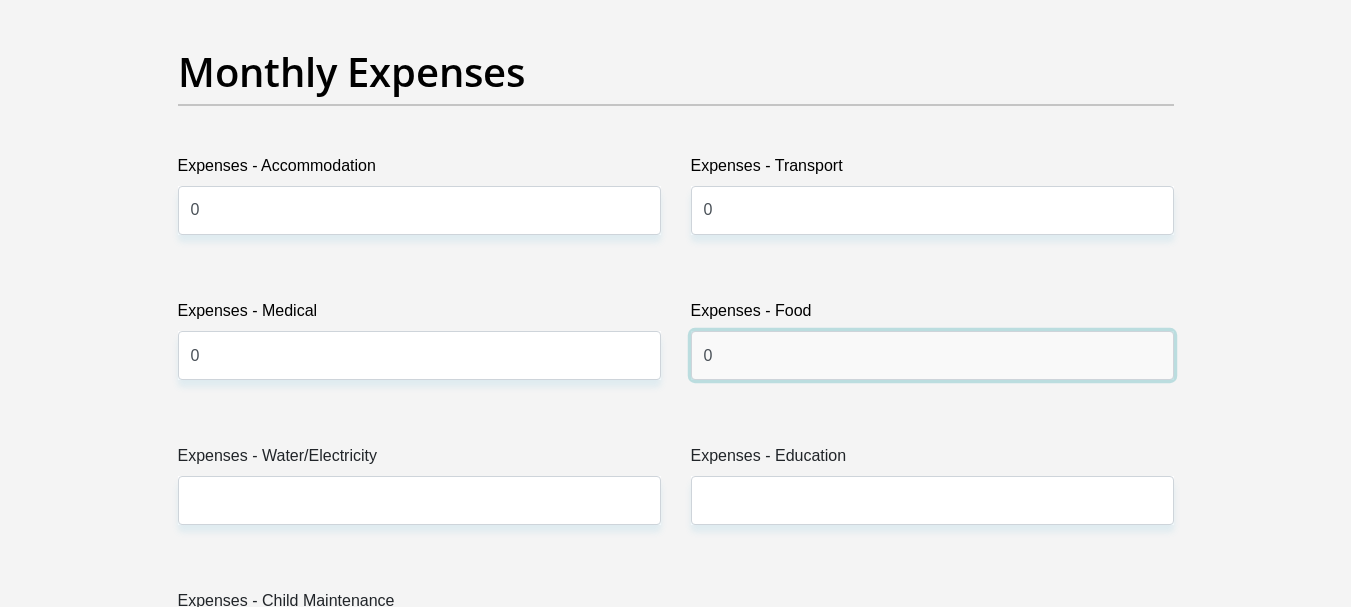 type on "0" 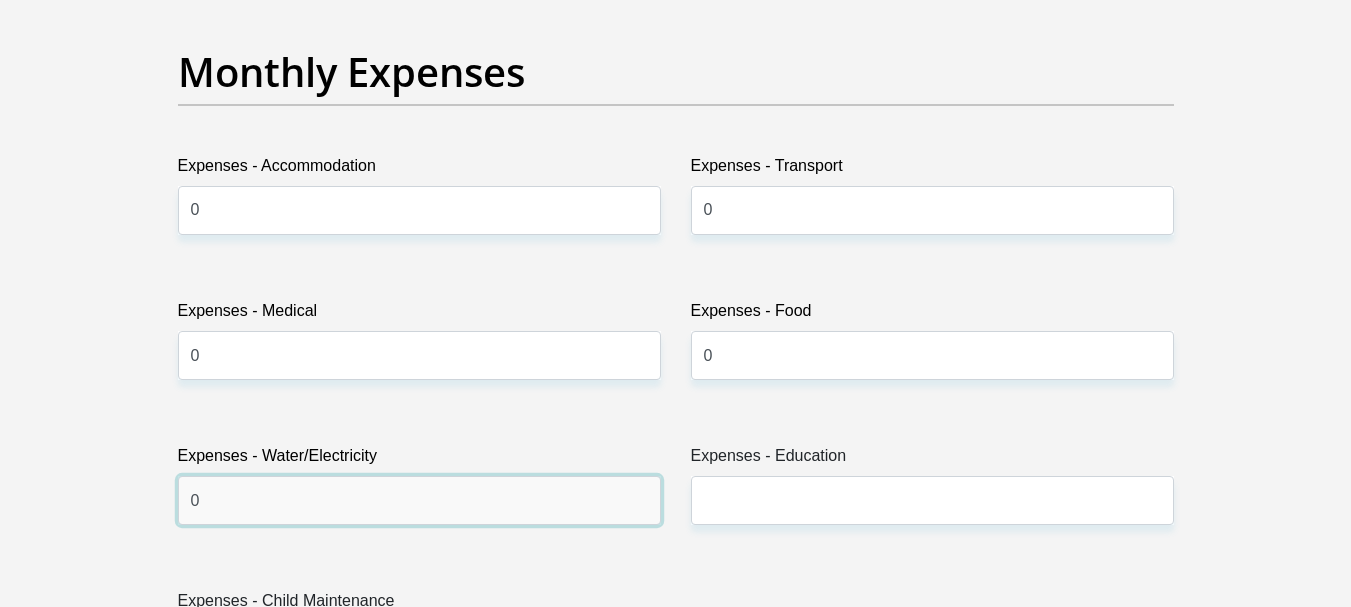 type on "0" 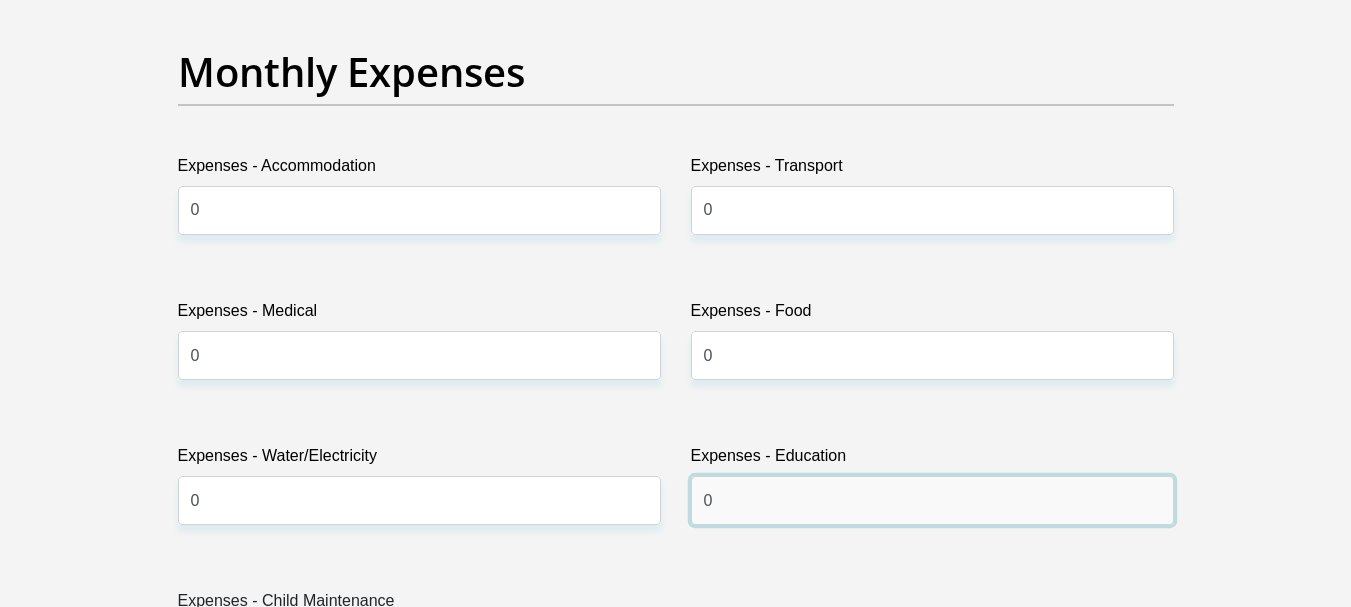 type on "0" 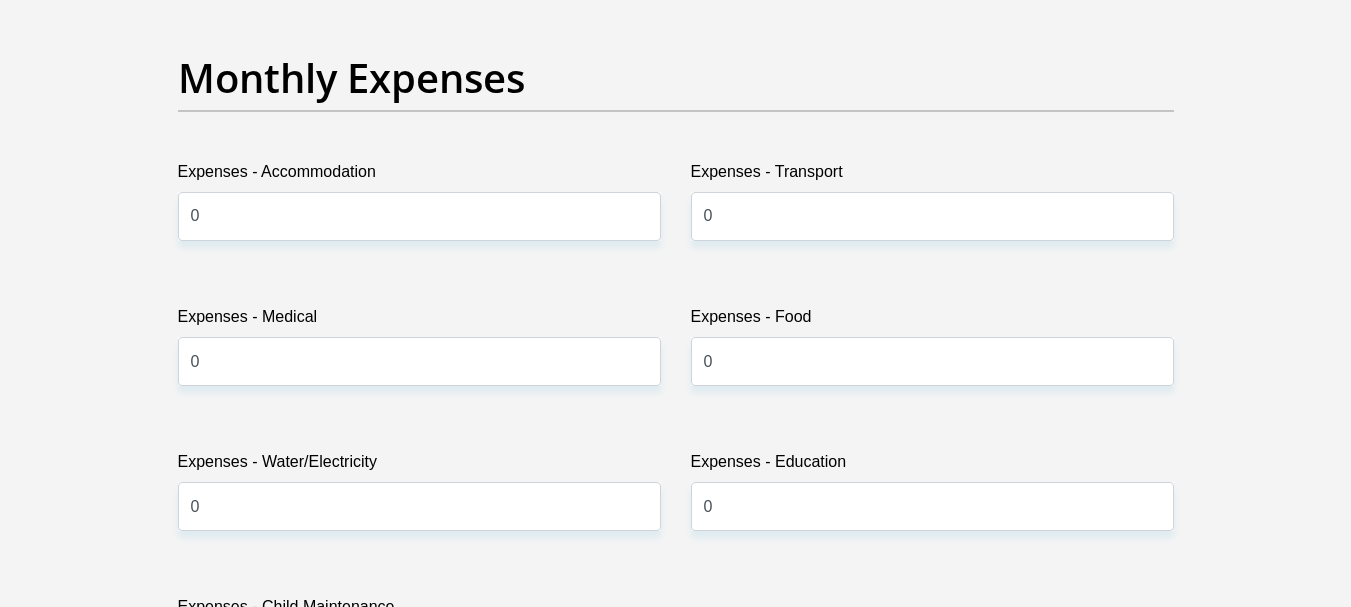 scroll, scrollTop: 2800, scrollLeft: 0, axis: vertical 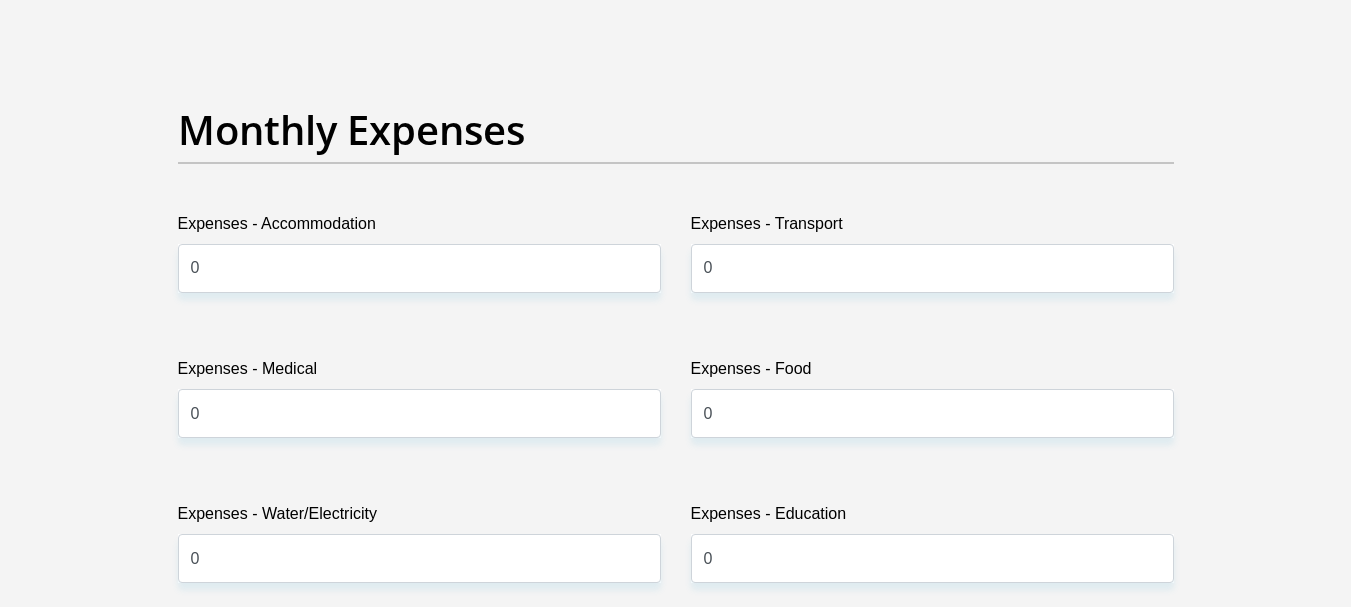 type on "0" 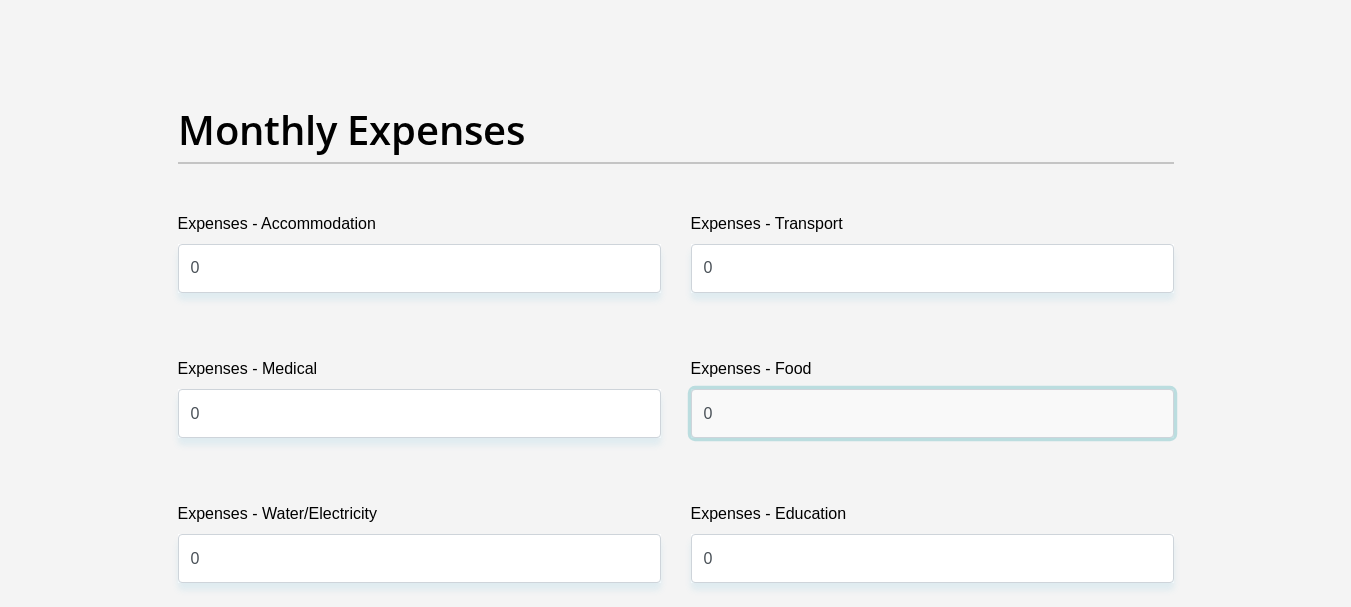 drag, startPoint x: 725, startPoint y: 420, endPoint x: 690, endPoint y: 419, distance: 35.014282 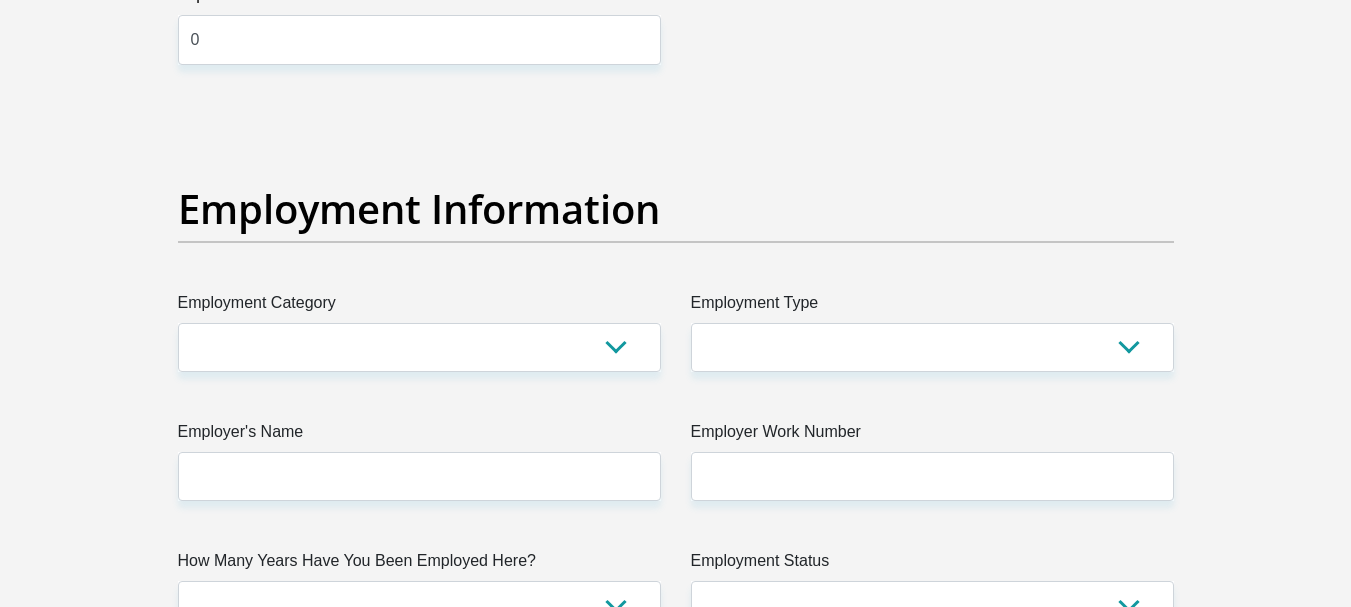 scroll, scrollTop: 3500, scrollLeft: 0, axis: vertical 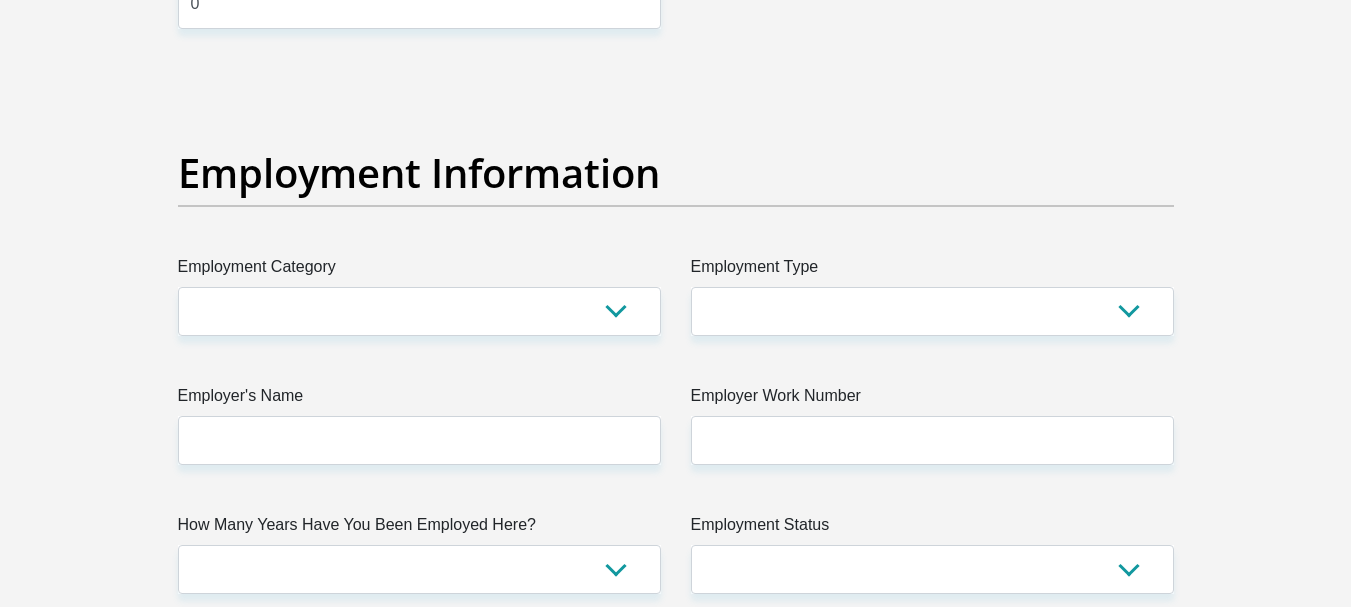 type on "3200" 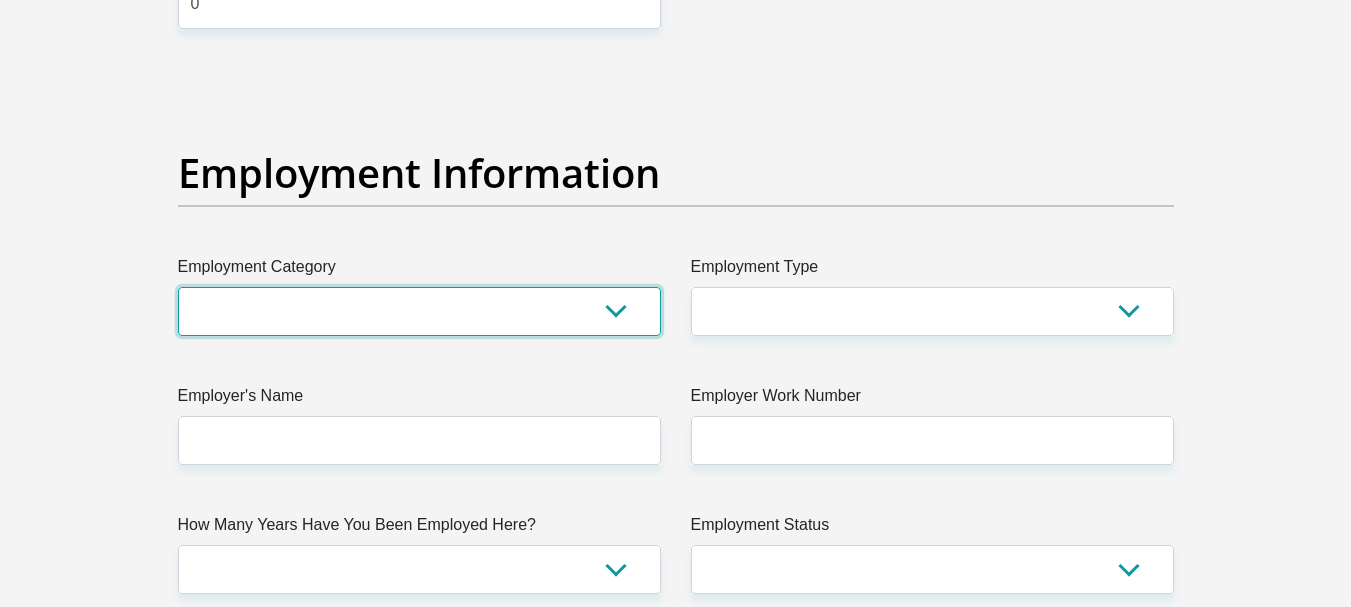 click on "AGRICULTURE
ALCOHOL & TOBACCO
CONSTRUCTION MATERIALS
METALLURGY
EQUIPMENT FOR RENEWABLE ENERGY
SPECIALIZED CONTRACTORS
CAR
GAMING (INCL. INTERNET
OTHER WHOLESALE
UNLICENSED PHARMACEUTICALS
CURRENCY EXCHANGE HOUSES
OTHER FINANCIAL INSTITUTIONS & INSURANCE
REAL ESTATE AGENTS
OIL & GAS
OTHER MATERIALS (E.G. IRON ORE)
PRECIOUS STONES & PRECIOUS METALS
POLITICAL ORGANIZATIONS
RELIGIOUS ORGANIZATIONS(NOT SECTS)
ACTI. HAVING BUSINESS DEAL WITH PUBLIC ADMINISTRATION
LAUNDROMATS" at bounding box center (419, 311) 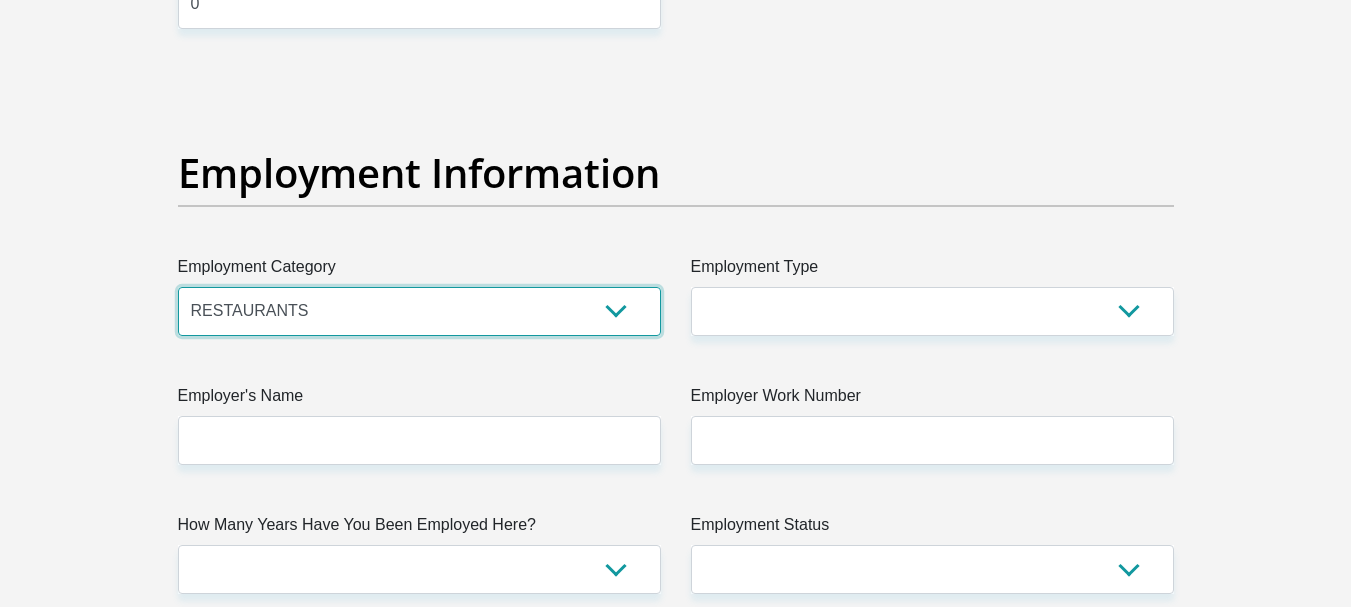 click on "AGRICULTURE
ALCOHOL & TOBACCO
CONSTRUCTION MATERIALS
METALLURGY
EQUIPMENT FOR RENEWABLE ENERGY
SPECIALIZED CONTRACTORS
CAR
GAMING (INCL. INTERNET
OTHER WHOLESALE
UNLICENSED PHARMACEUTICALS
CURRENCY EXCHANGE HOUSES
OTHER FINANCIAL INSTITUTIONS & INSURANCE
REAL ESTATE AGENTS
OIL & GAS
OTHER MATERIALS (E.G. IRON ORE)
PRECIOUS STONES & PRECIOUS METALS
POLITICAL ORGANIZATIONS
RELIGIOUS ORGANIZATIONS(NOT SECTS)
ACTI. HAVING BUSINESS DEAL WITH PUBLIC ADMINISTRATION
LAUNDROMATS" at bounding box center [419, 311] 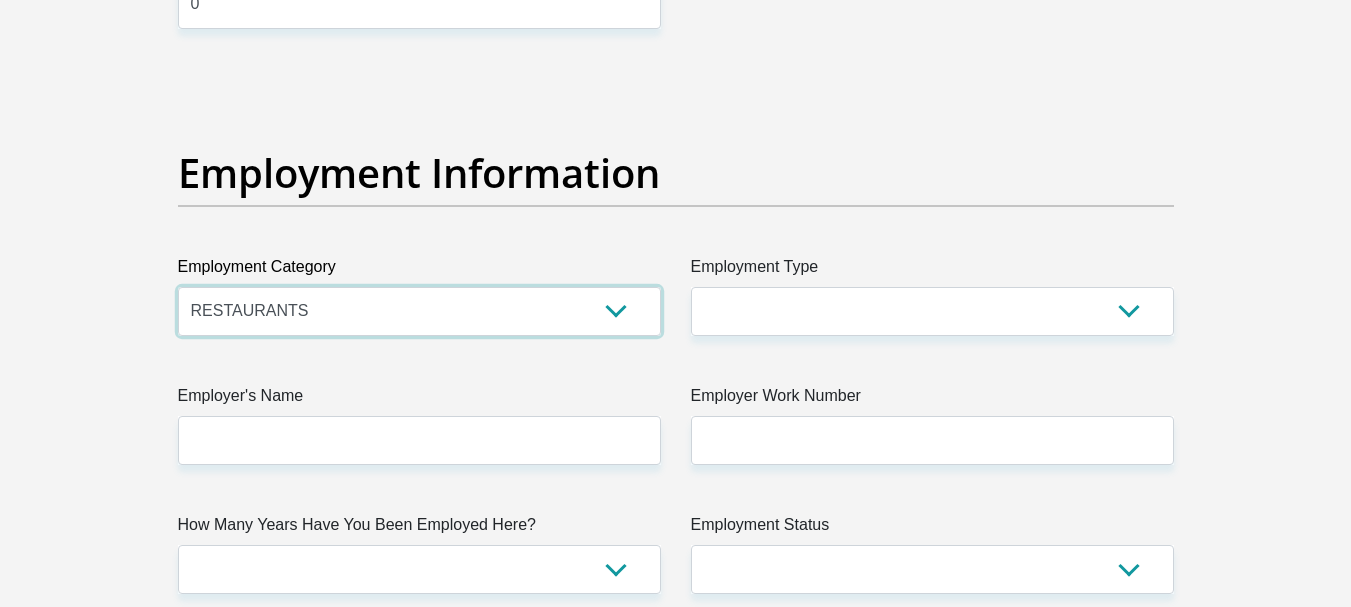click on "AGRICULTURE
ALCOHOL & TOBACCO
CONSTRUCTION MATERIALS
METALLURGY
EQUIPMENT FOR RENEWABLE ENERGY
SPECIALIZED CONTRACTORS
CAR
GAMING (INCL. INTERNET
OTHER WHOLESALE
UNLICENSED PHARMACEUTICALS
CURRENCY EXCHANGE HOUSES
OTHER FINANCIAL INSTITUTIONS & INSURANCE
REAL ESTATE AGENTS
OIL & GAS
OTHER MATERIALS (E.G. IRON ORE)
PRECIOUS STONES & PRECIOUS METALS
POLITICAL ORGANIZATIONS
RELIGIOUS ORGANIZATIONS(NOT SECTS)
ACTI. HAVING BUSINESS DEAL WITH PUBLIC ADMINISTRATION
LAUNDROMATS" at bounding box center (419, 311) 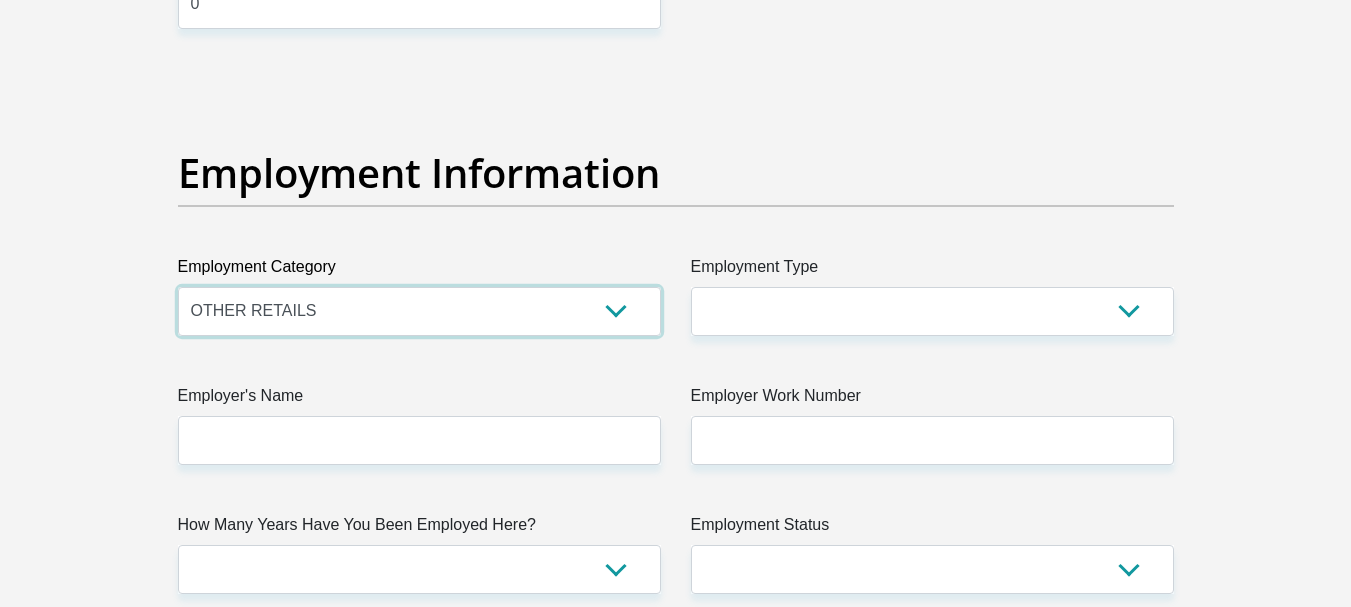 click on "AGRICULTURE
ALCOHOL & TOBACCO
CONSTRUCTION MATERIALS
METALLURGY
EQUIPMENT FOR RENEWABLE ENERGY
SPECIALIZED CONTRACTORS
CAR
GAMING (INCL. INTERNET
OTHER WHOLESALE
UNLICENSED PHARMACEUTICALS
CURRENCY EXCHANGE HOUSES
OTHER FINANCIAL INSTITUTIONS & INSURANCE
REAL ESTATE AGENTS
OIL & GAS
OTHER MATERIALS (E.G. IRON ORE)
PRECIOUS STONES & PRECIOUS METALS
POLITICAL ORGANIZATIONS
RELIGIOUS ORGANIZATIONS(NOT SECTS)
ACTI. HAVING BUSINESS DEAL WITH PUBLIC ADMINISTRATION
LAUNDROMATS" at bounding box center (419, 311) 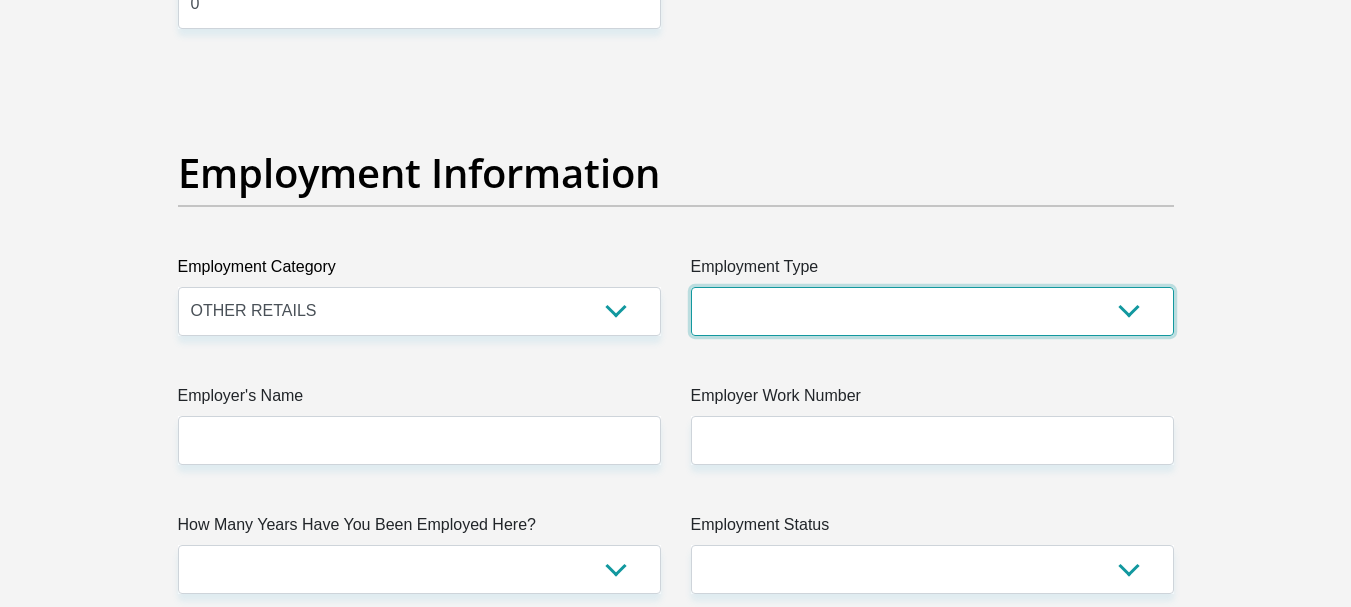 click on "College/Lecturer
Craft Seller
Creative
Driver
Executive
Farmer
Forces - Non Commissioned
Forces - Officer
Hawker
Housewife
Labourer
Licenced Professional
Manager
Miner
Non Licenced Professional
Office Staff/Clerk
Outside Worker
Pensioner
Permanent Teacher
Production/Manufacturing
Sales
Self-Employed
Semi-Professional Worker
Service Industry  Social Worker  Student" at bounding box center [932, 311] 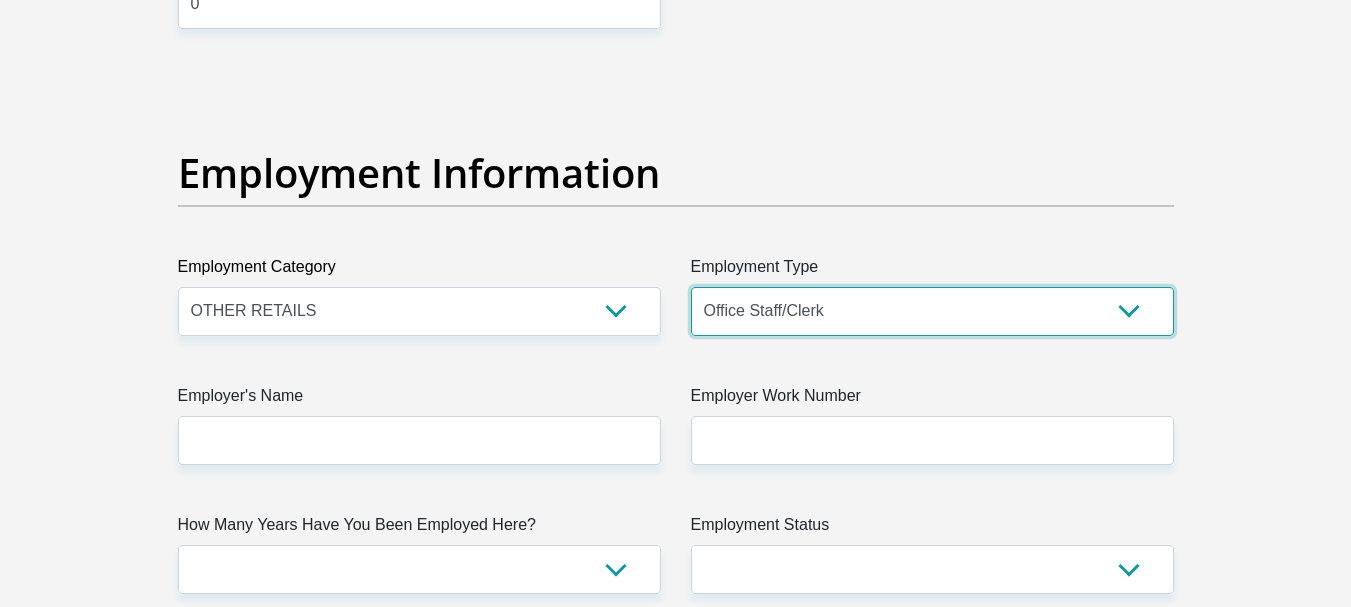 click on "College/Lecturer
Craft Seller
Creative
Driver
Executive
Farmer
Forces - Non Commissioned
Forces - Officer
Hawker
Housewife
Labourer
Licenced Professional
Manager
Miner
Non Licenced Professional
Office Staff/Clerk
Outside Worker
Pensioner
Permanent Teacher
Production/Manufacturing
Sales
Self-Employed
Semi-Professional Worker
Service Industry  Social Worker  Student" at bounding box center (932, 311) 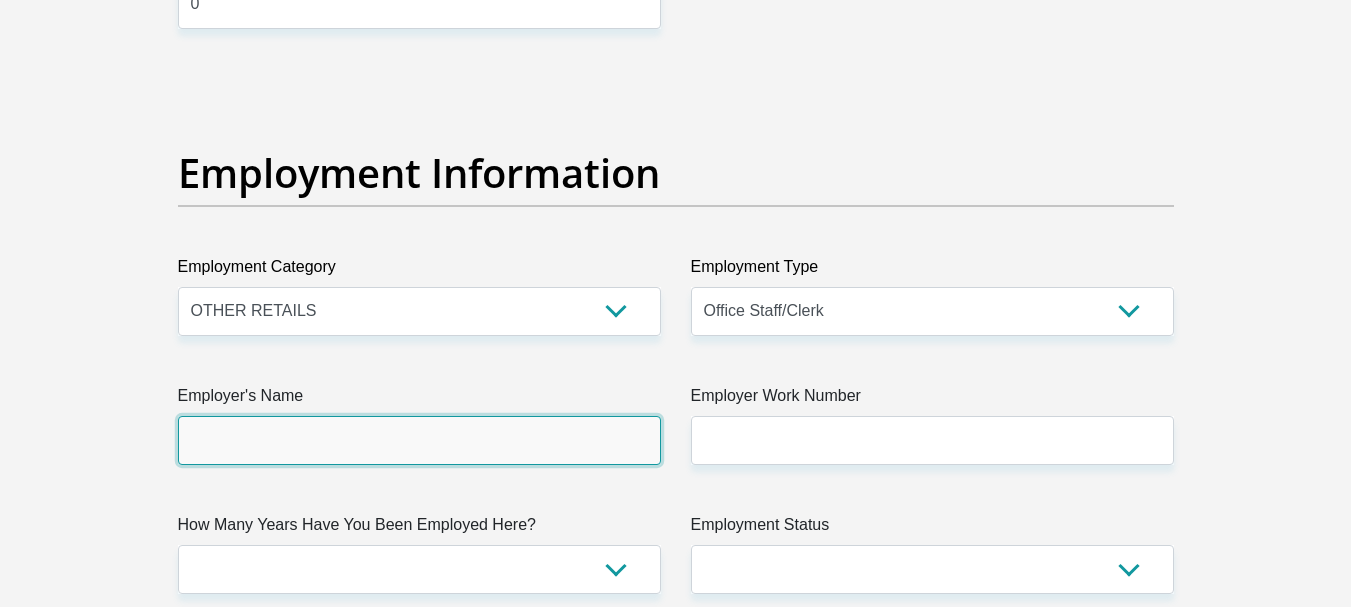click on "Employer's Name" at bounding box center (419, 440) 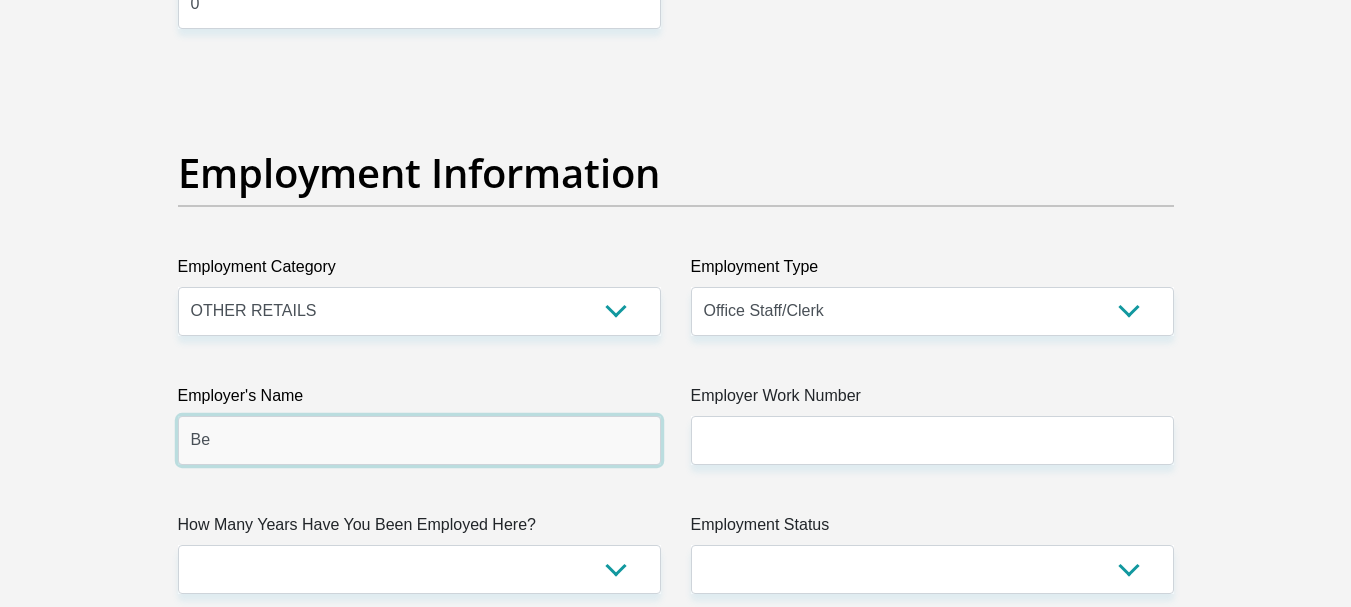 type on "B" 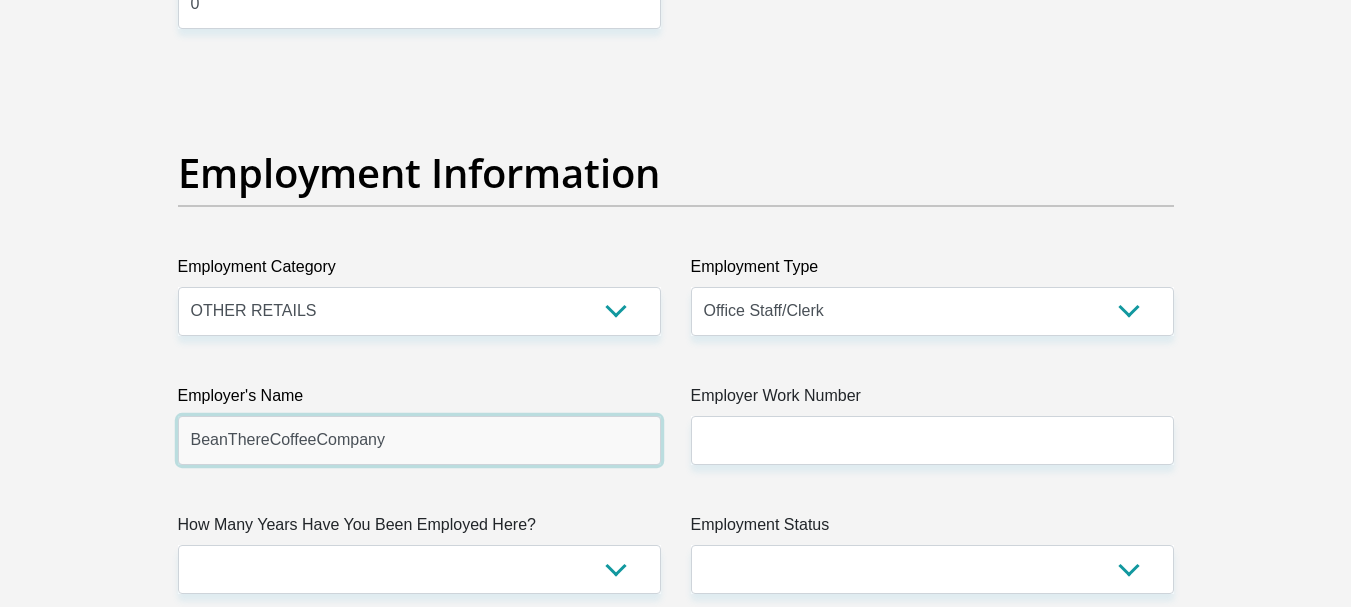 type on "BeanThereCoffeeCompany" 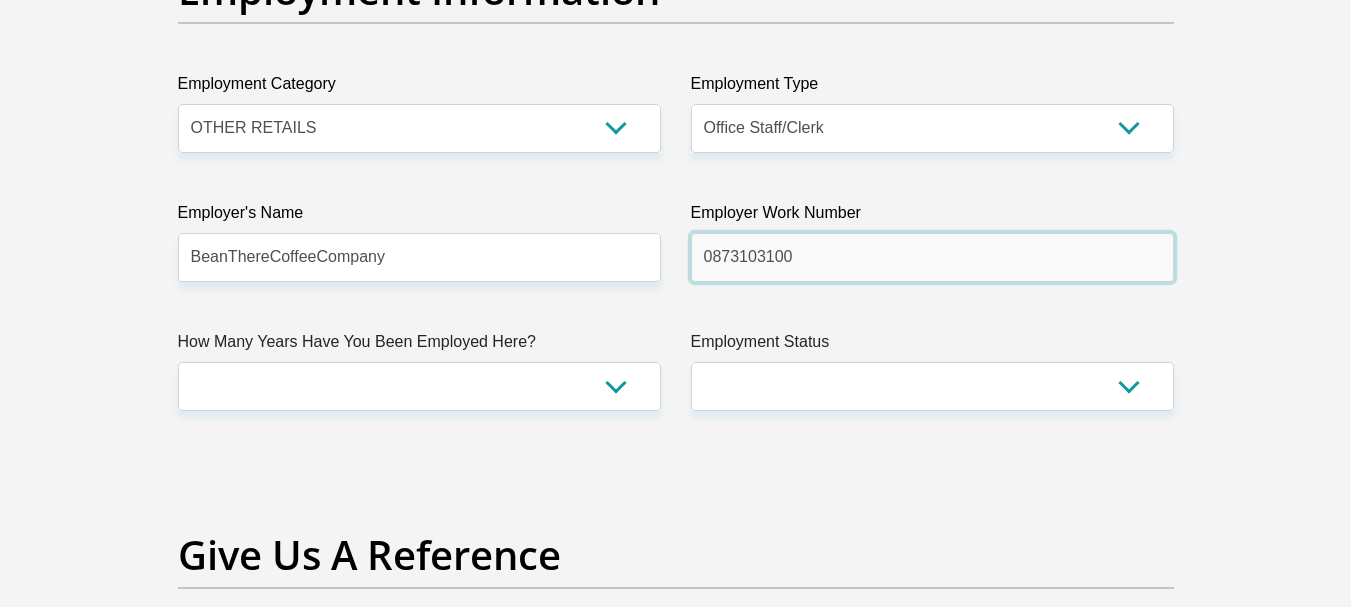 scroll, scrollTop: 3700, scrollLeft: 0, axis: vertical 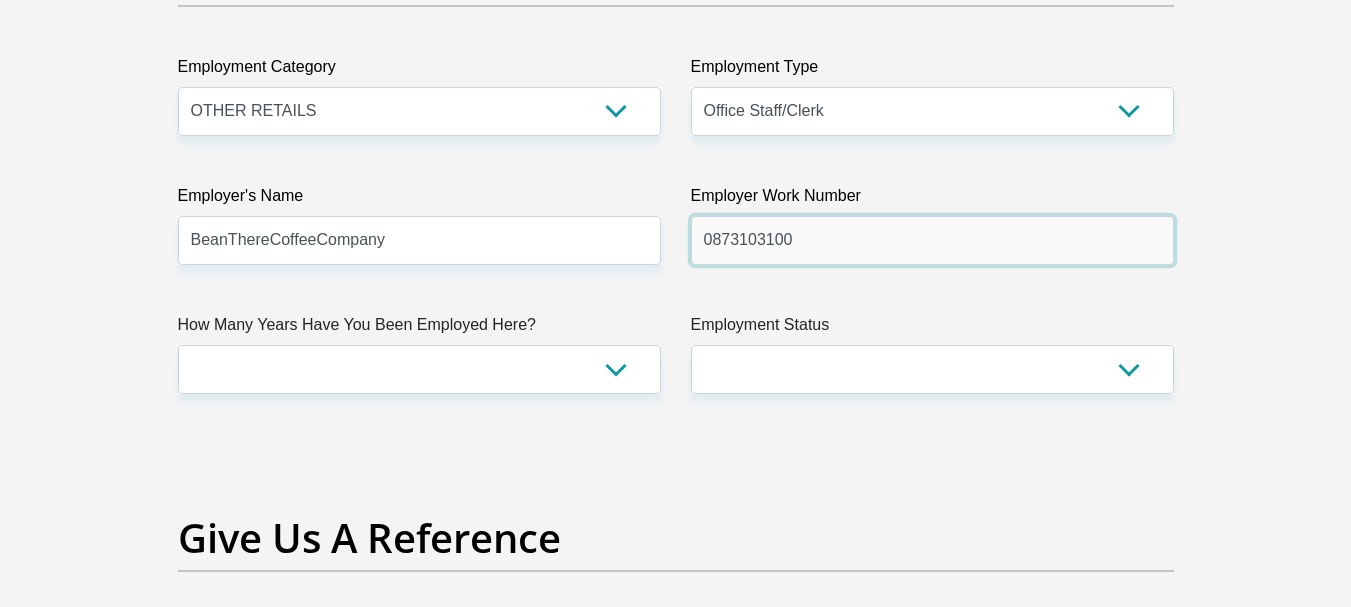 type on "0873103100" 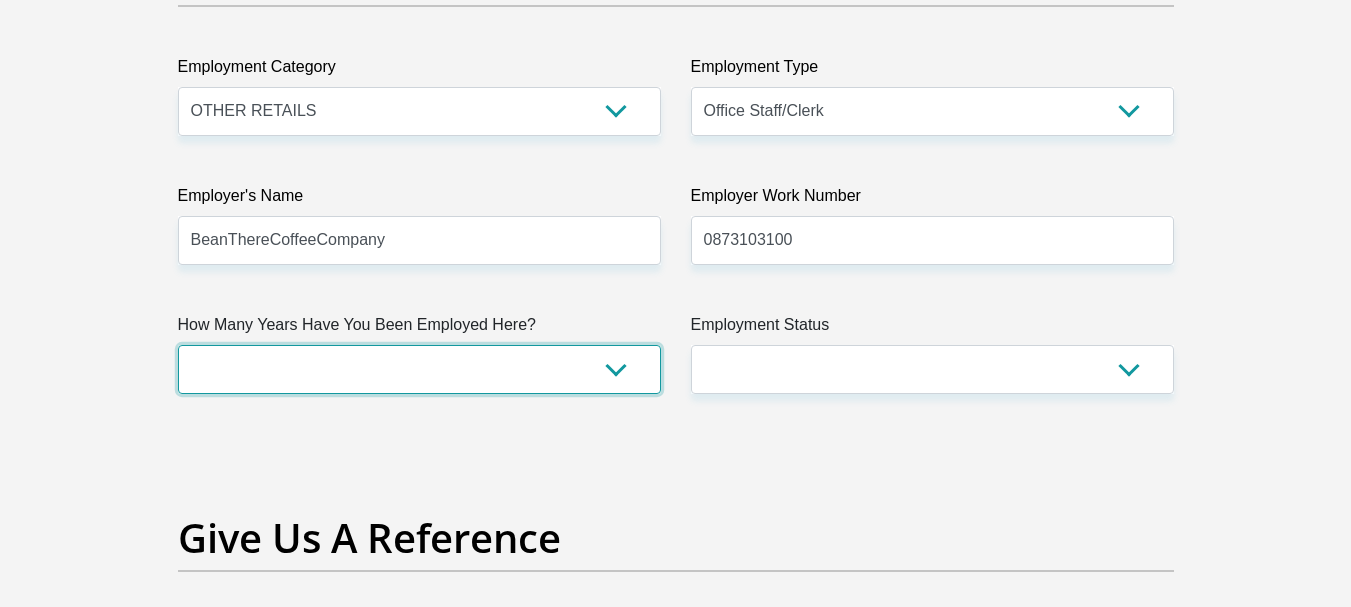 click on "less than 1 year
1-3 years
3-5 years
5+ years" at bounding box center (419, 369) 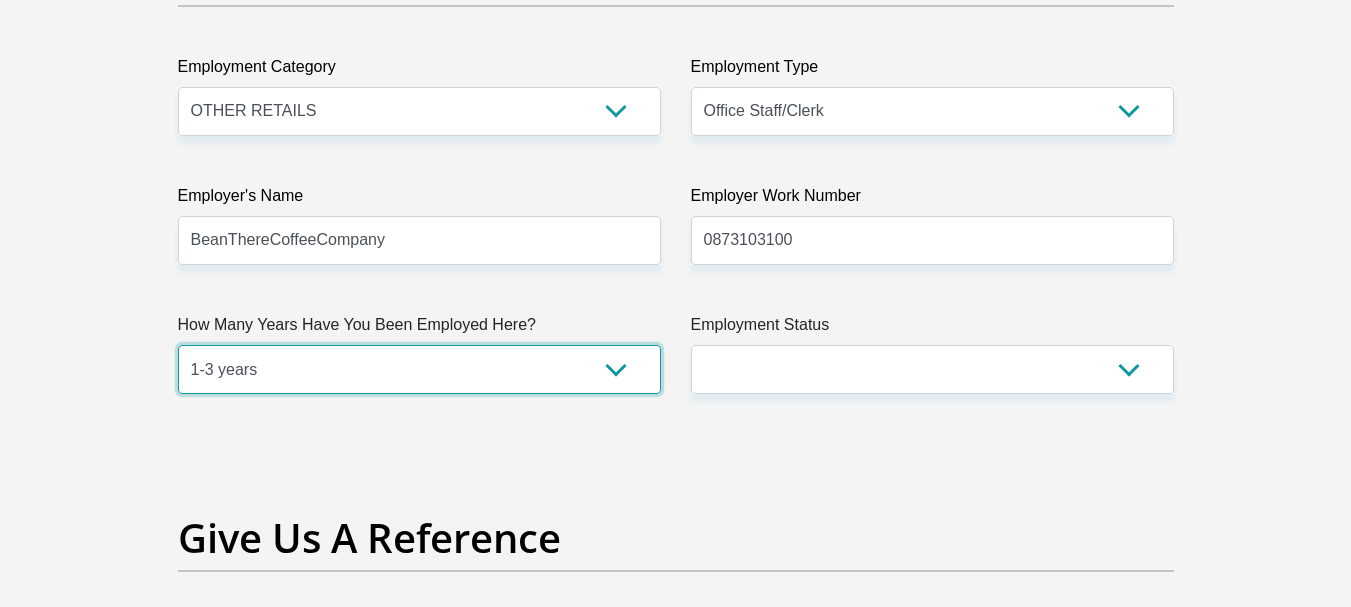 click on "less than 1 year
1-3 years
3-5 years
5+ years" at bounding box center [419, 369] 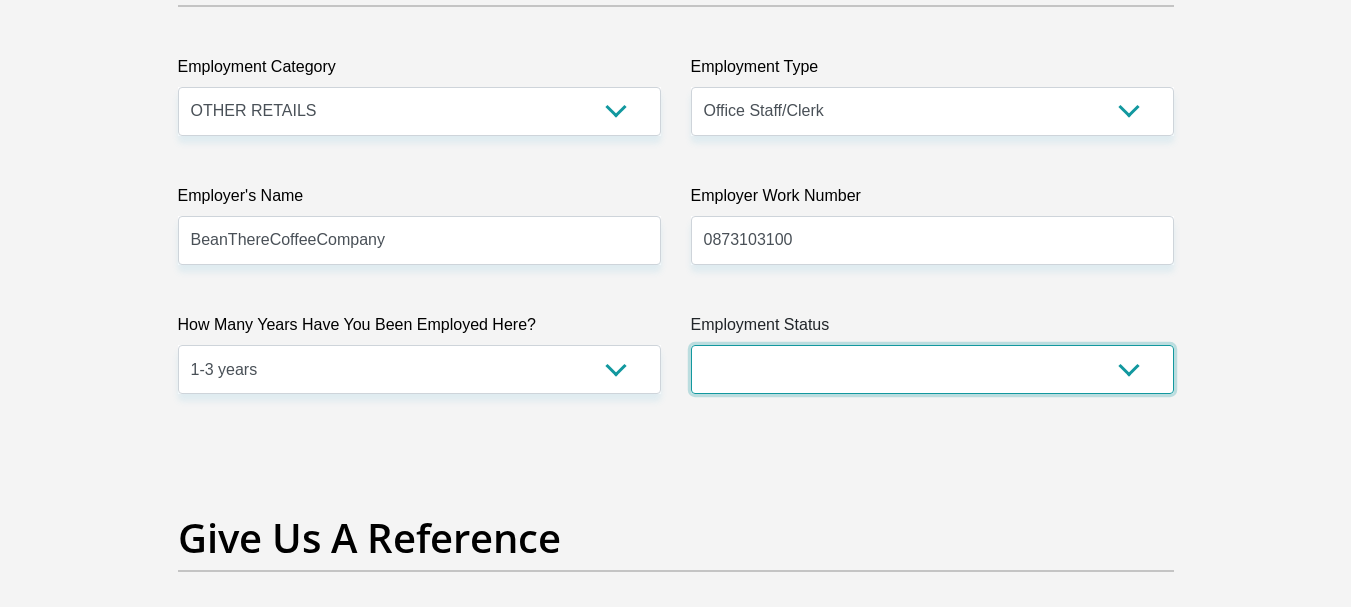 click on "Permanent/Full-time
Part-time/Casual
Contract Worker
Self-Employed
Housewife
Retired
Student
Medically Boarded
Disability
Unemployed" at bounding box center (932, 369) 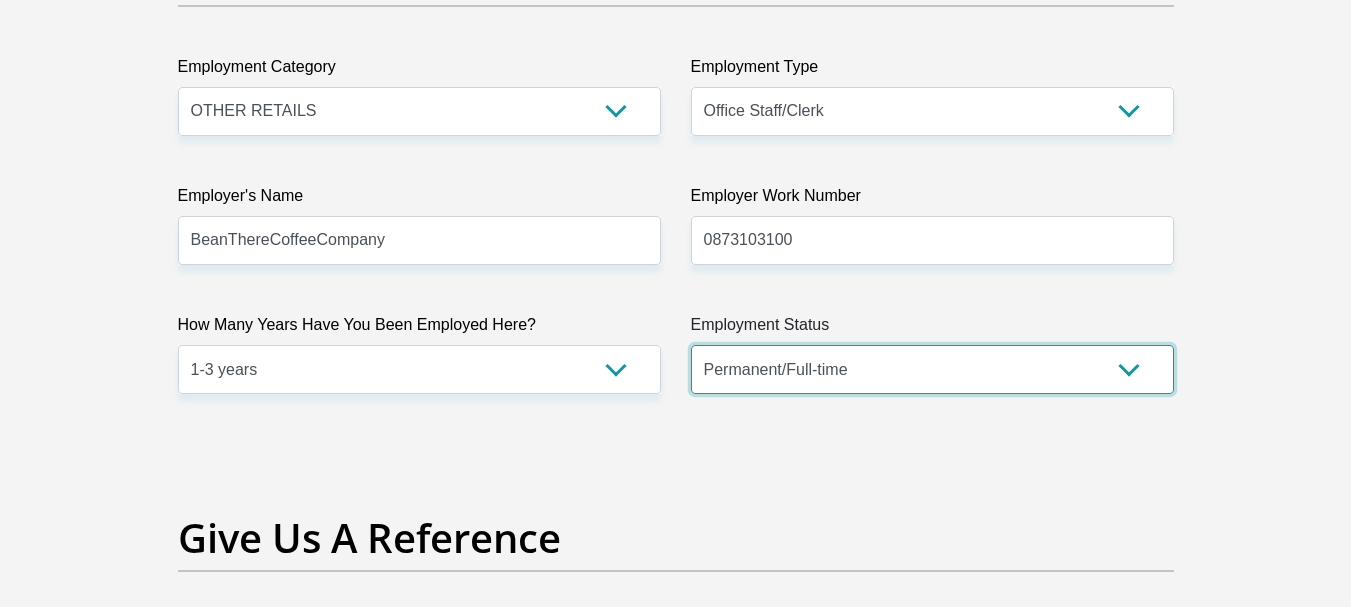 click on "Permanent/Full-time
Part-time/Casual
Contract Worker
Self-Employed
Housewife
Retired
Student
Medically Boarded
Disability
Unemployed" at bounding box center [932, 369] 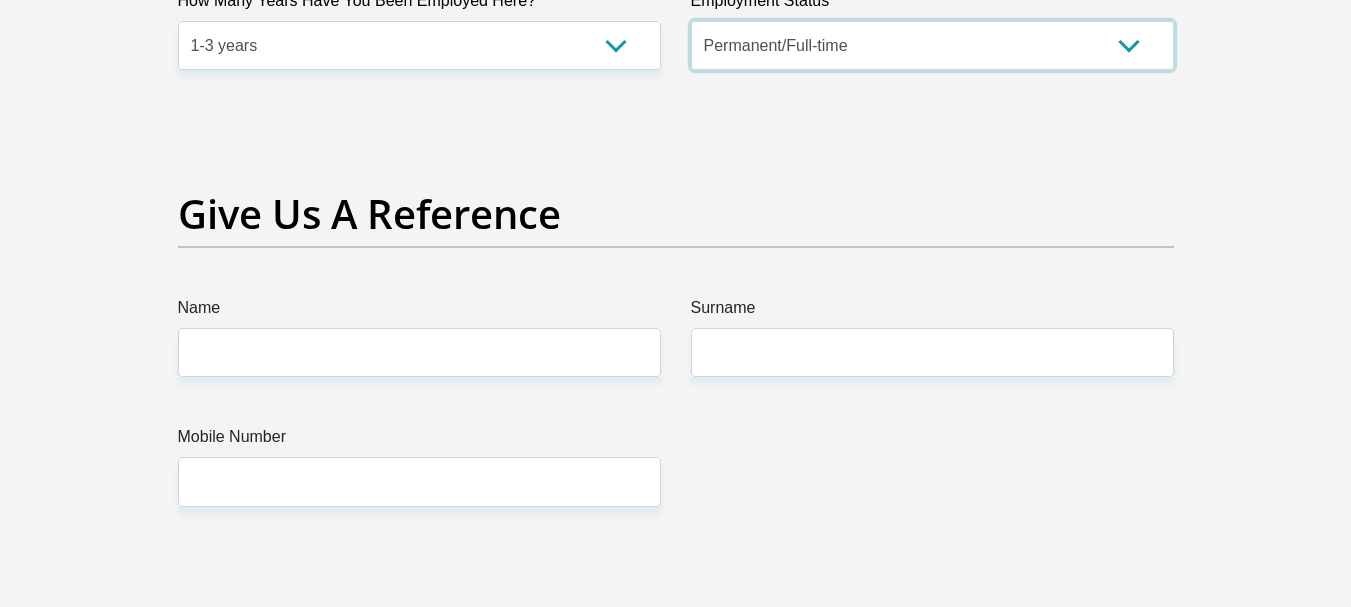 scroll, scrollTop: 4100, scrollLeft: 0, axis: vertical 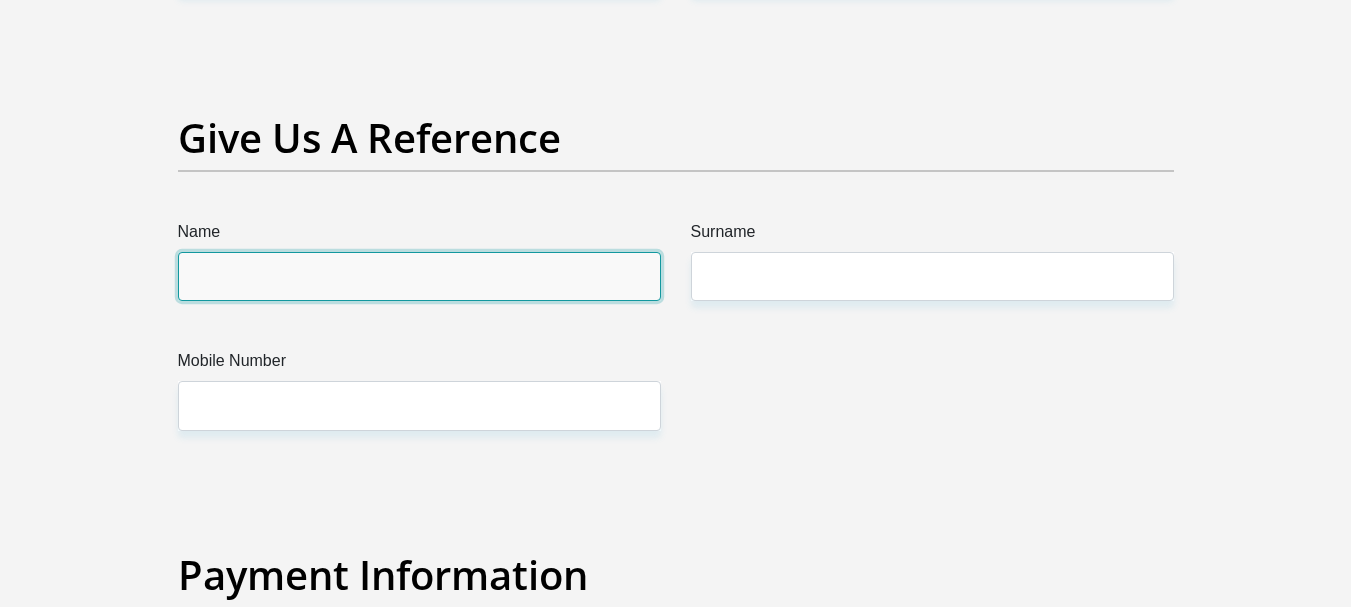 click on "Name" at bounding box center (419, 276) 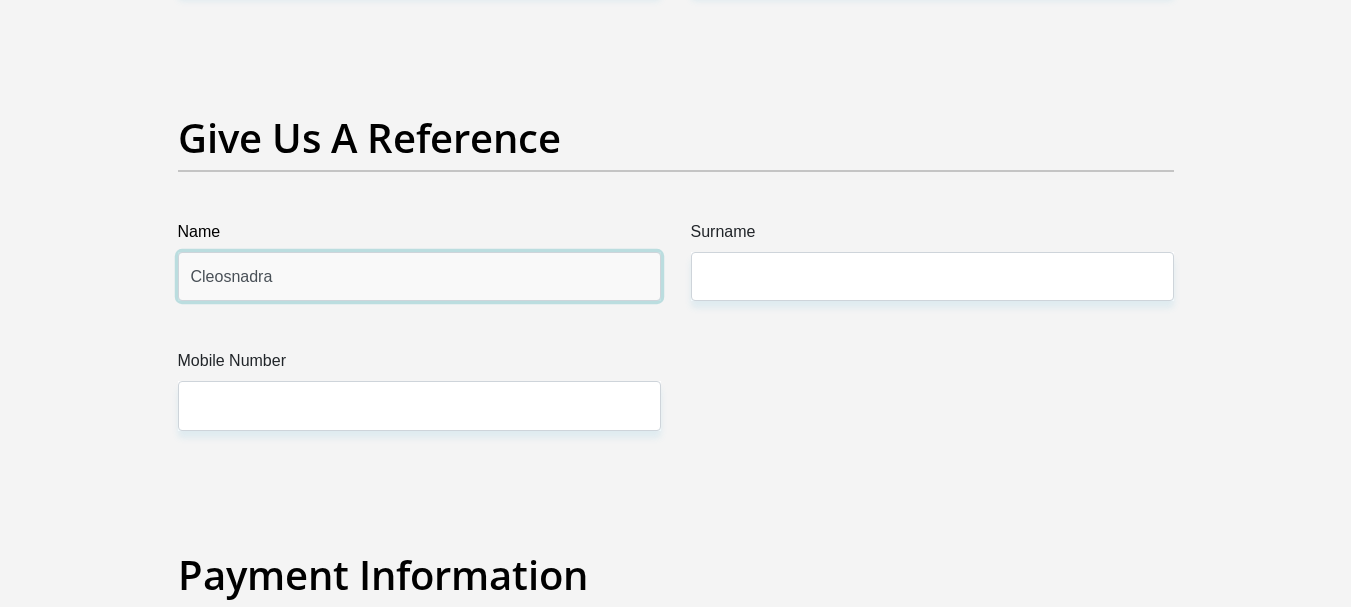 click on "Cleosnadra" at bounding box center [419, 276] 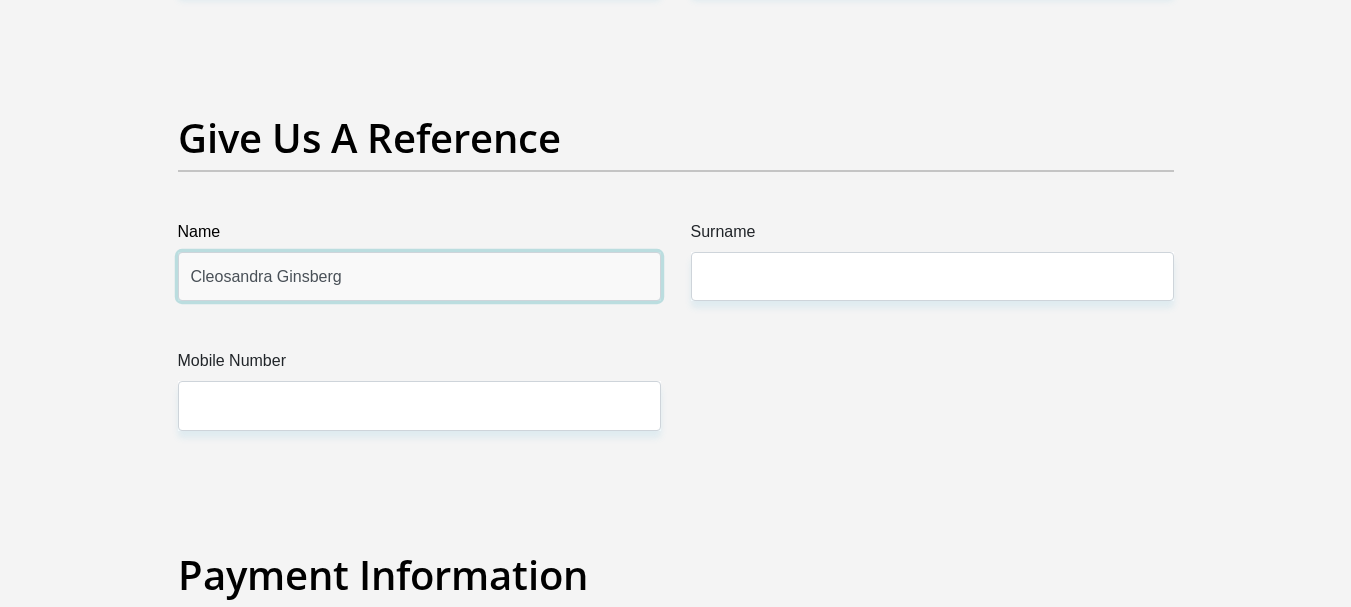 type on "Cleosandra Ginsberg" 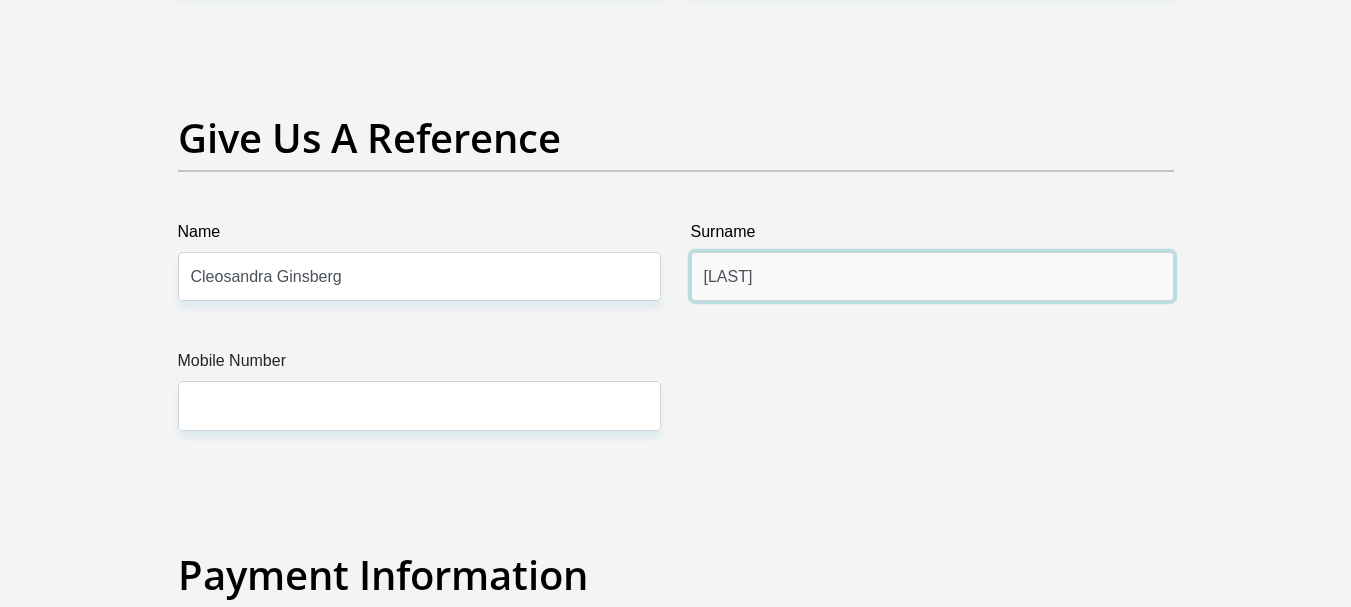 click on "GInsberg" at bounding box center [932, 276] 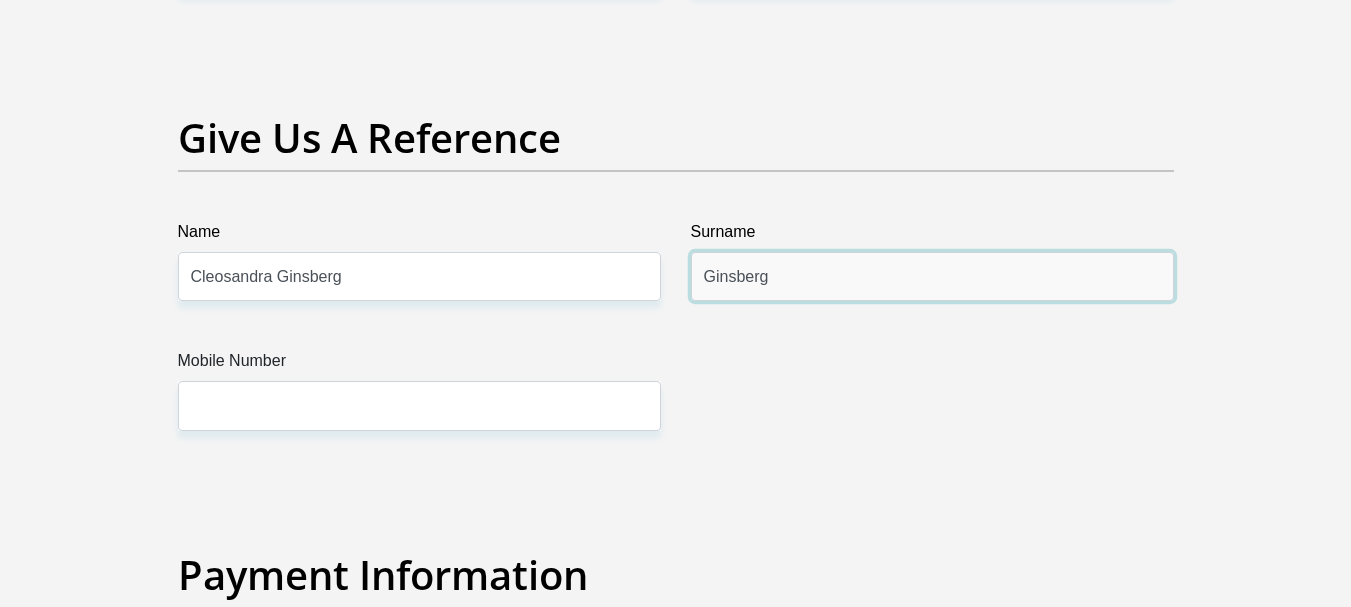 type on "Ginsberg" 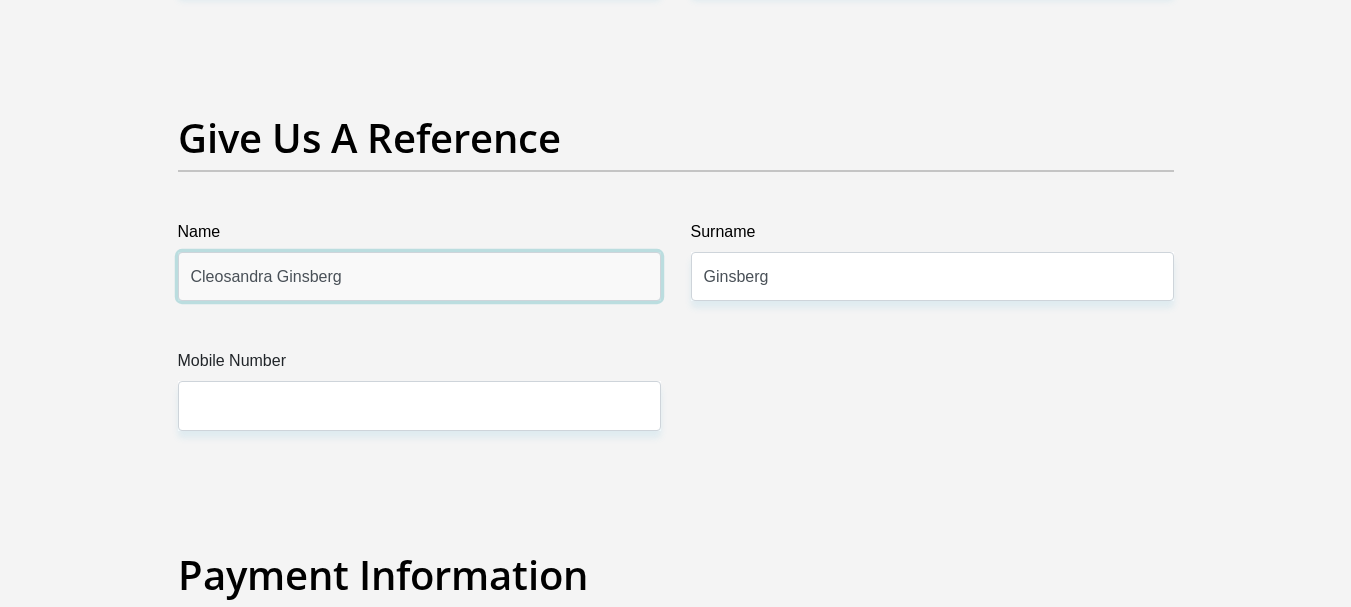 drag, startPoint x: 360, startPoint y: 280, endPoint x: 268, endPoint y: 280, distance: 92 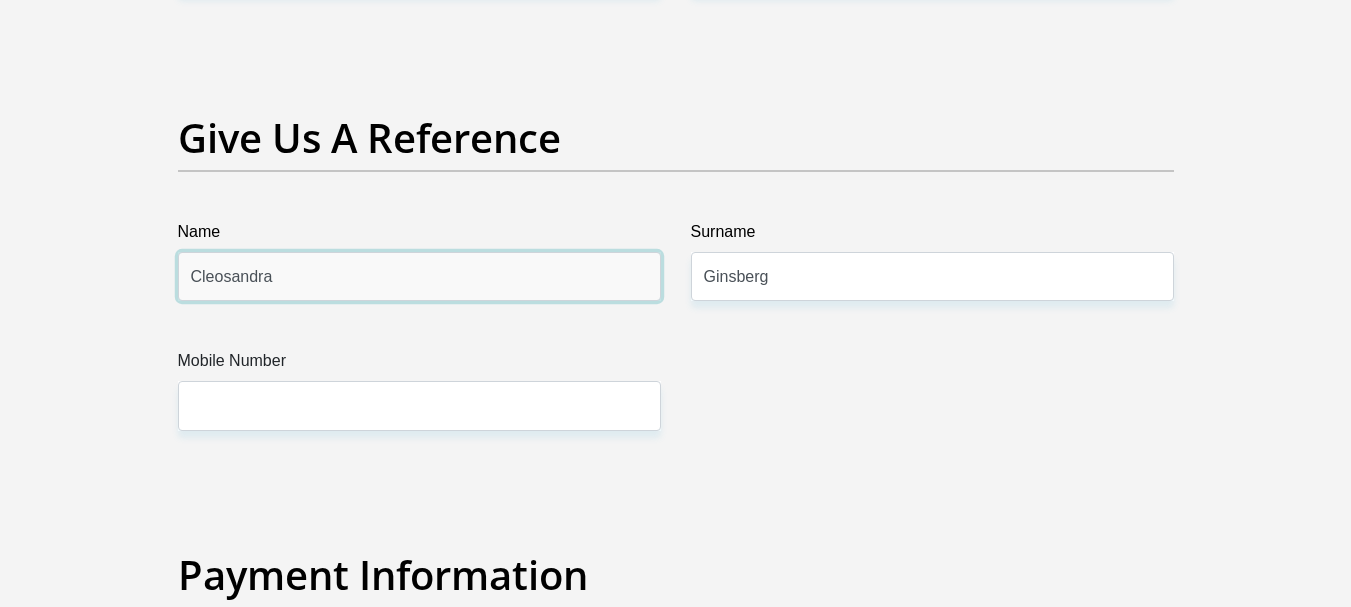 type on "Cleosandra" 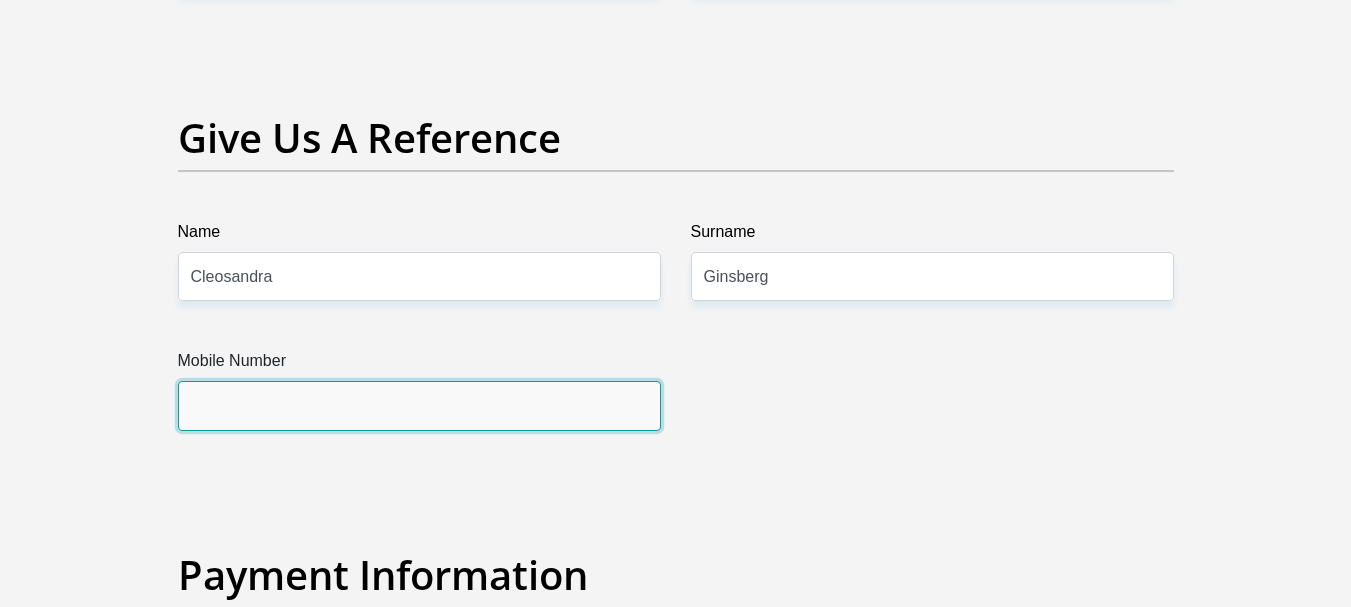 click on "Mobile Number" at bounding box center [419, 405] 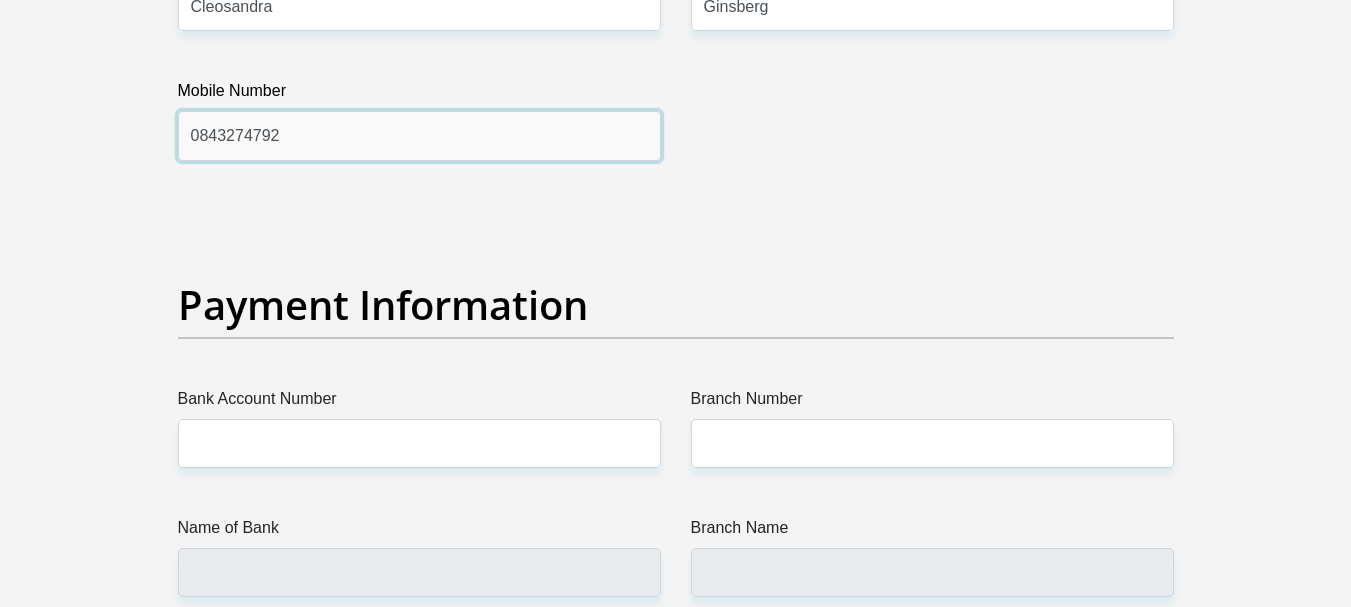 scroll, scrollTop: 4400, scrollLeft: 0, axis: vertical 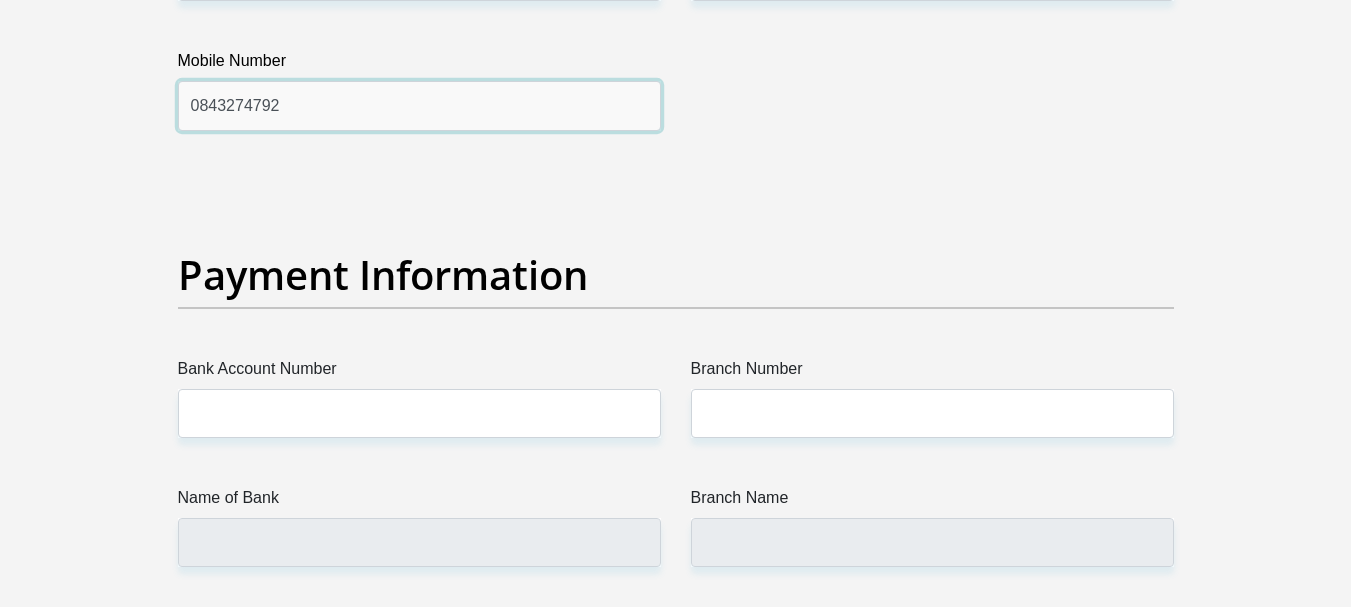 type on "0843274792" 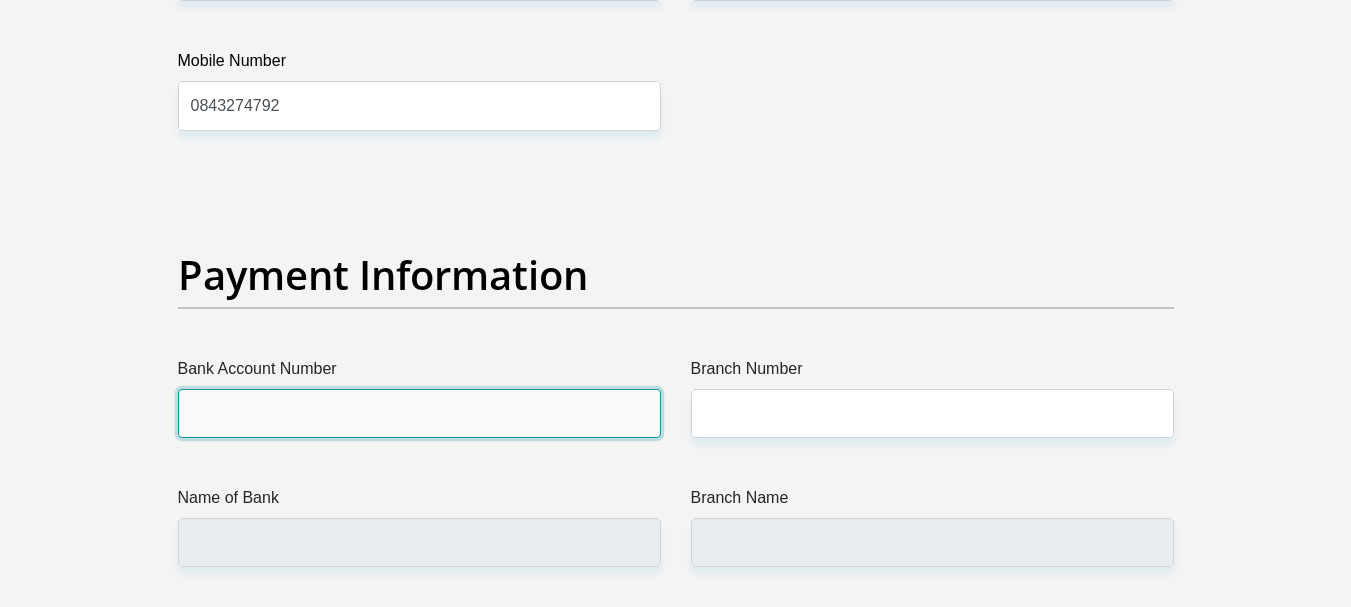 click on "Bank Account Number" at bounding box center [419, 413] 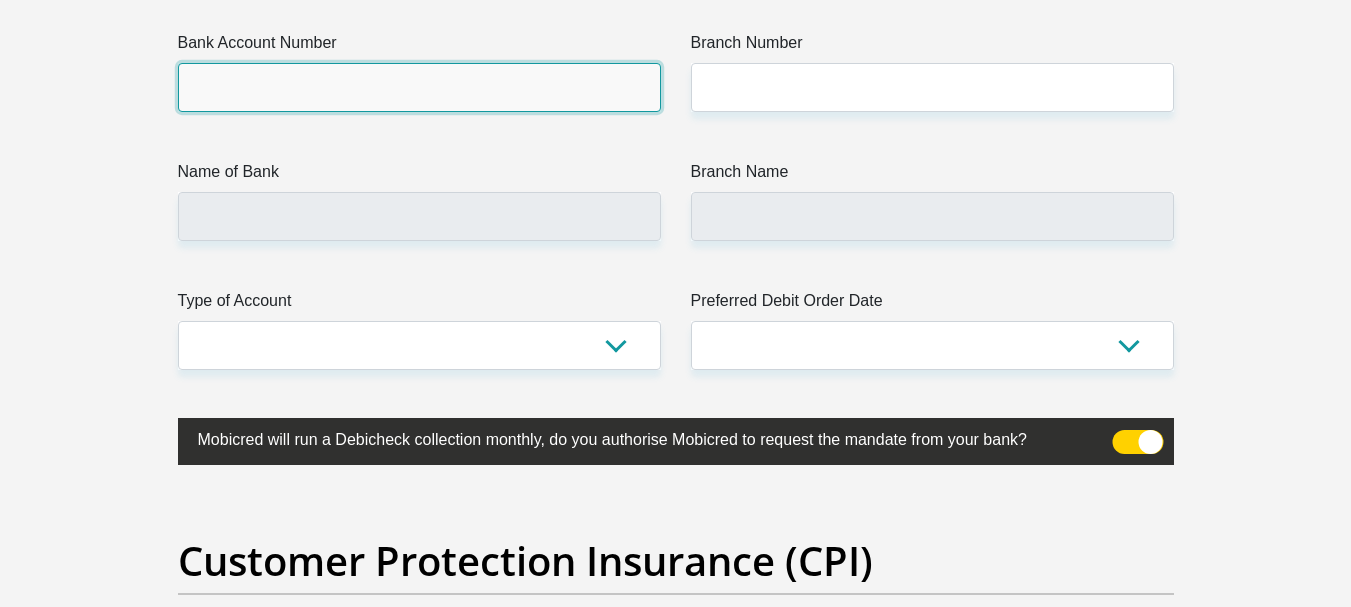 scroll, scrollTop: 4700, scrollLeft: 0, axis: vertical 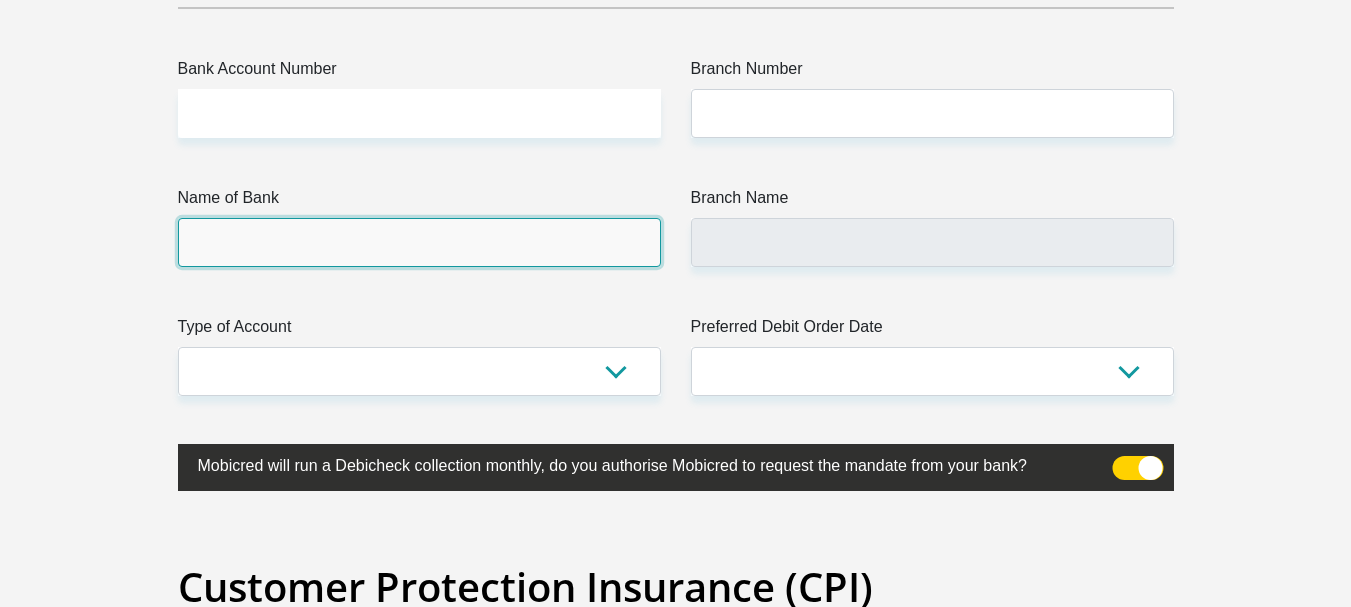 click on "Name of Bank" at bounding box center [419, 242] 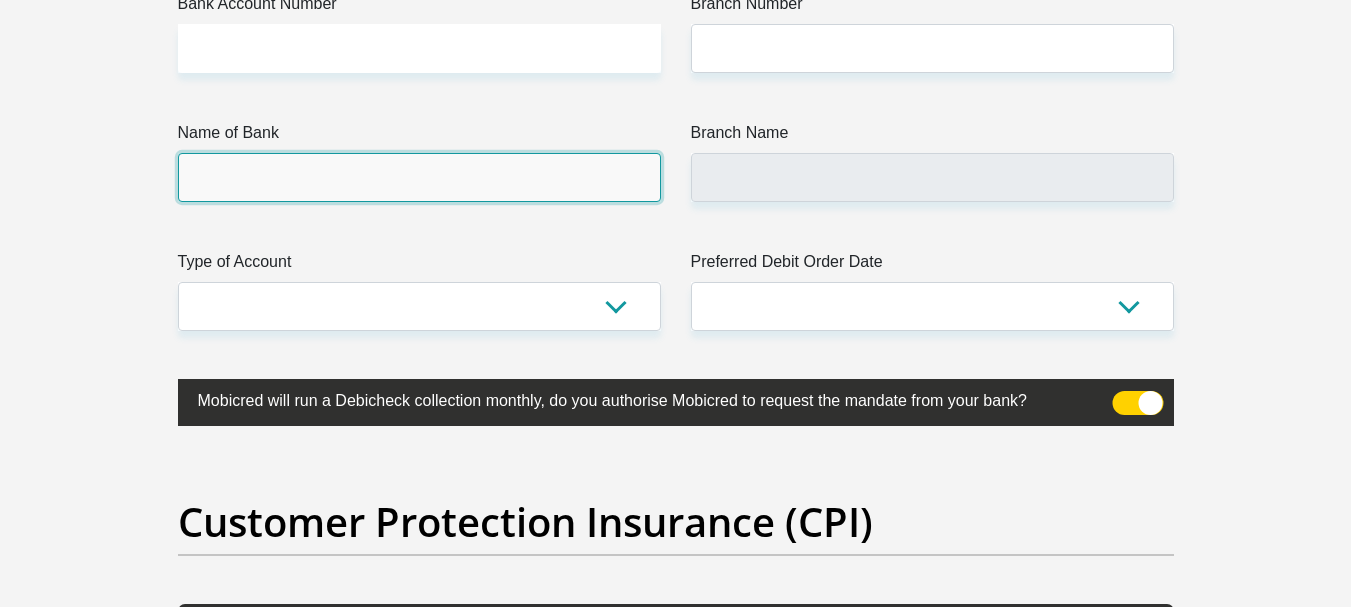 scroll, scrollTop: 4800, scrollLeft: 0, axis: vertical 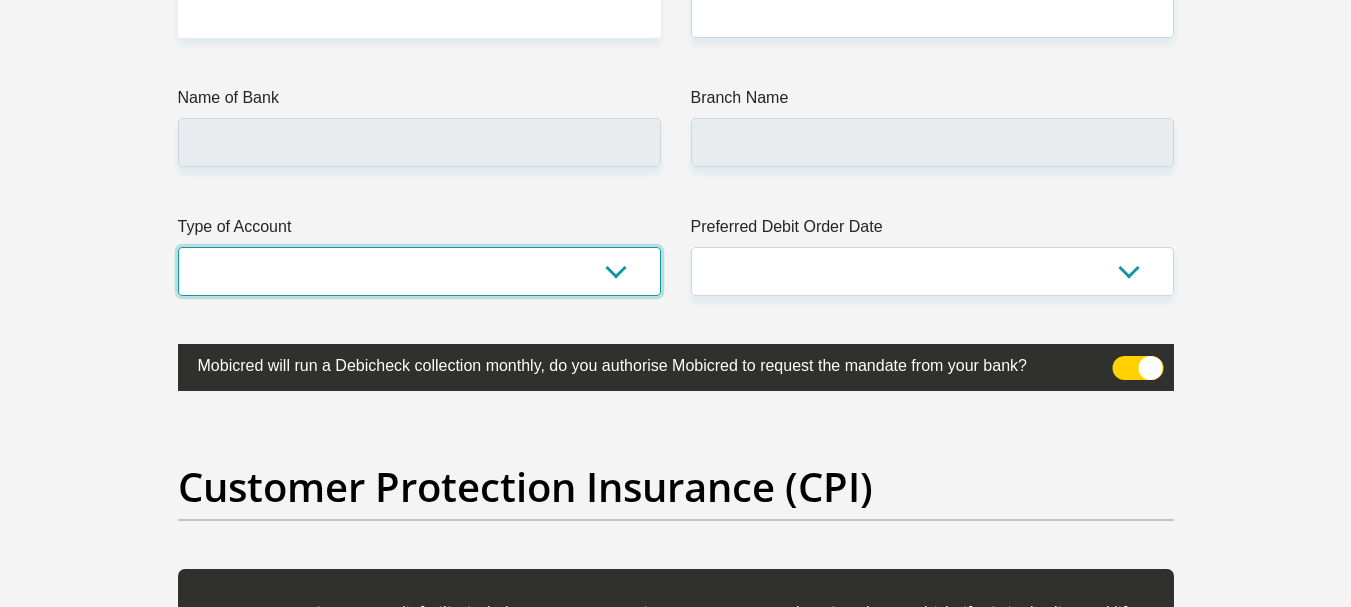 click on "Cheque
Savings" at bounding box center (419, 271) 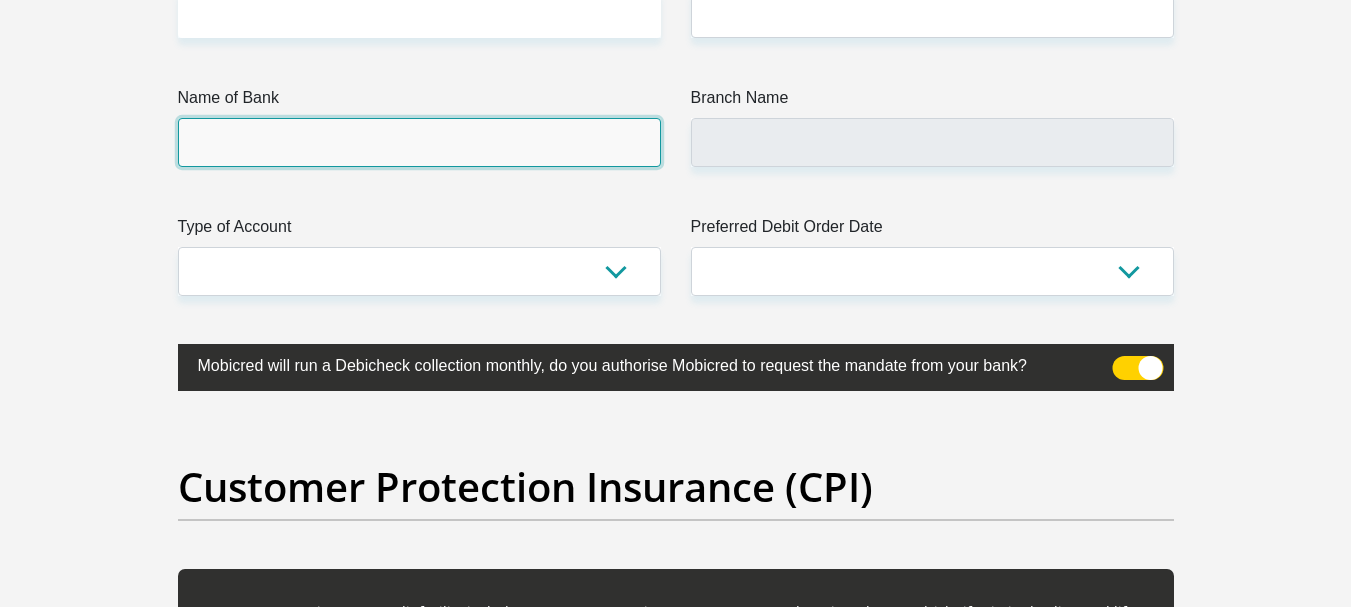 click on "Name of Bank" at bounding box center (419, 142) 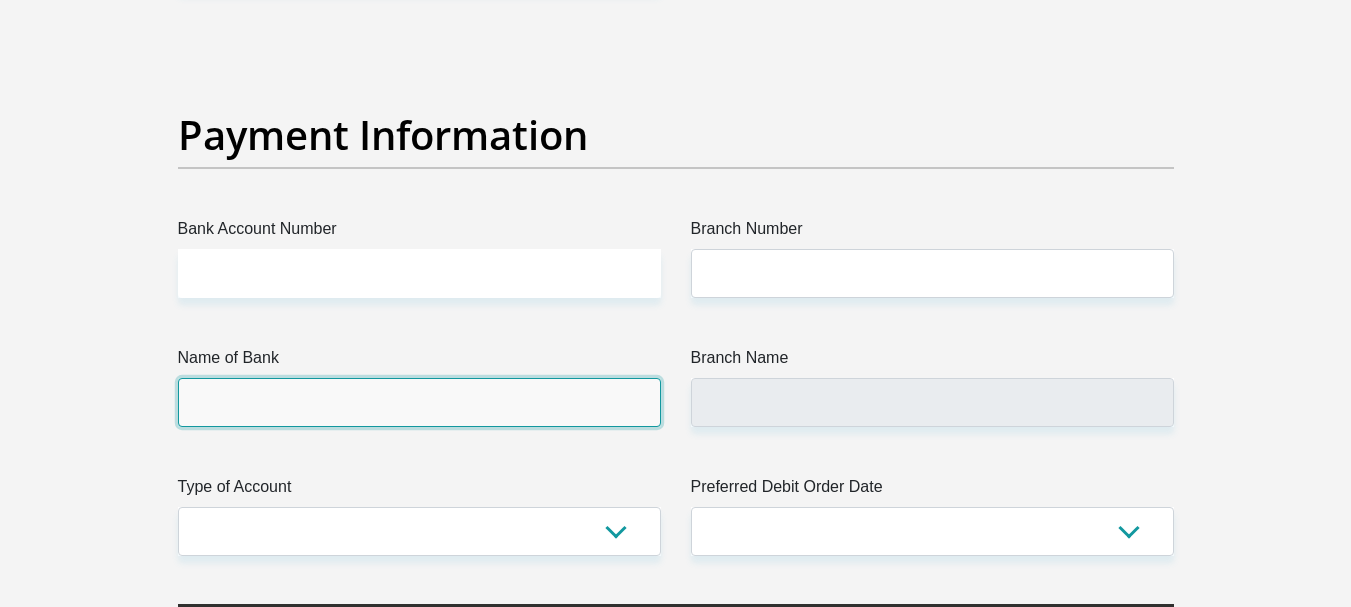 scroll, scrollTop: 4500, scrollLeft: 0, axis: vertical 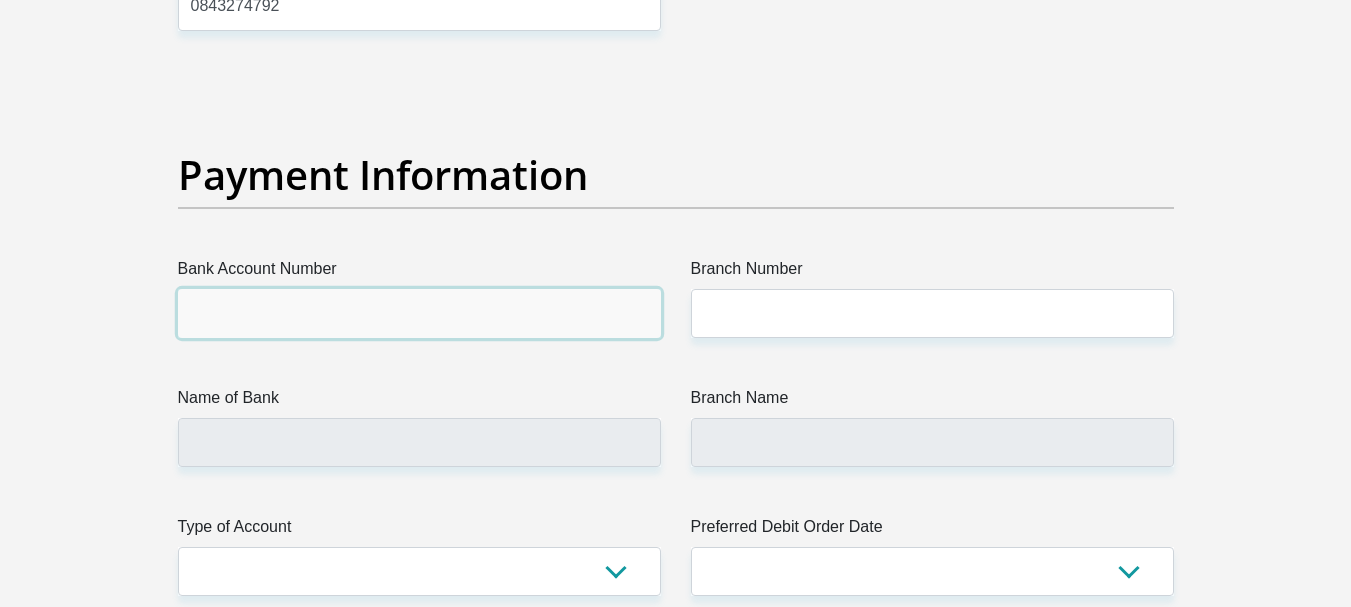 click on "Bank Account Number" at bounding box center [419, 313] 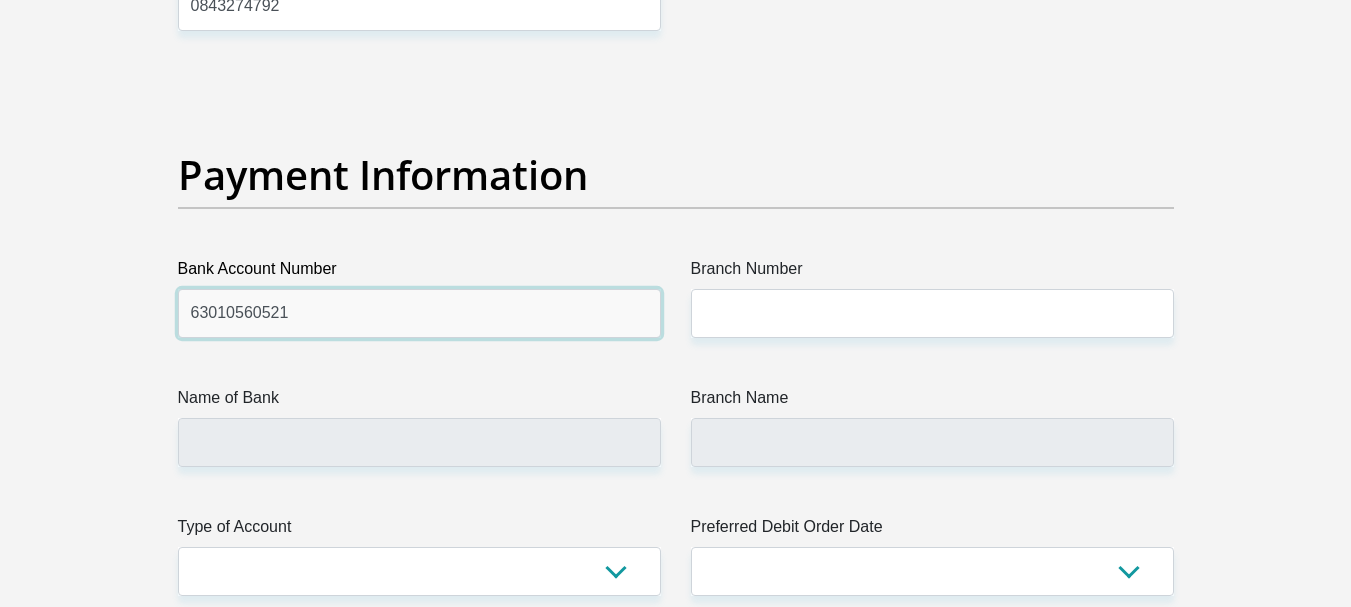 type on "63010560521" 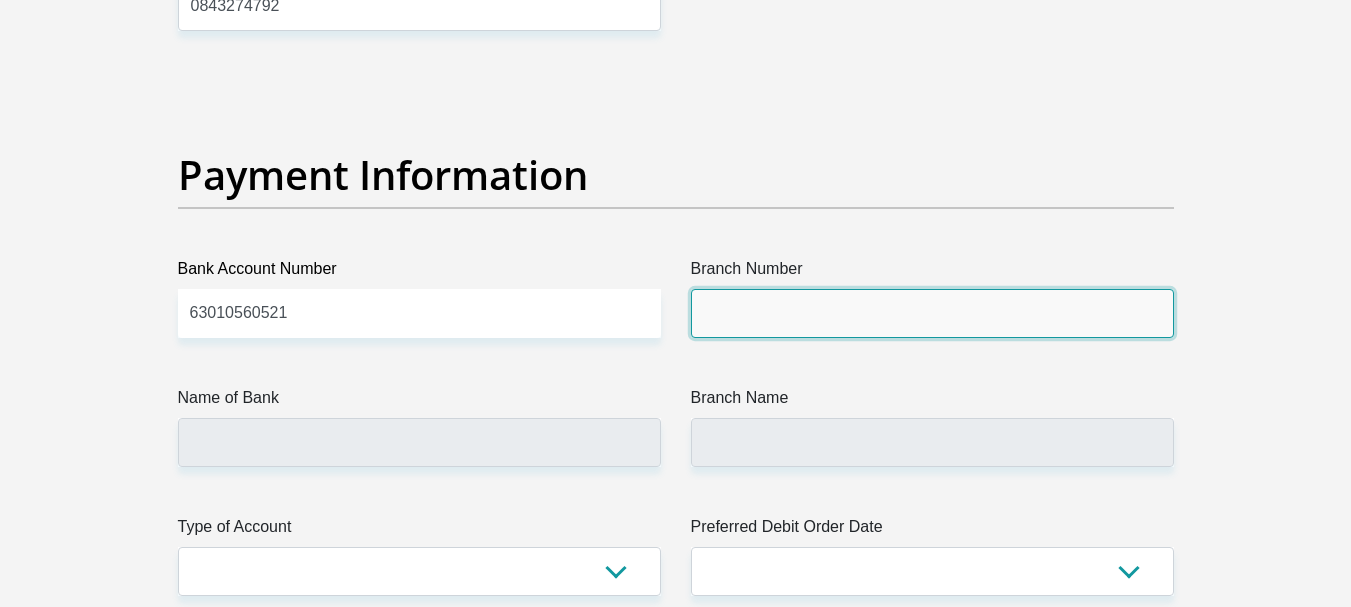 click on "Branch Number" at bounding box center [932, 313] 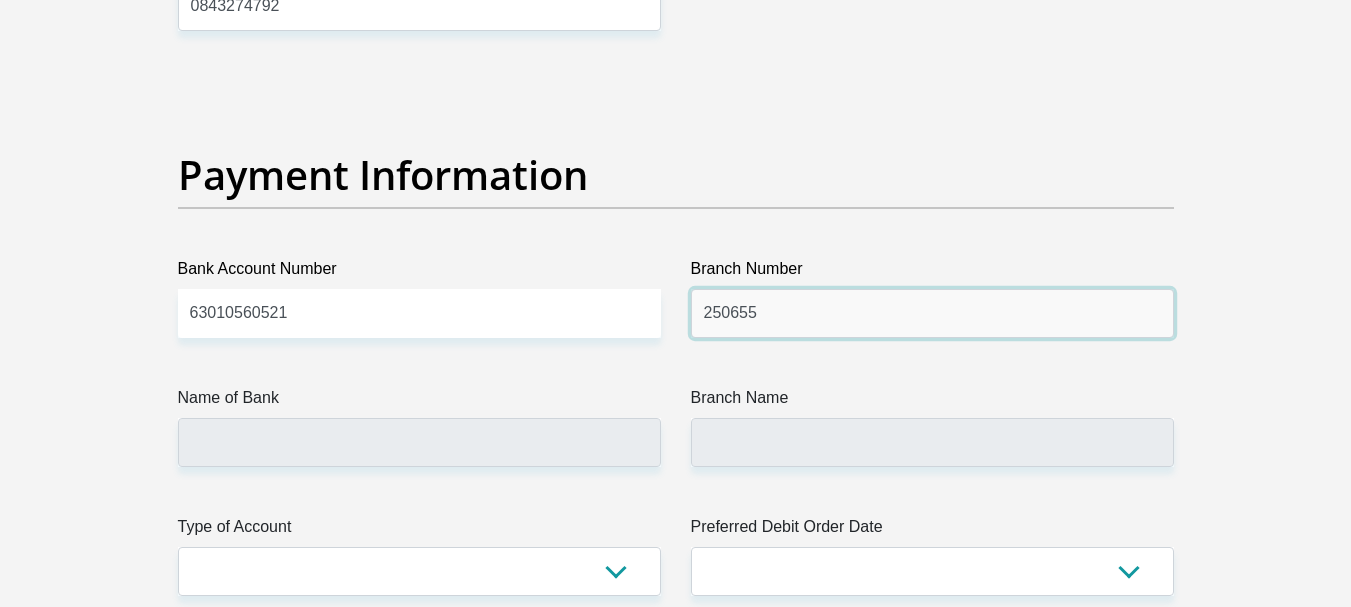 type on "250655" 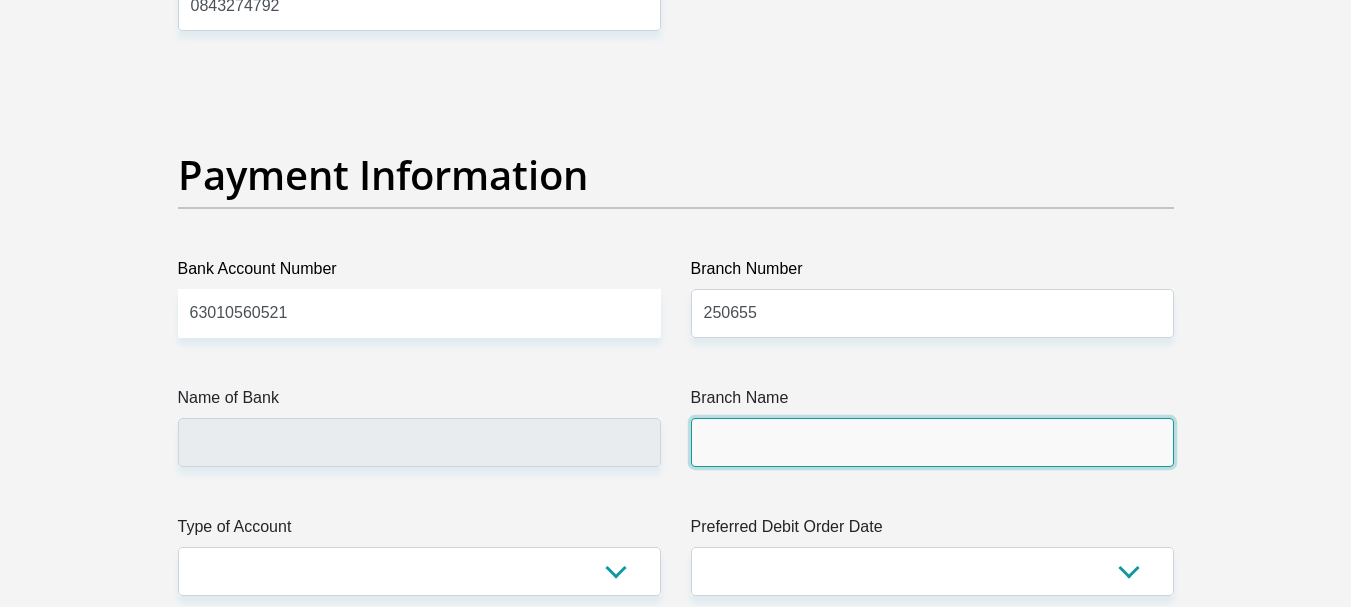 click on "Branch Name" at bounding box center (932, 442) 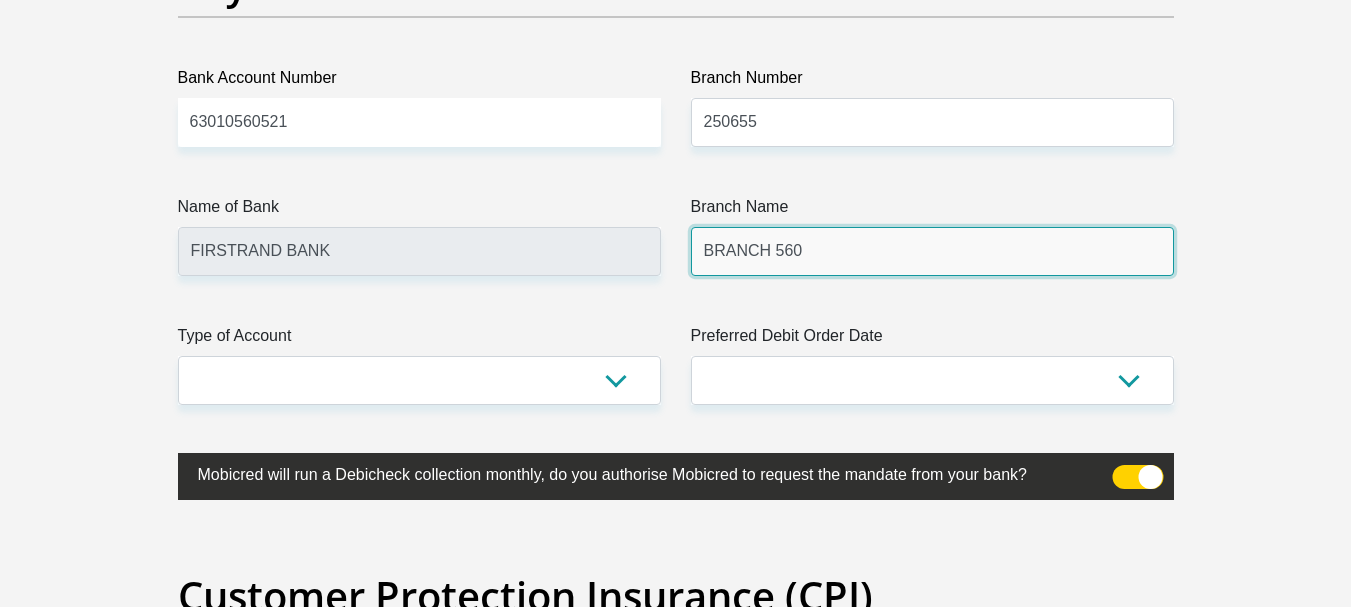scroll, scrollTop: 4700, scrollLeft: 0, axis: vertical 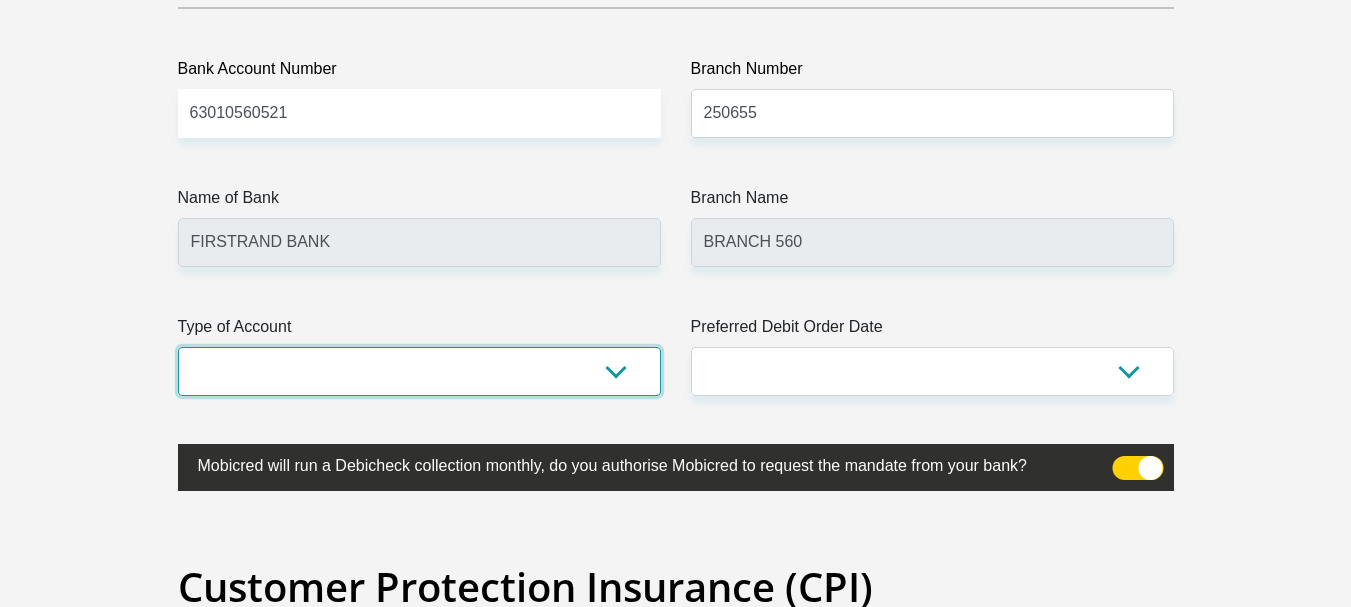 click on "Cheque
Savings" at bounding box center [419, 371] 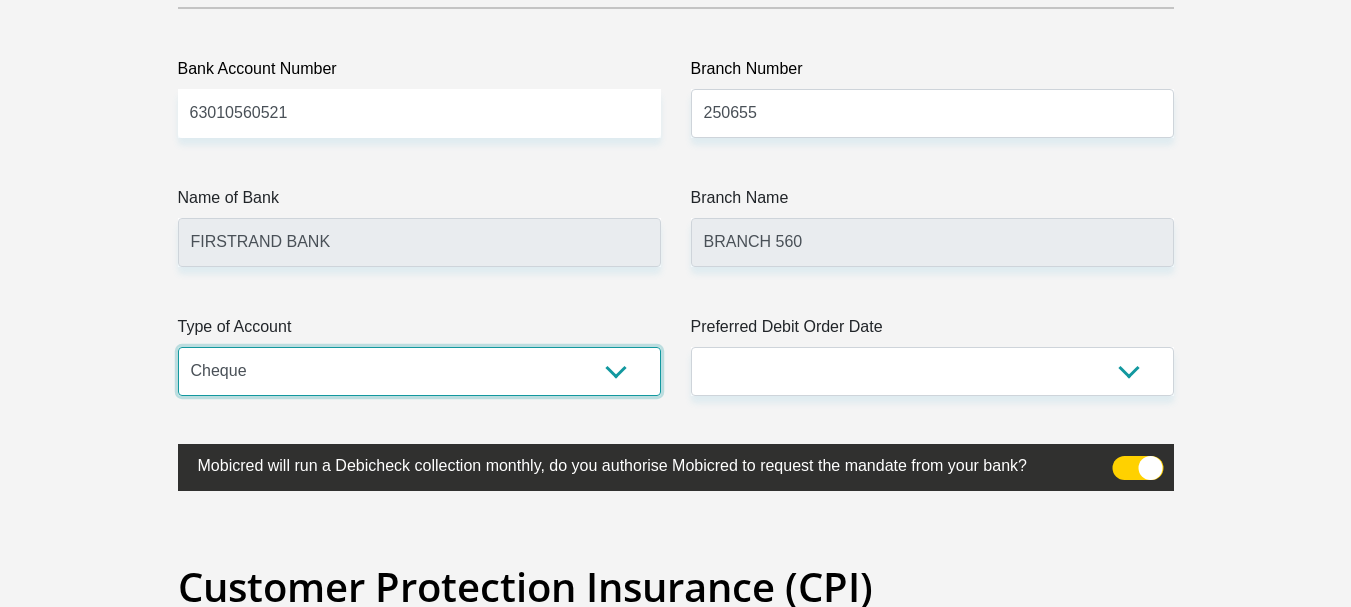 click on "Cheque
Savings" at bounding box center [419, 371] 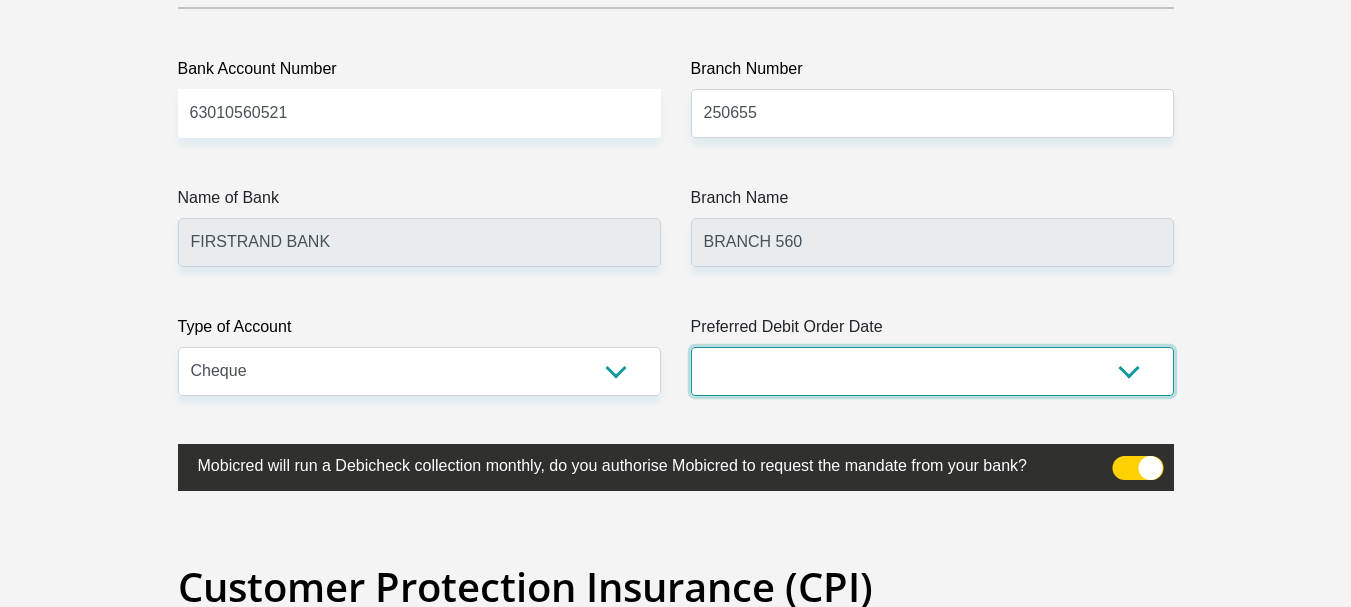 click on "1st
2nd
3rd
4th
5th
7th
18th
19th
20th
21st
22nd
23rd
24th
25th
26th
27th
28th
29th
30th" at bounding box center [932, 371] 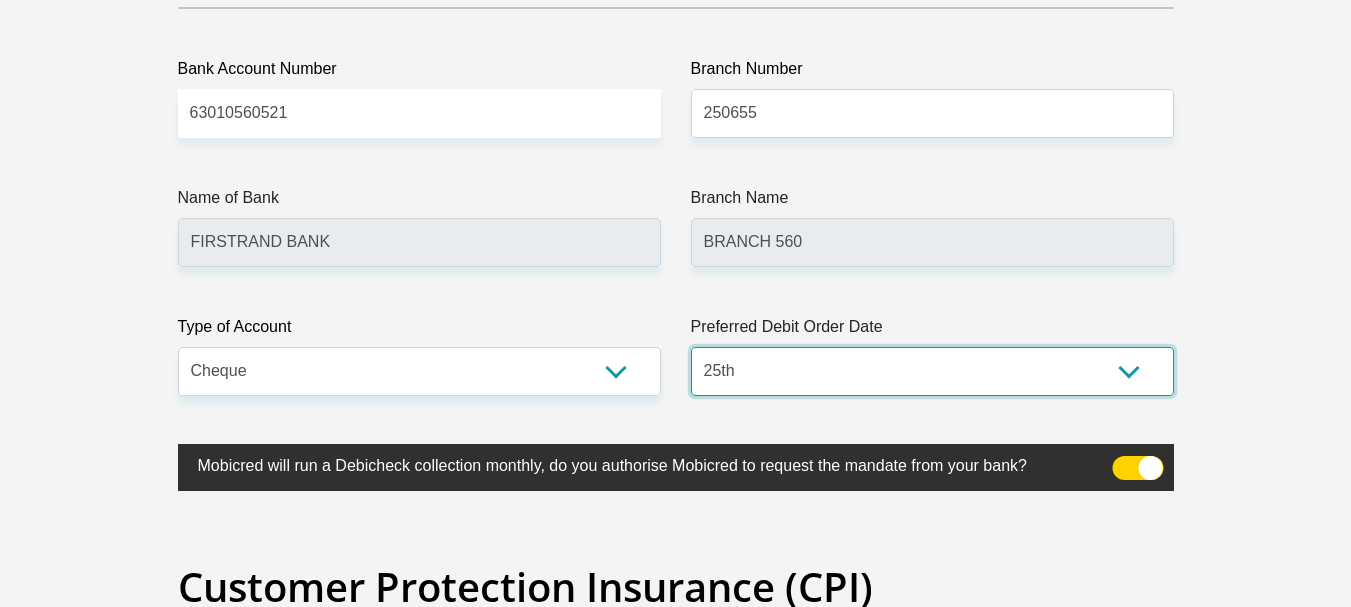 click on "1st
2nd
3rd
4th
5th
7th
18th
19th
20th
21st
22nd
23rd
24th
25th
26th
27th
28th
29th
30th" at bounding box center [932, 371] 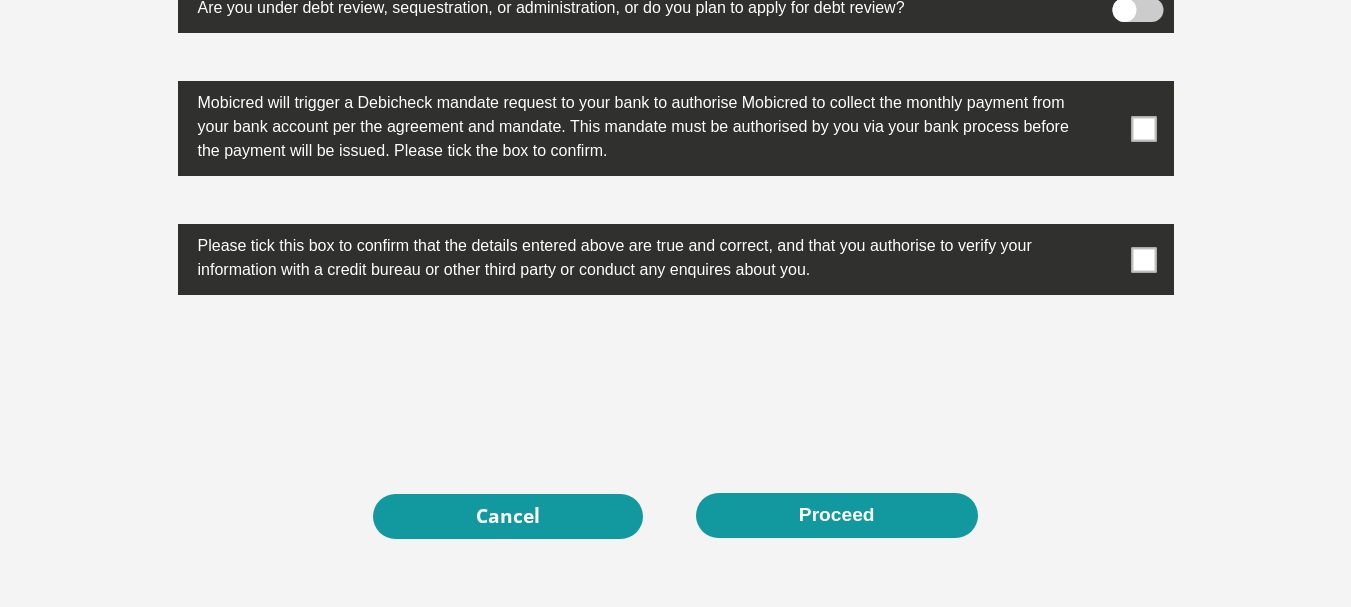 scroll, scrollTop: 6500, scrollLeft: 0, axis: vertical 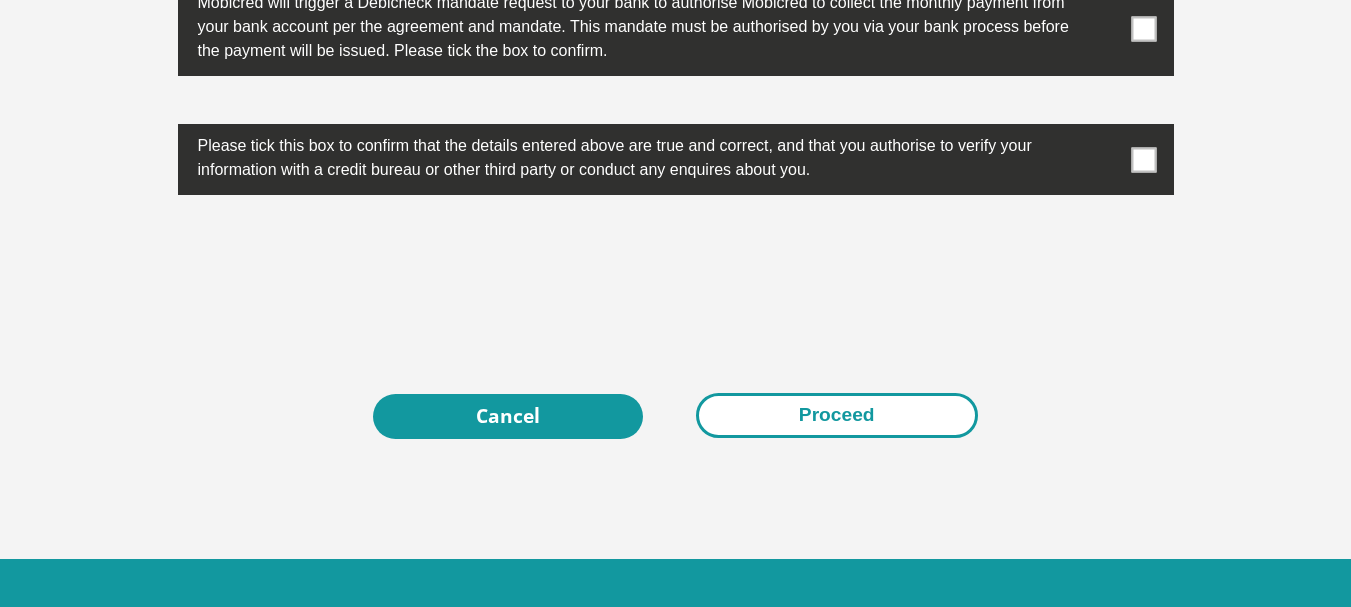 click on "Proceed" at bounding box center [837, 415] 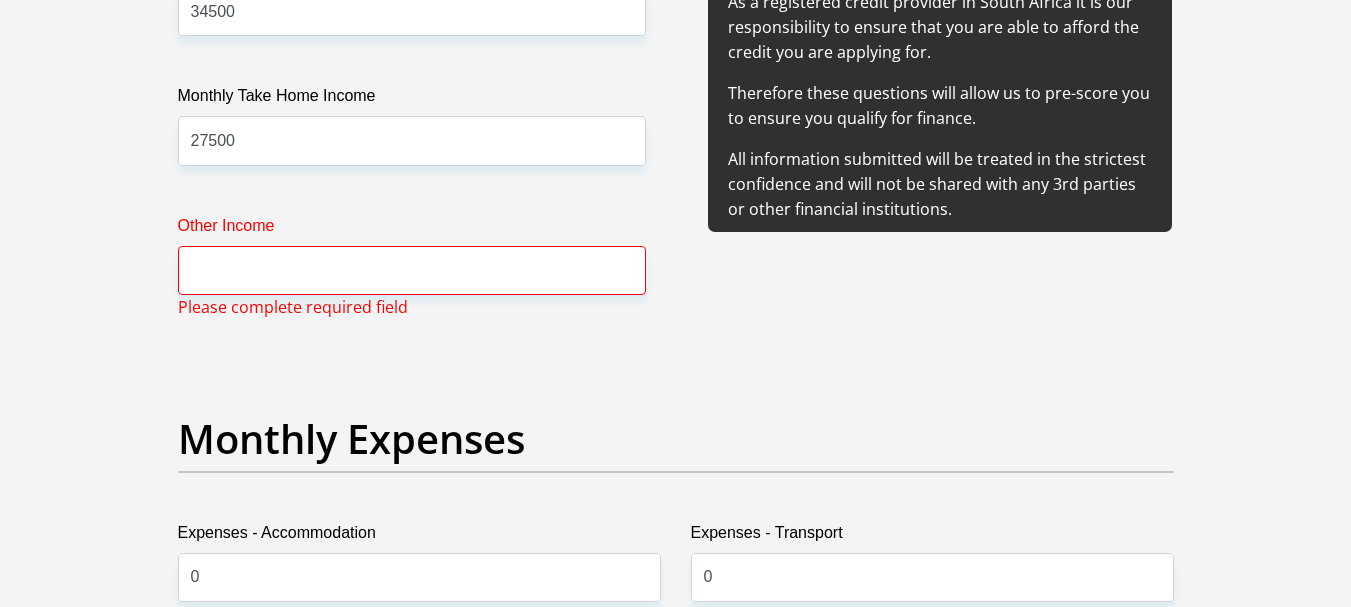 scroll, scrollTop: 2486, scrollLeft: 0, axis: vertical 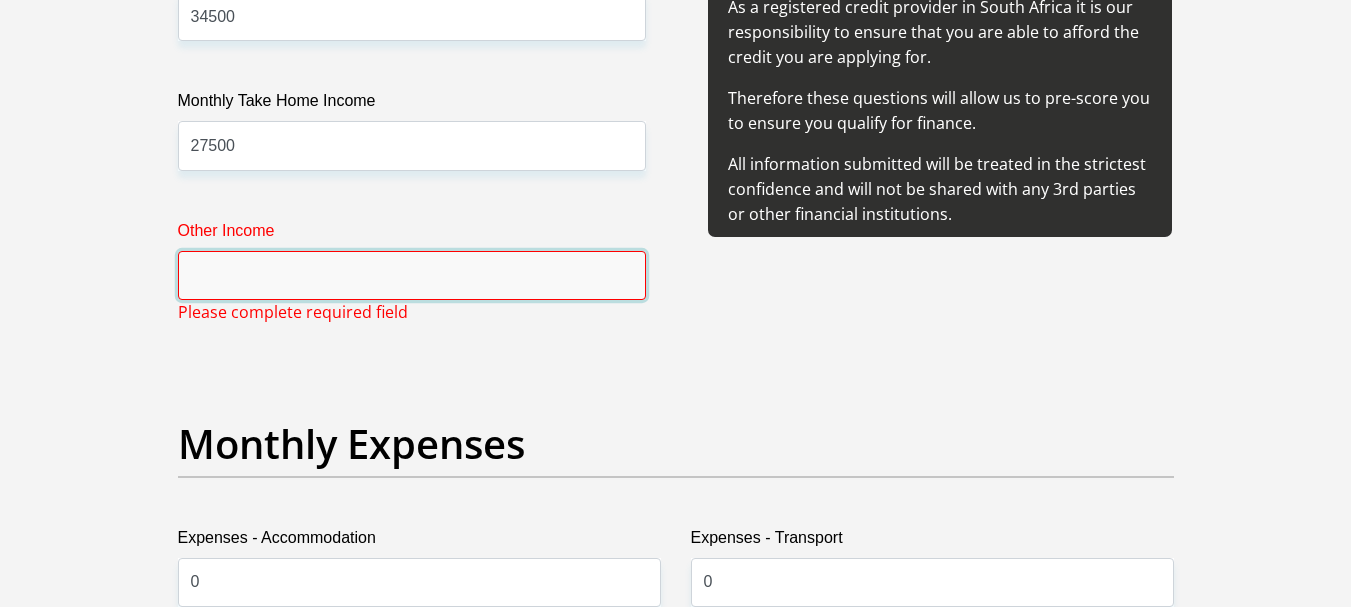 drag, startPoint x: 265, startPoint y: 265, endPoint x: 289, endPoint y: 247, distance: 30 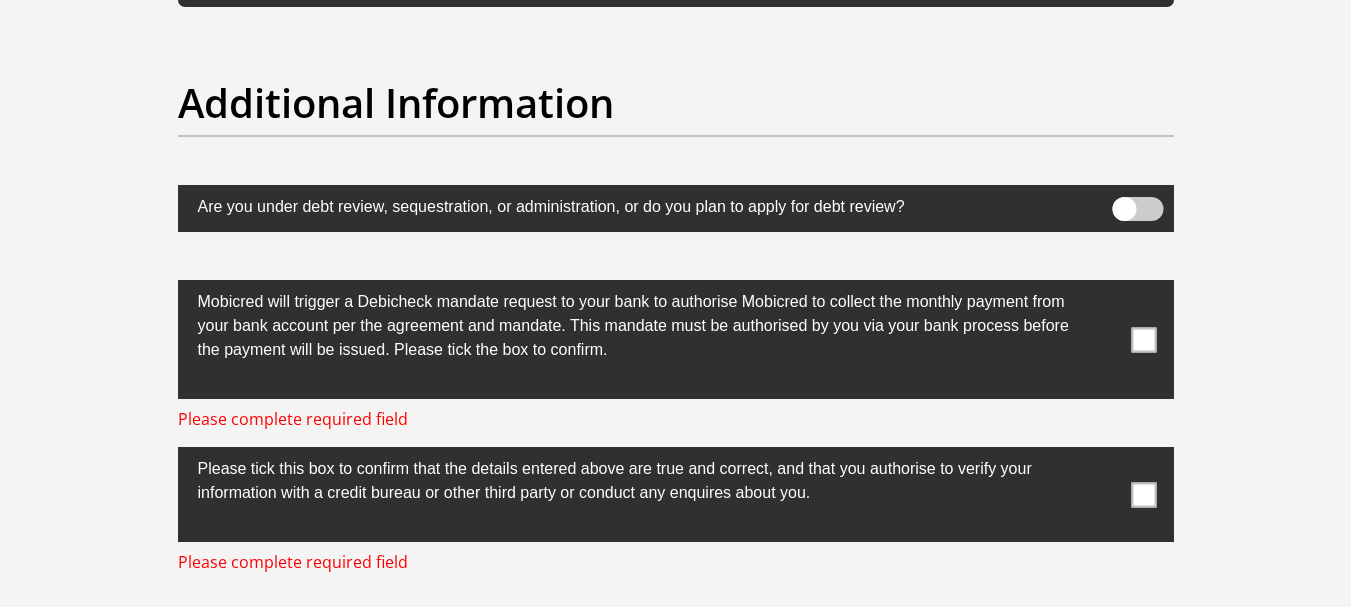 scroll, scrollTop: 6616, scrollLeft: 0, axis: vertical 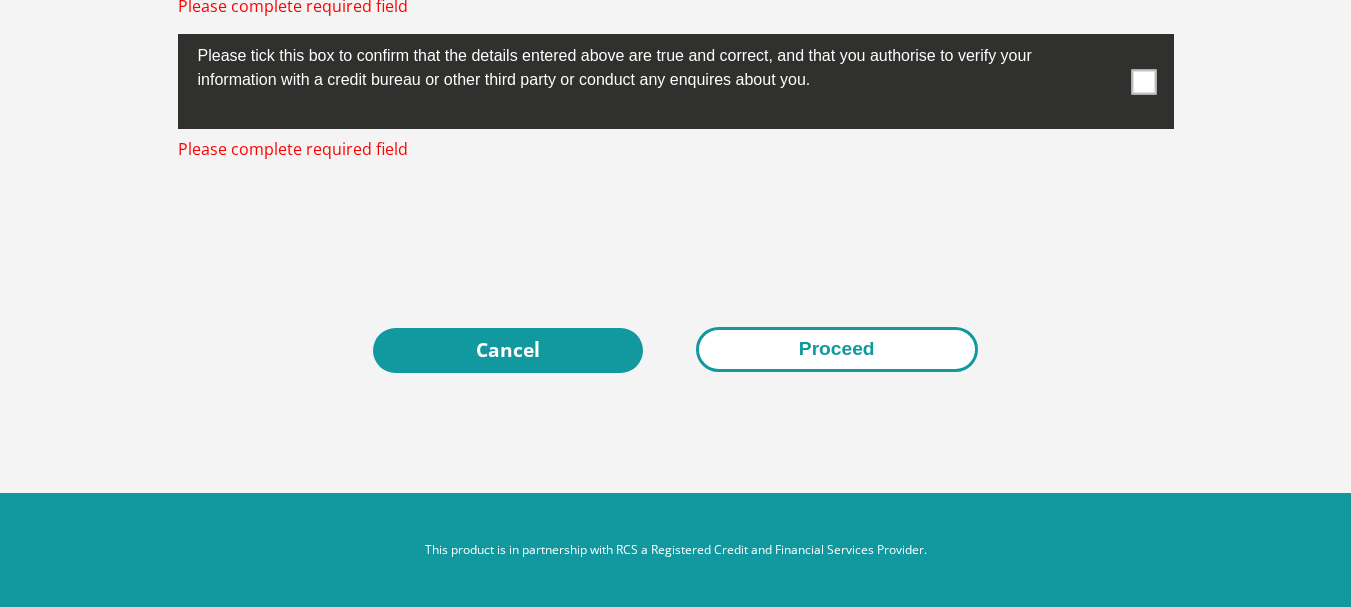 type on "0" 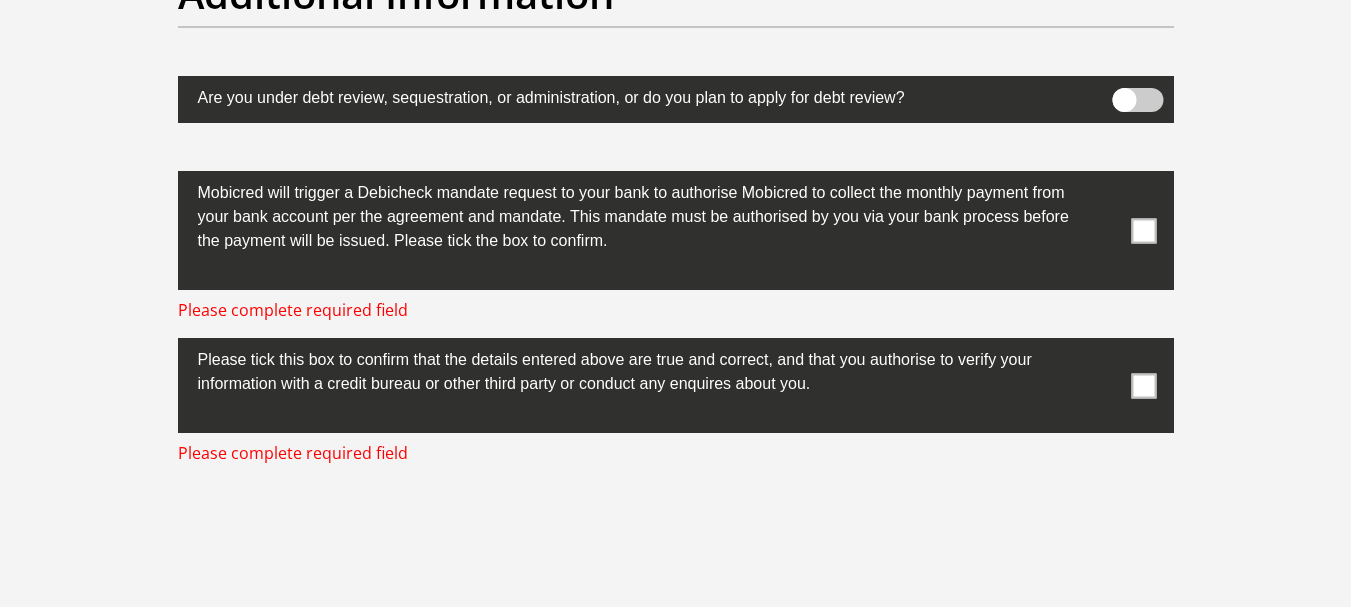 scroll, scrollTop: 6308, scrollLeft: 0, axis: vertical 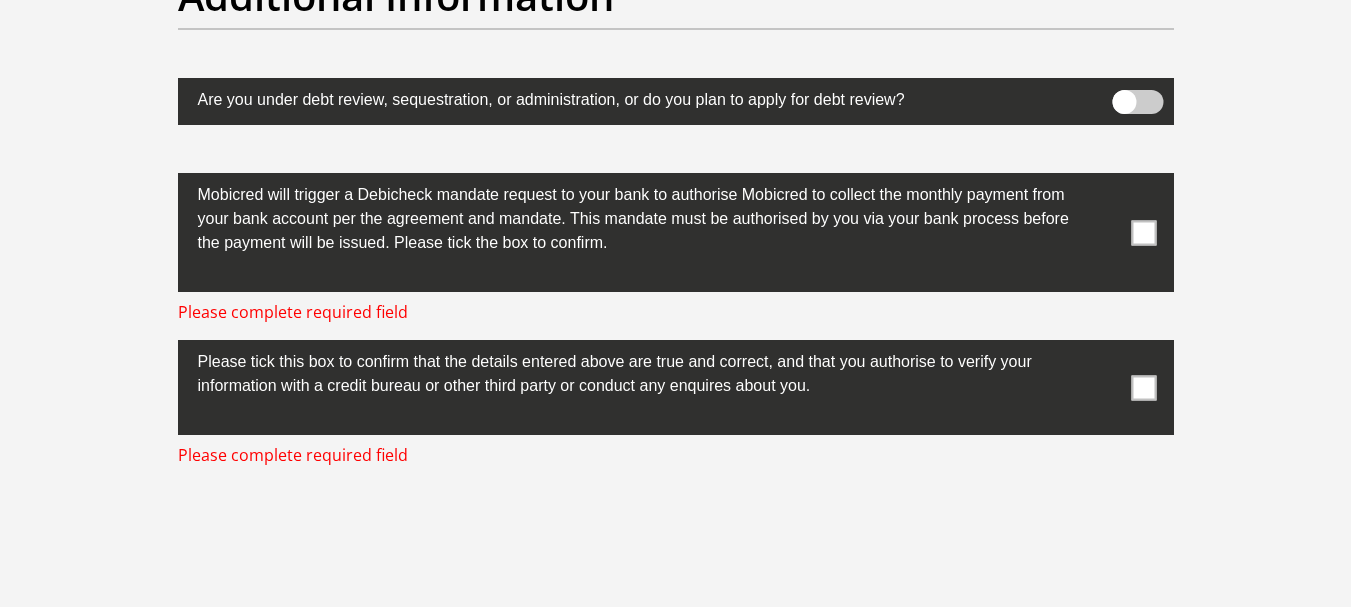 click at bounding box center [1143, 232] 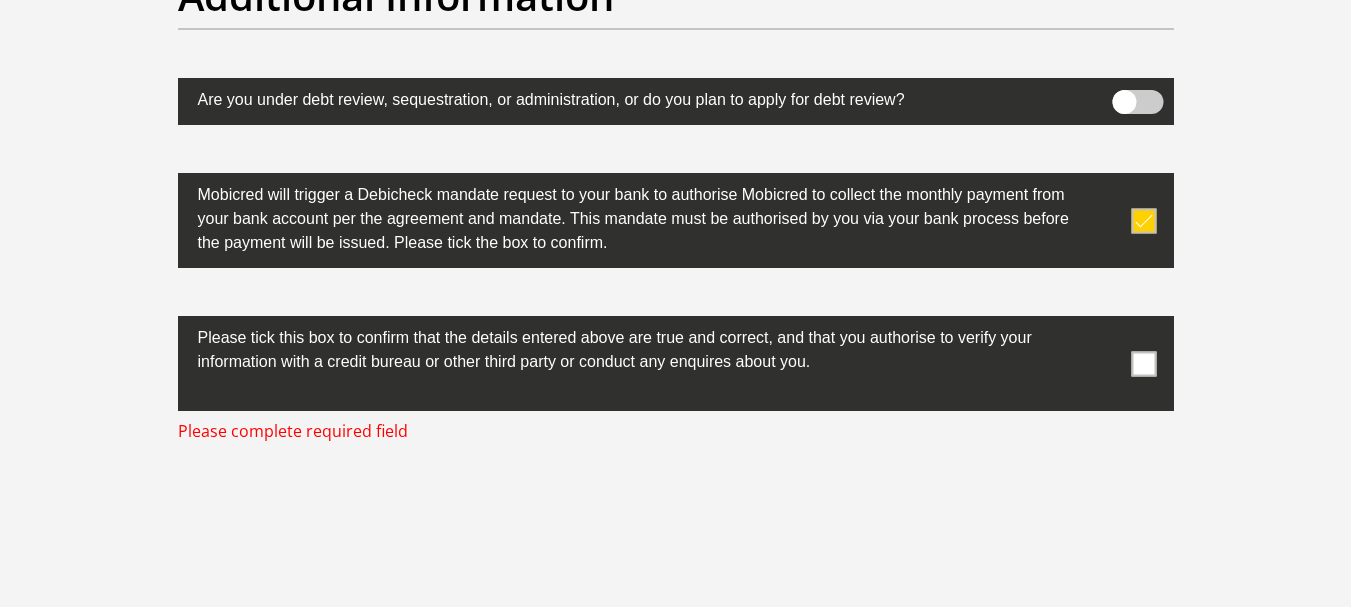 click at bounding box center (1143, 363) 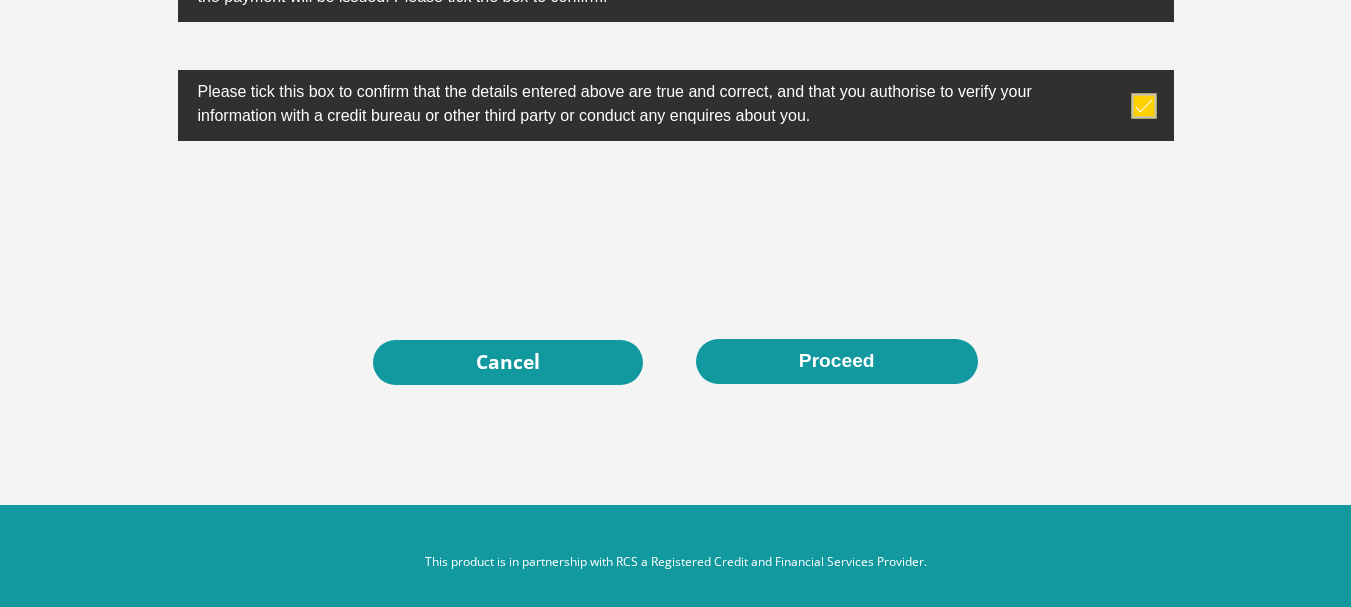 scroll, scrollTop: 6568, scrollLeft: 0, axis: vertical 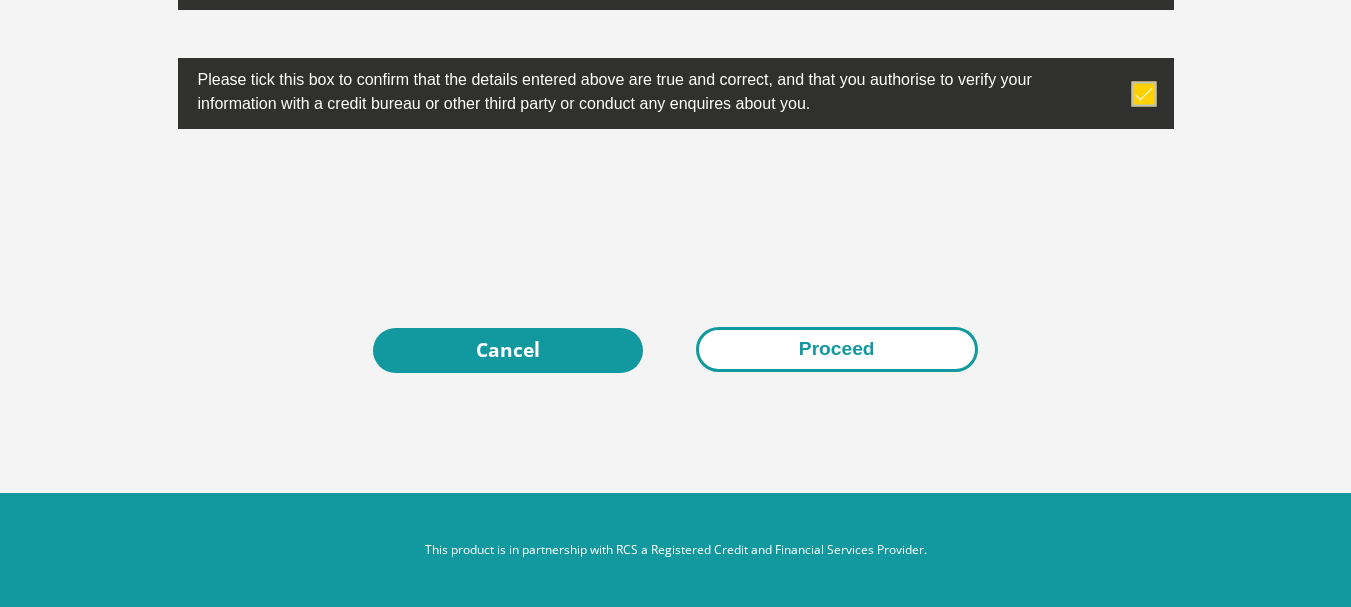 click on "Proceed" at bounding box center [837, 349] 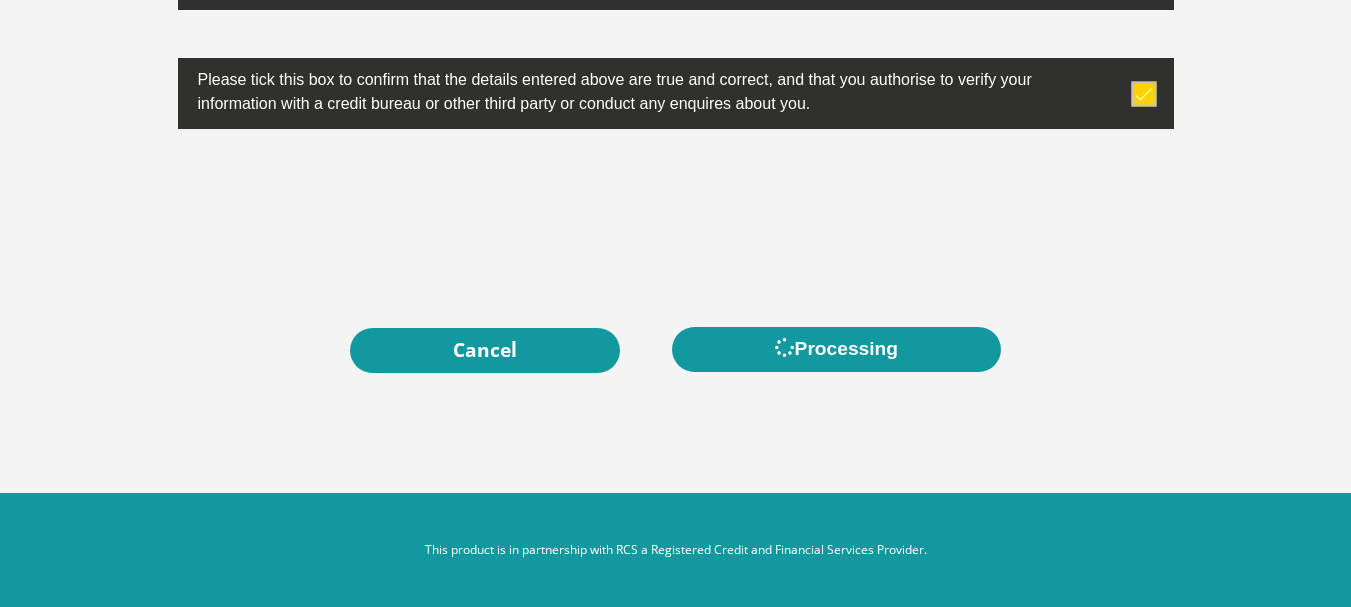 scroll, scrollTop: 0, scrollLeft: 0, axis: both 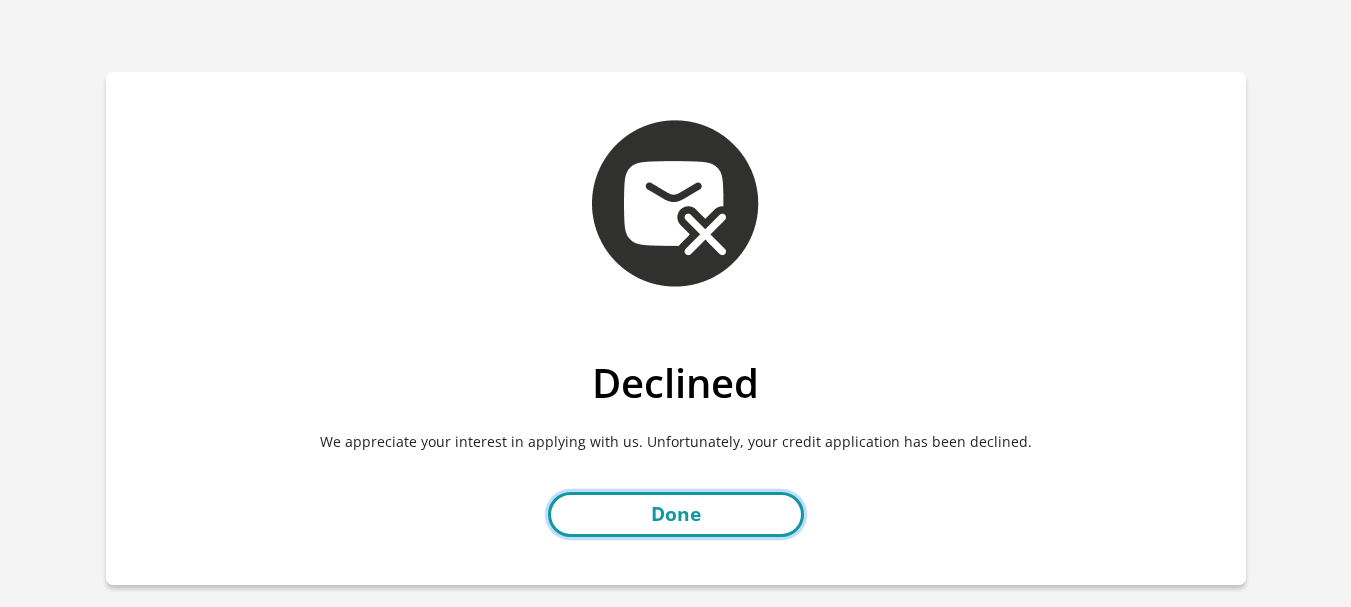 click on "Done" at bounding box center [676, 514] 